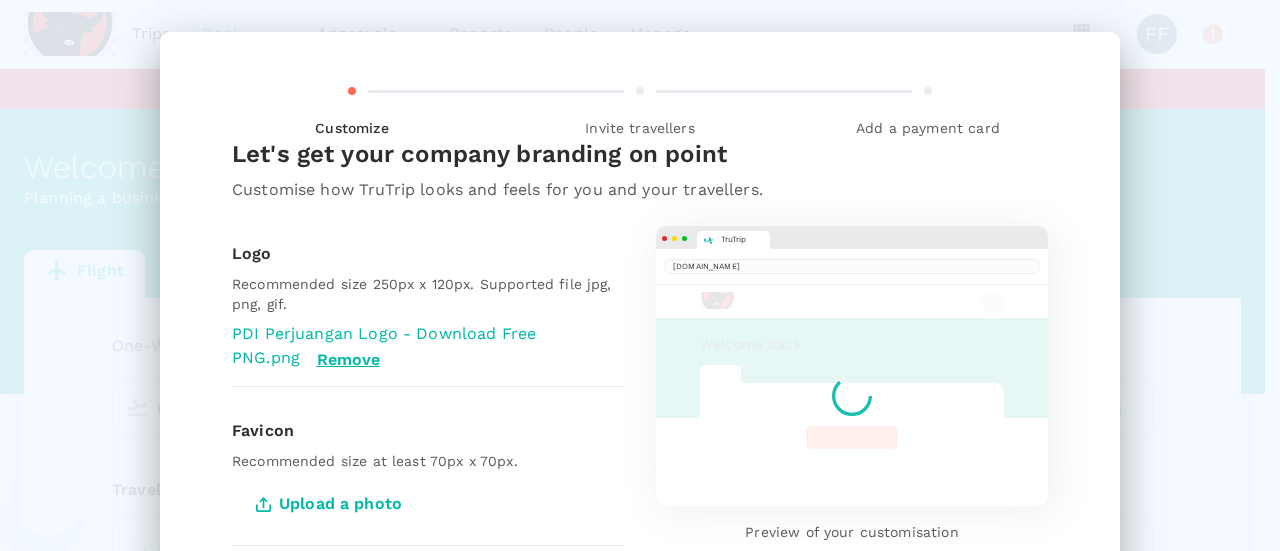 type 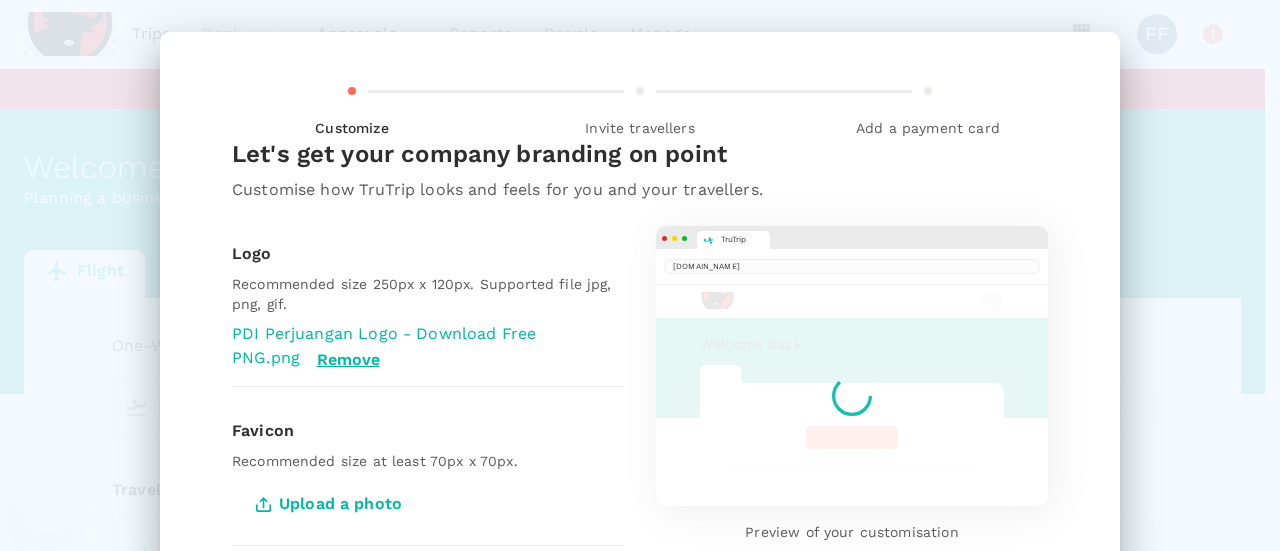 scroll, scrollTop: 0, scrollLeft: 0, axis: both 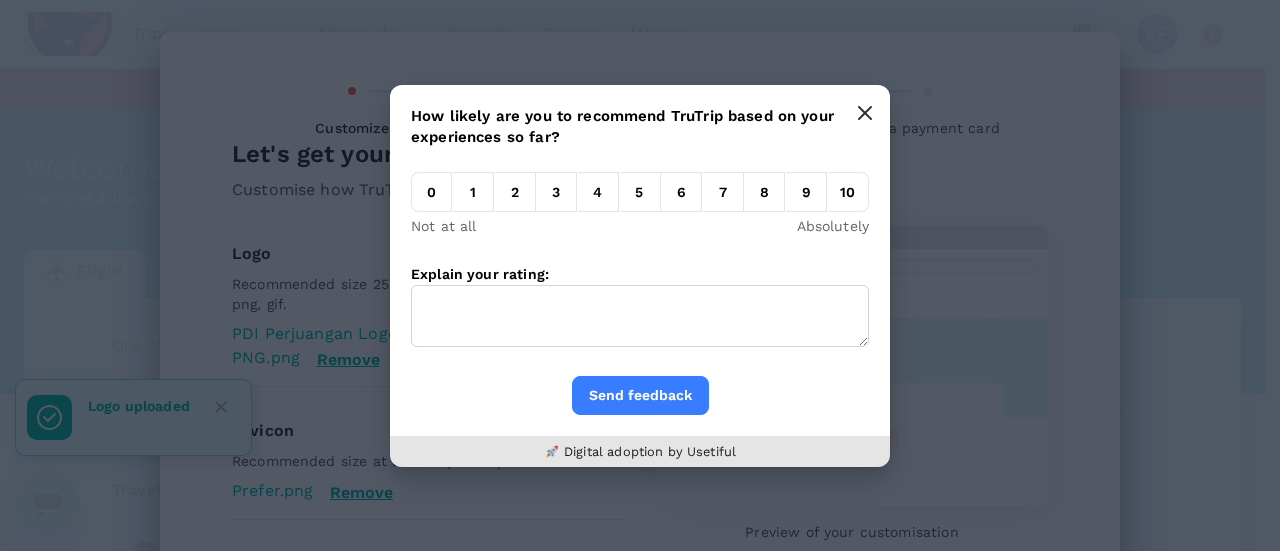 click at bounding box center [865, 113] 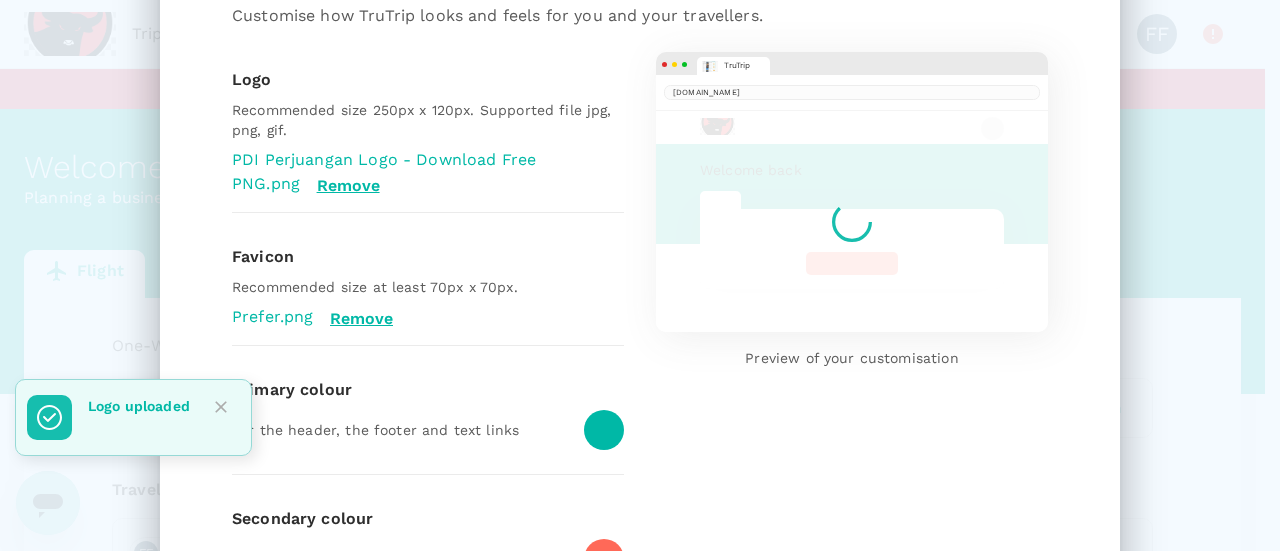 scroll, scrollTop: 400, scrollLeft: 0, axis: vertical 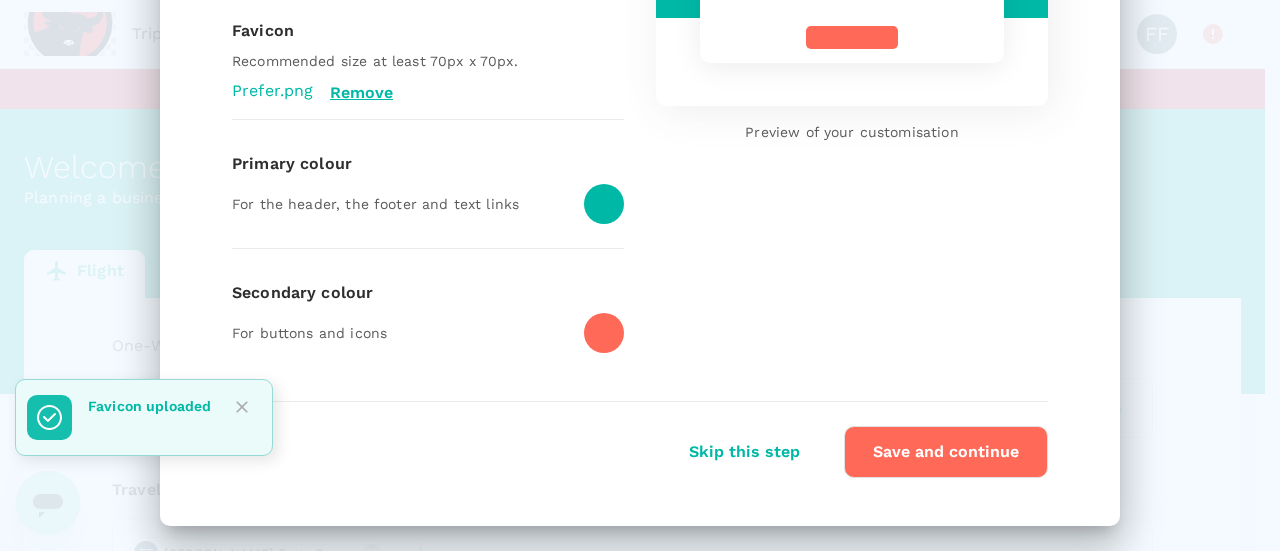 click at bounding box center [596, 196] 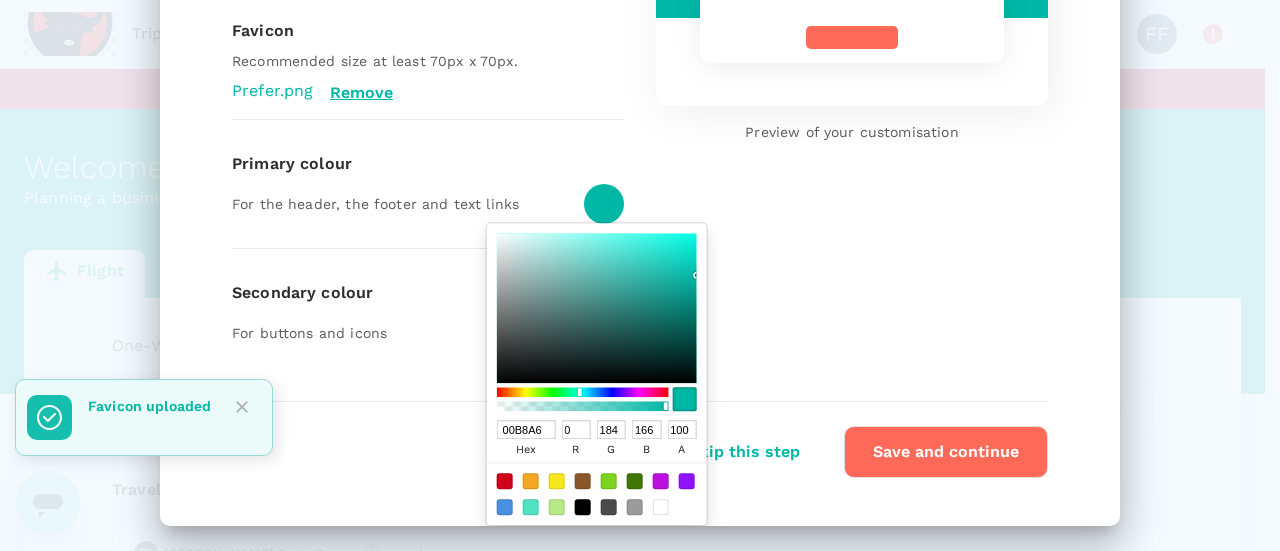 scroll, scrollTop: 404, scrollLeft: 0, axis: vertical 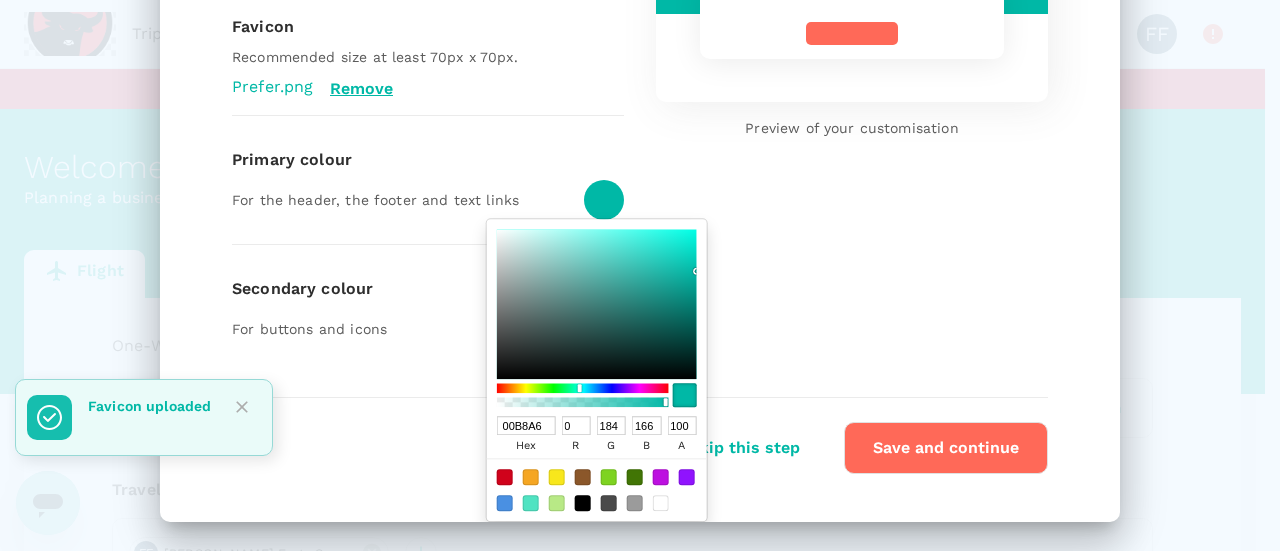 click at bounding box center [505, 477] 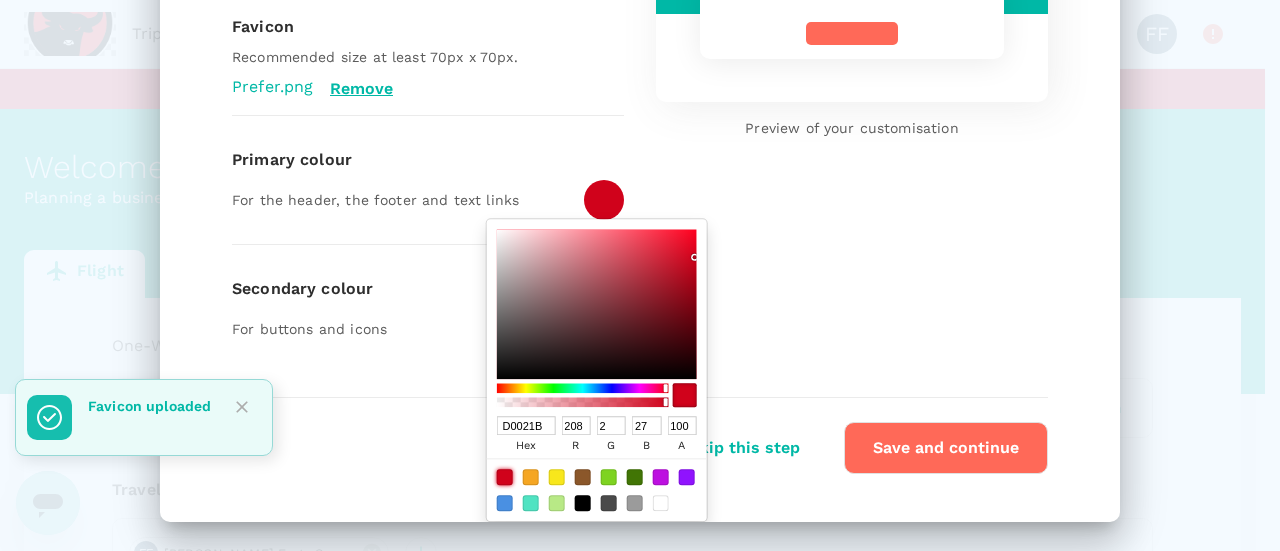 click on "For buttons and icons" at bounding box center (420, 321) 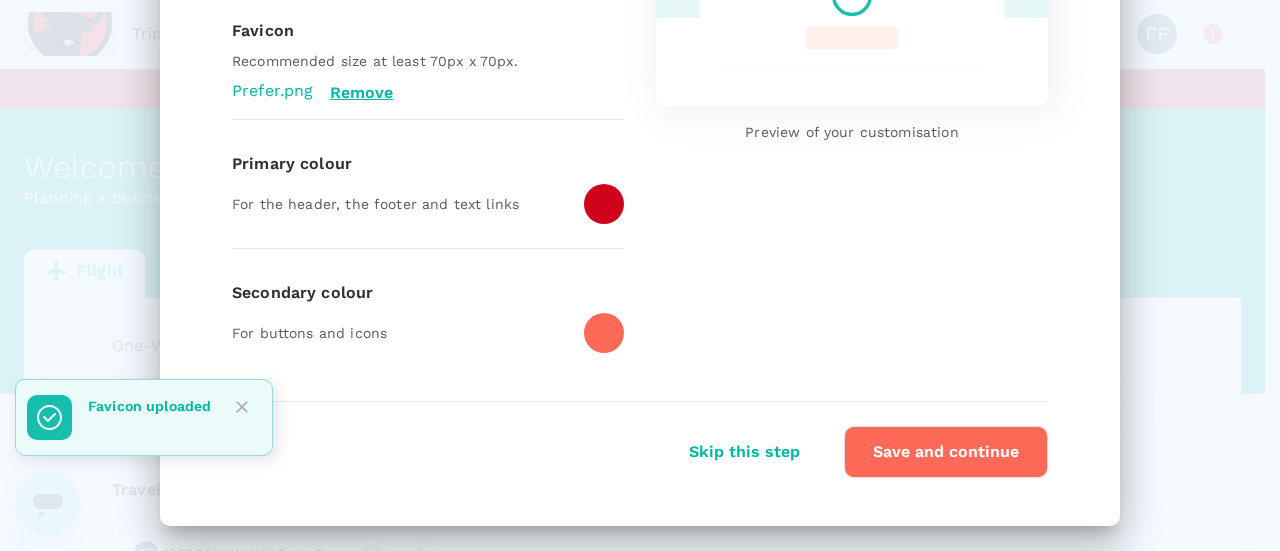 click at bounding box center (604, 333) 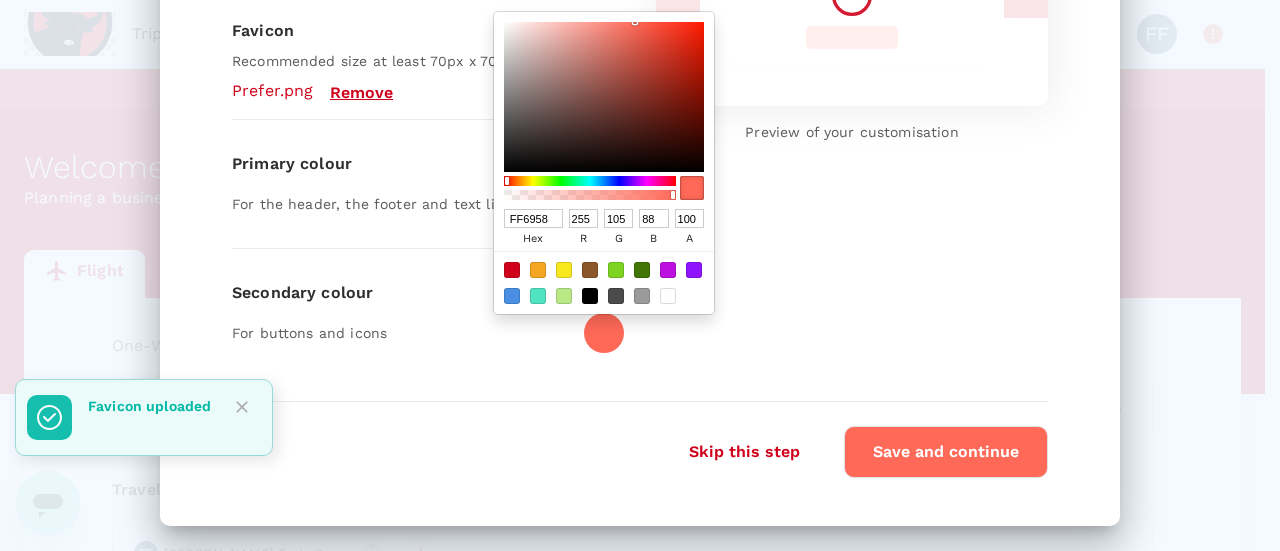 click at bounding box center (604, 282) 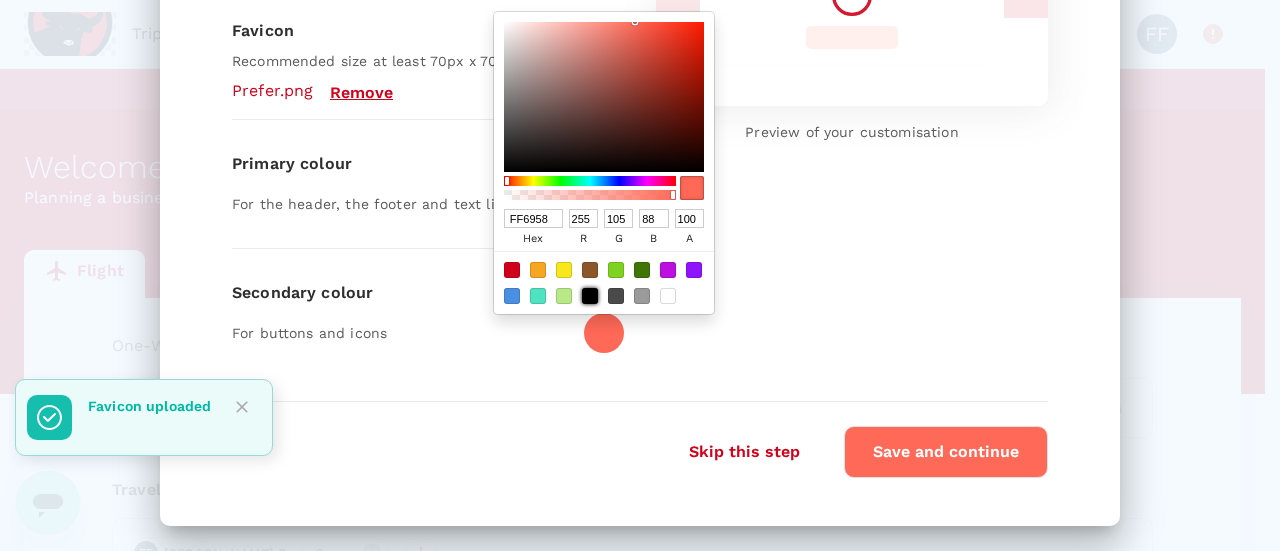 drag, startPoint x: 583, startPoint y: 286, endPoint x: 775, endPoint y: 383, distance: 215.1116 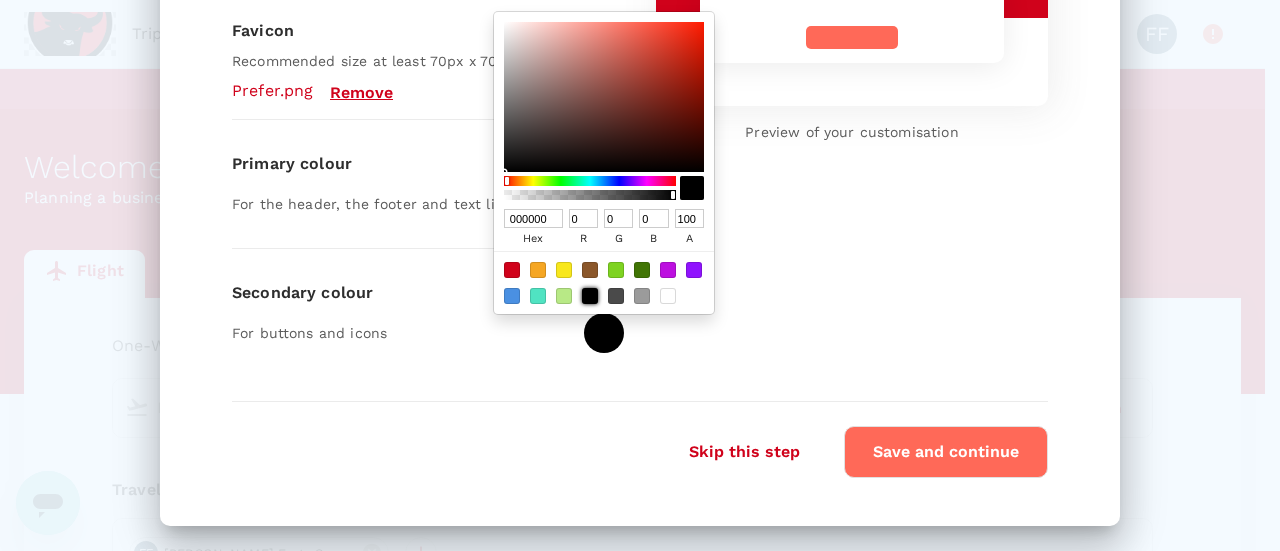 click on "Save and continue" at bounding box center [946, 452] 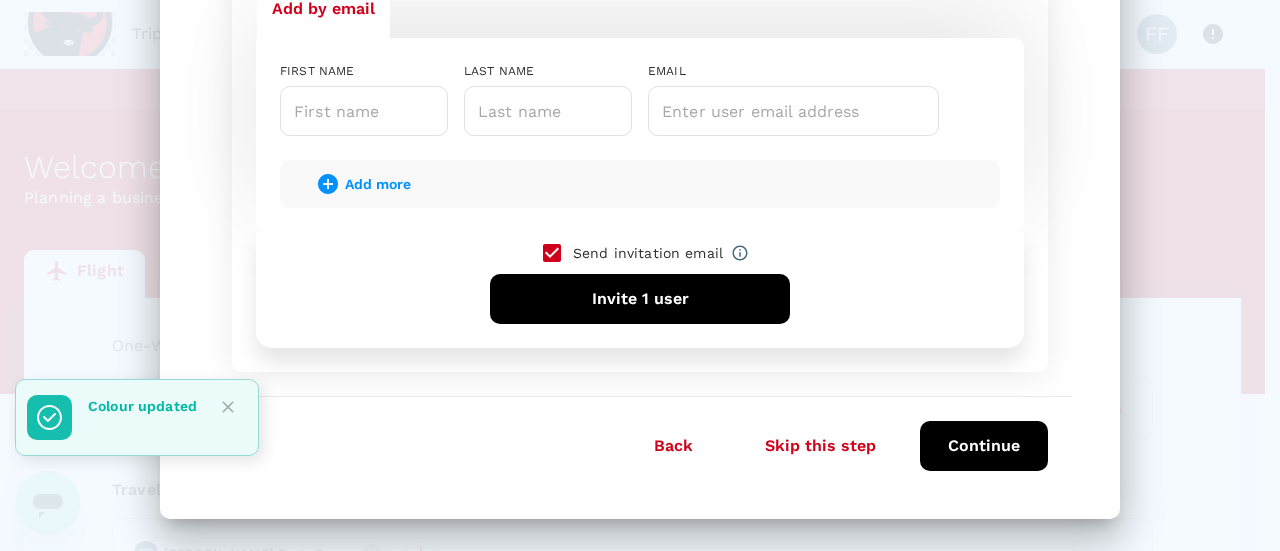scroll, scrollTop: 287, scrollLeft: 0, axis: vertical 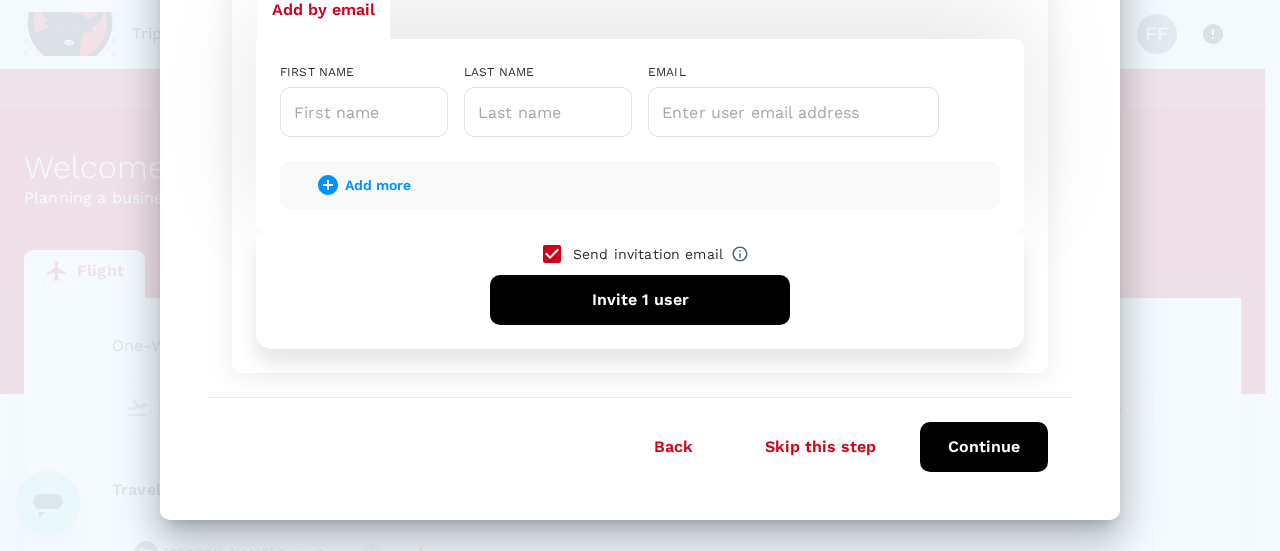 click on "FIRST NAME ​ LAST NAME ​ EMAIL ​   Add more" at bounding box center [640, 136] 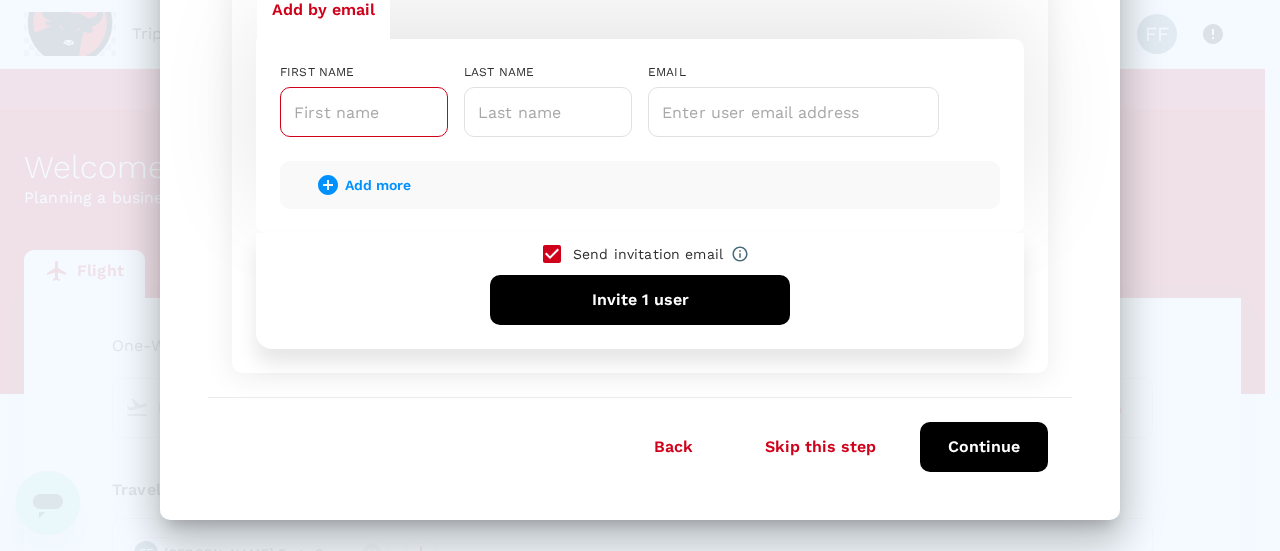 drag, startPoint x: 348, startPoint y: 115, endPoint x: 362, endPoint y: 101, distance: 19.79899 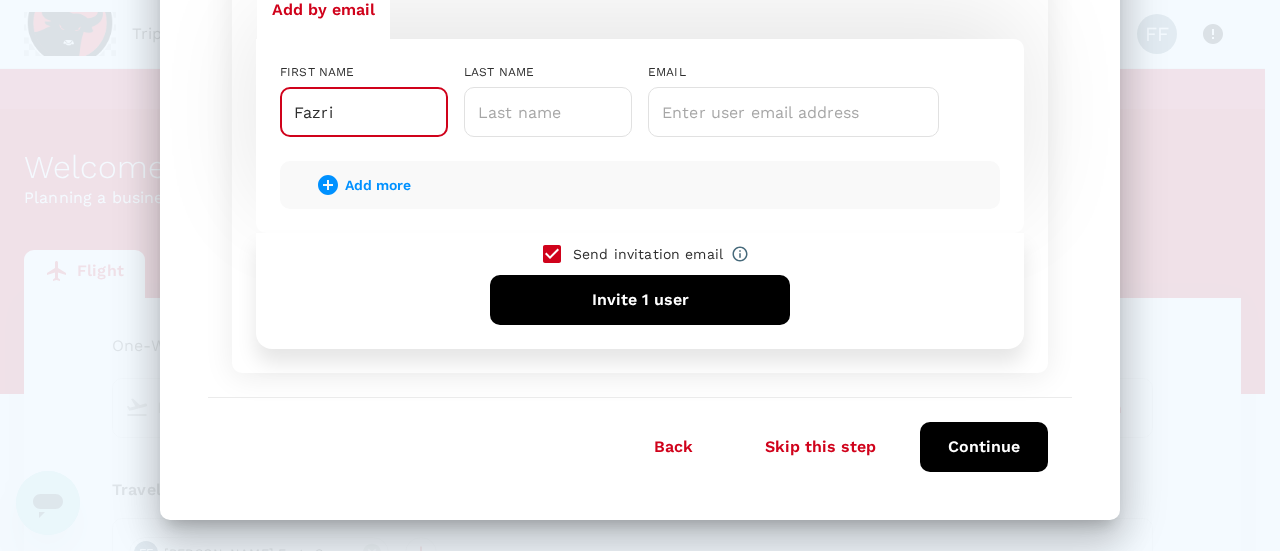 type on "Fazri" 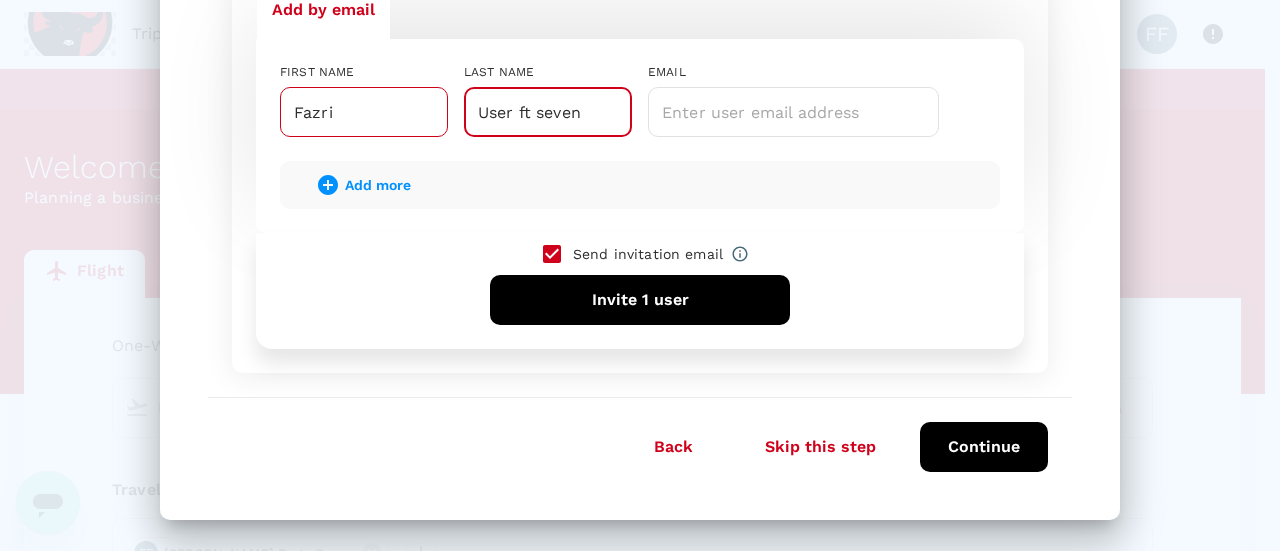 type on "User ft seven" 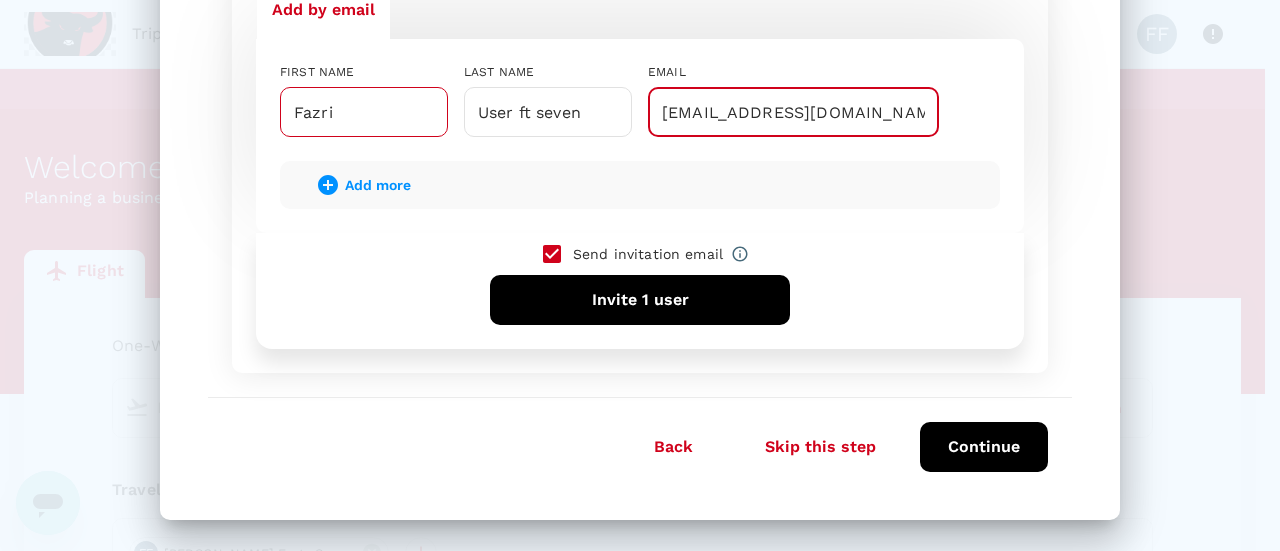 type on "fazri+us347@trutrip.co" 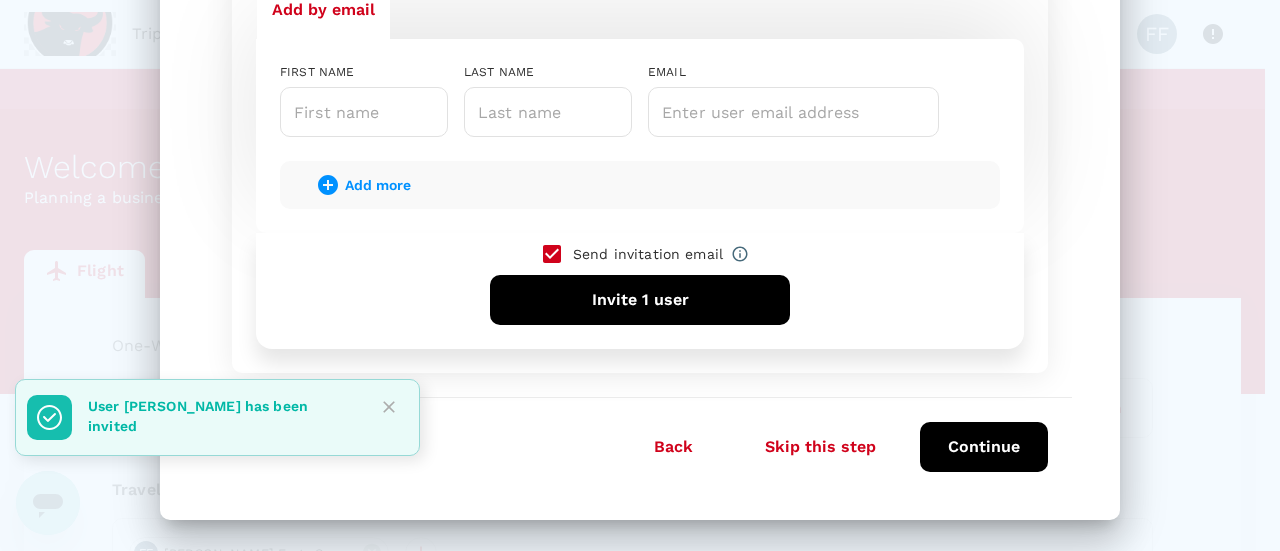 click on "Continue" at bounding box center [984, 447] 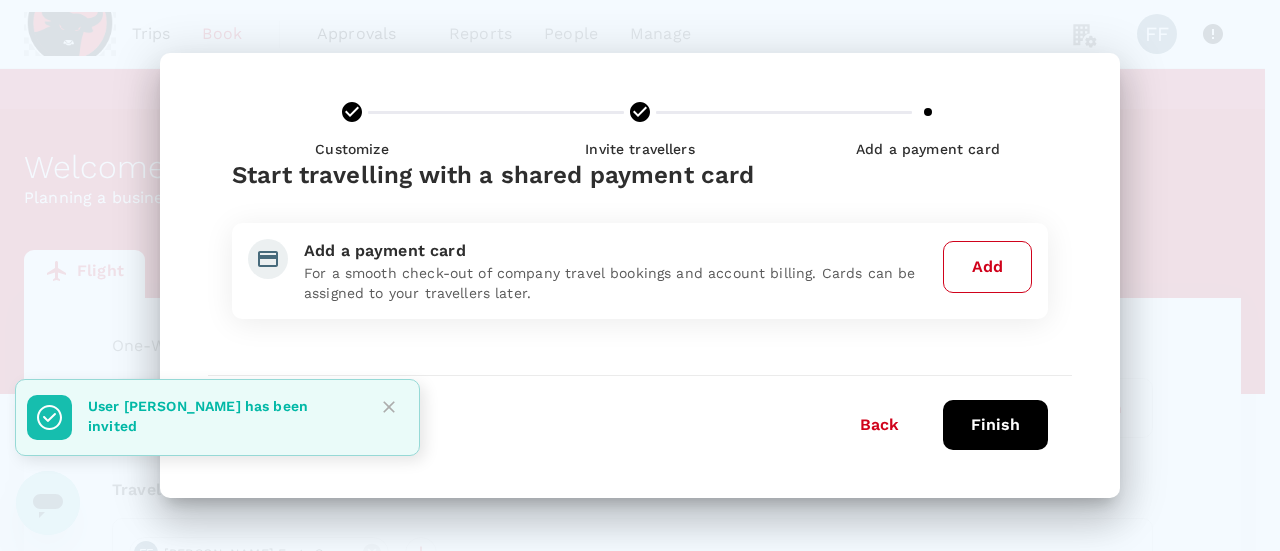 scroll, scrollTop: 0, scrollLeft: 0, axis: both 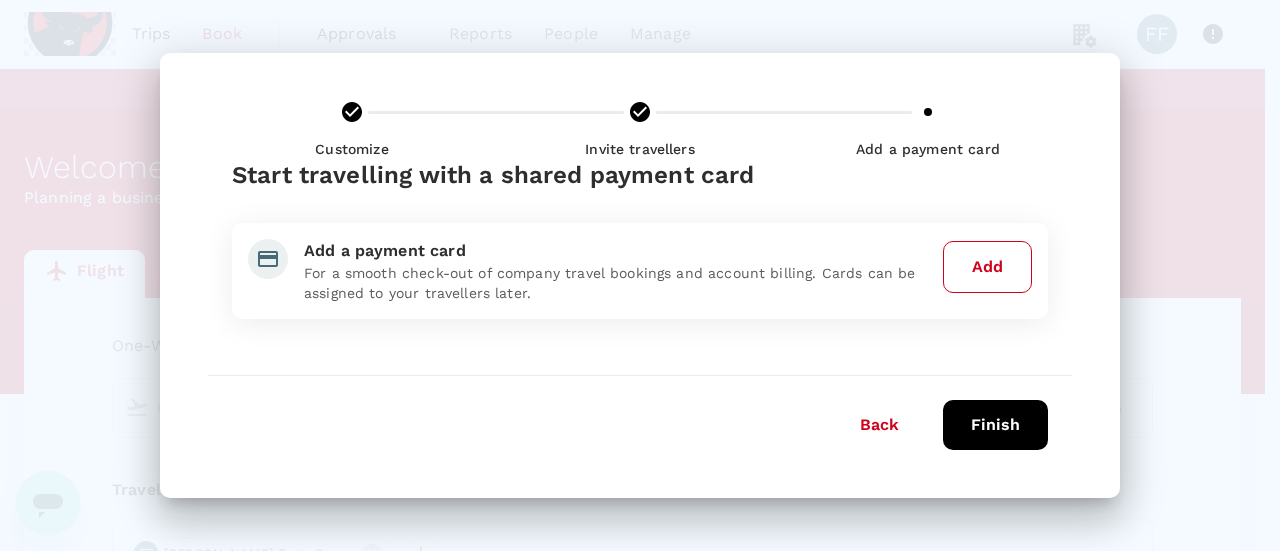 click on "Add" at bounding box center [987, 267] 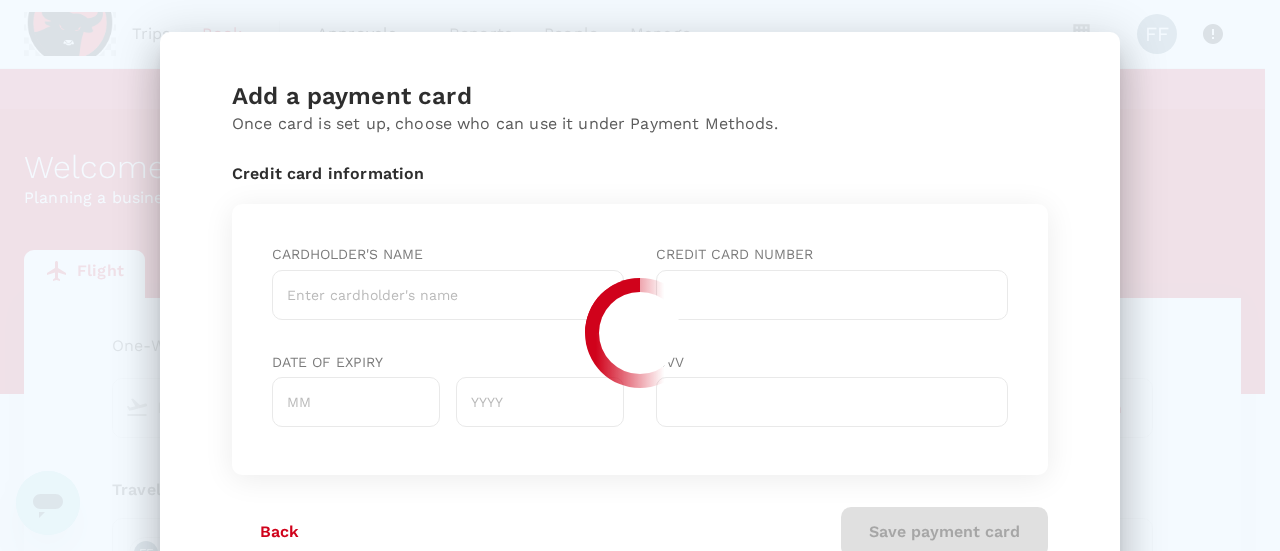 scroll, scrollTop: 0, scrollLeft: 0, axis: both 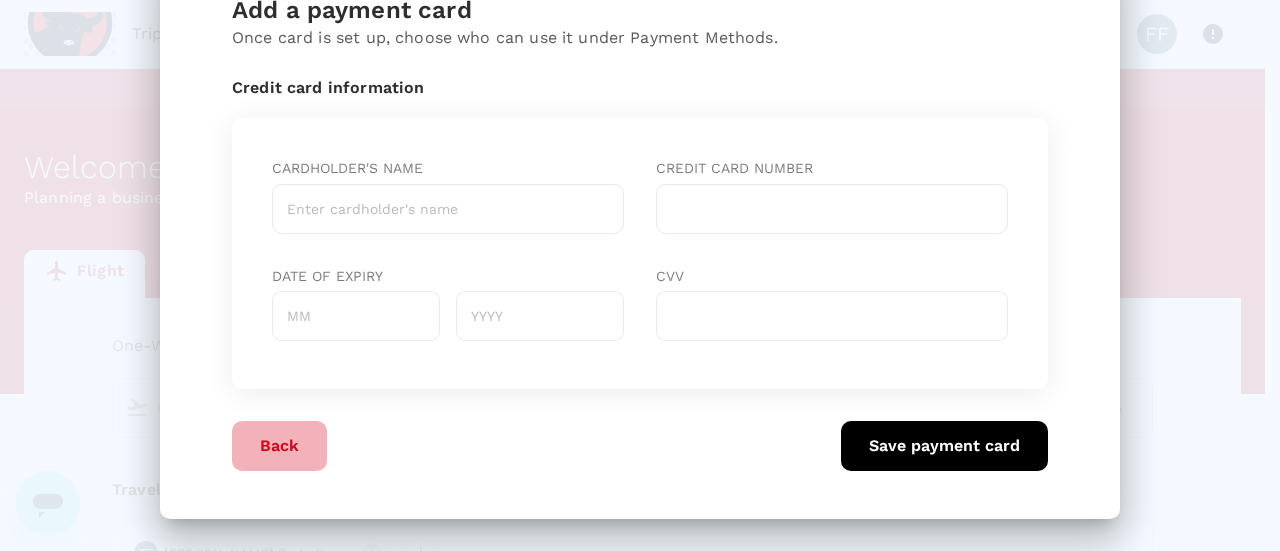 click on "Back" at bounding box center (279, 446) 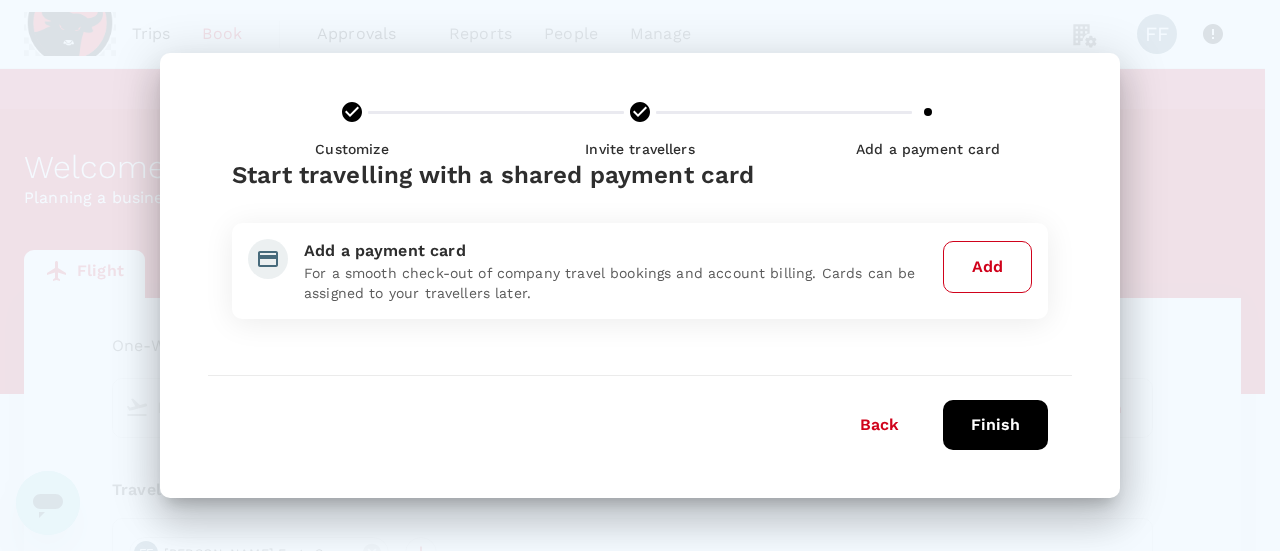 click on "Finish" at bounding box center (995, 425) 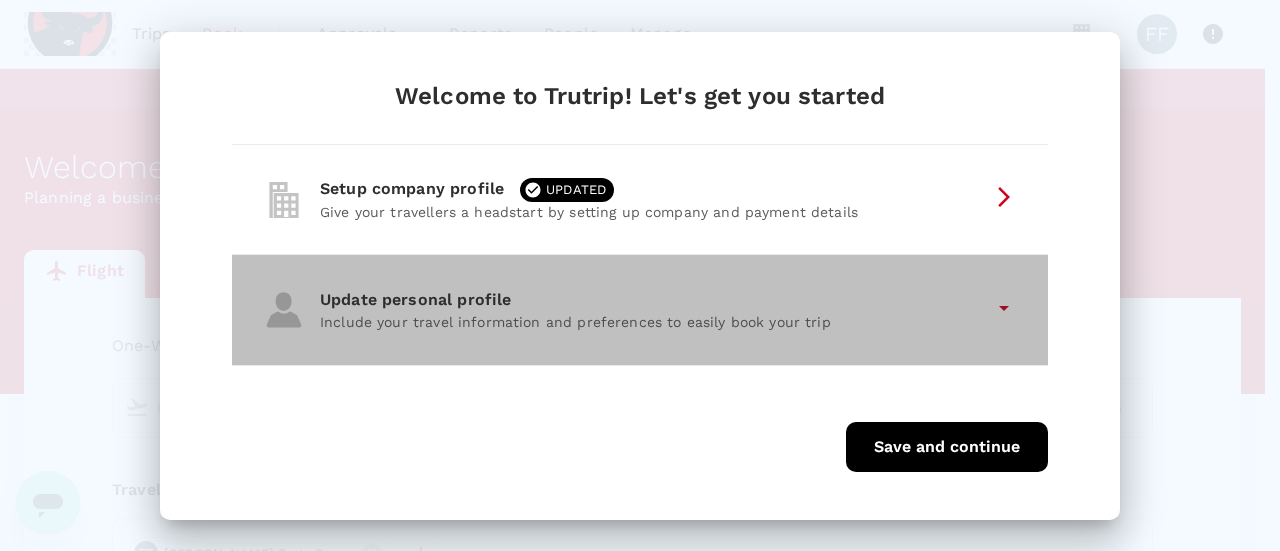 click on "Include your travel information and preferences to easily book your trip" at bounding box center (652, 322) 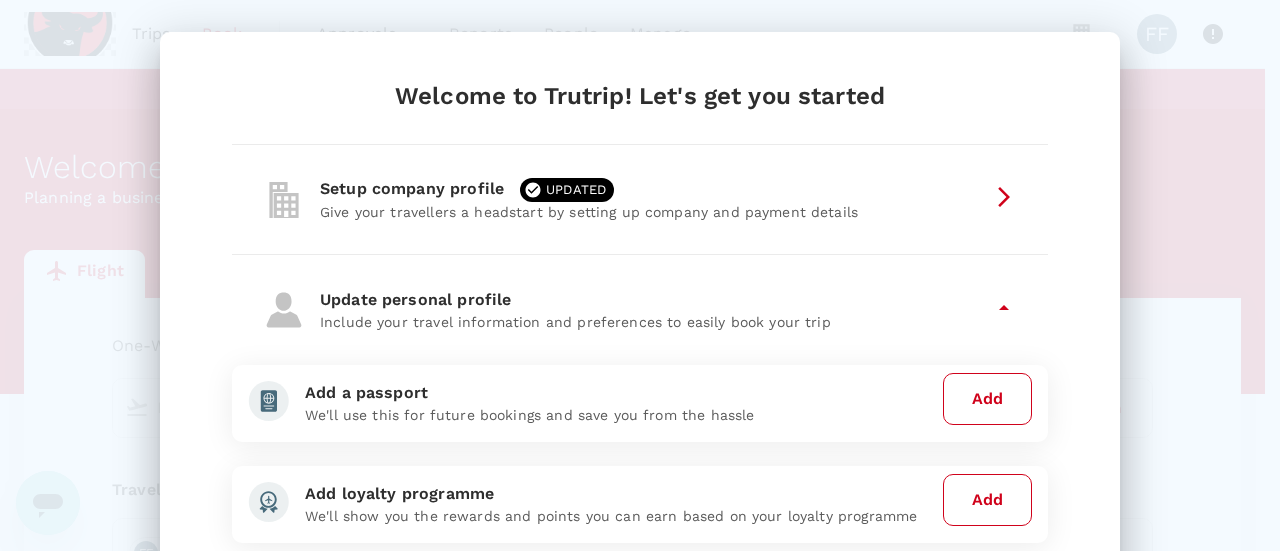 click on "Add" at bounding box center (987, 399) 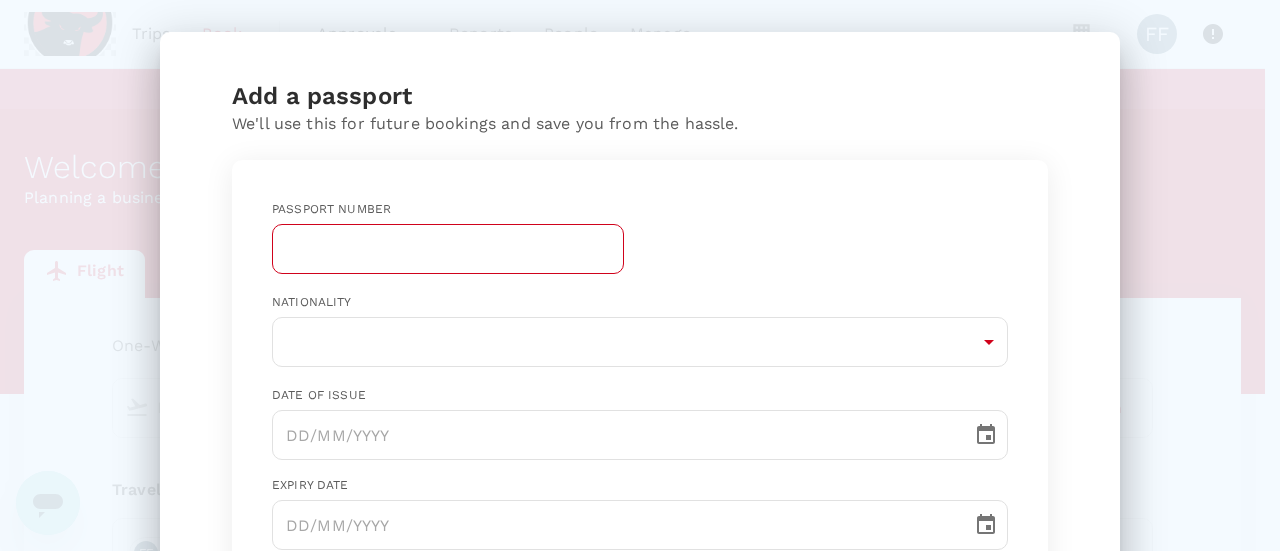 click at bounding box center [448, 249] 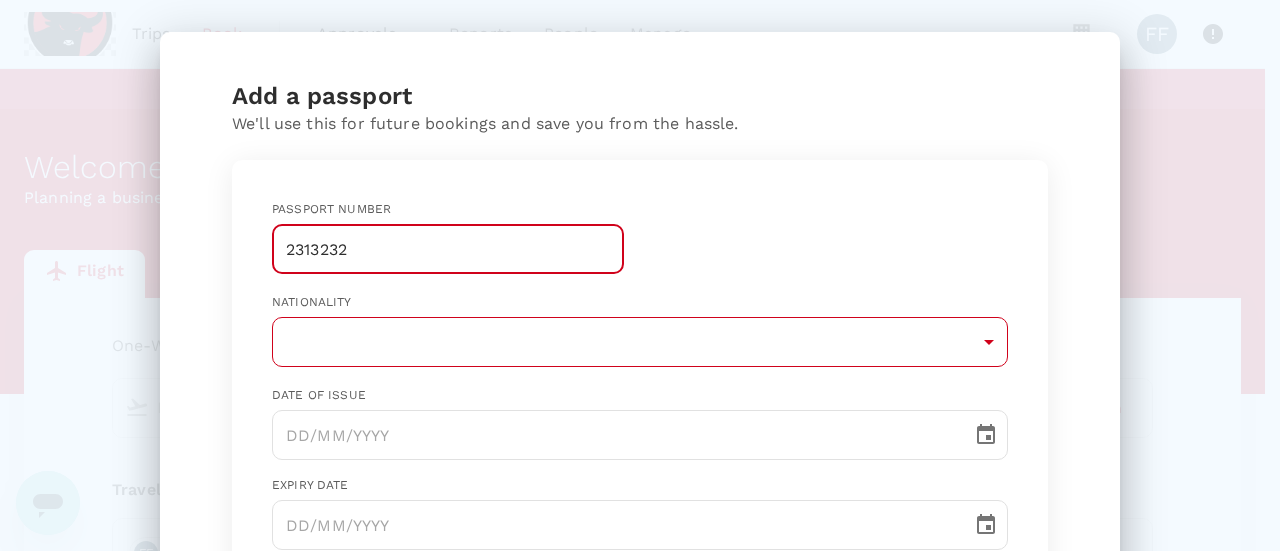 type on "2313232" 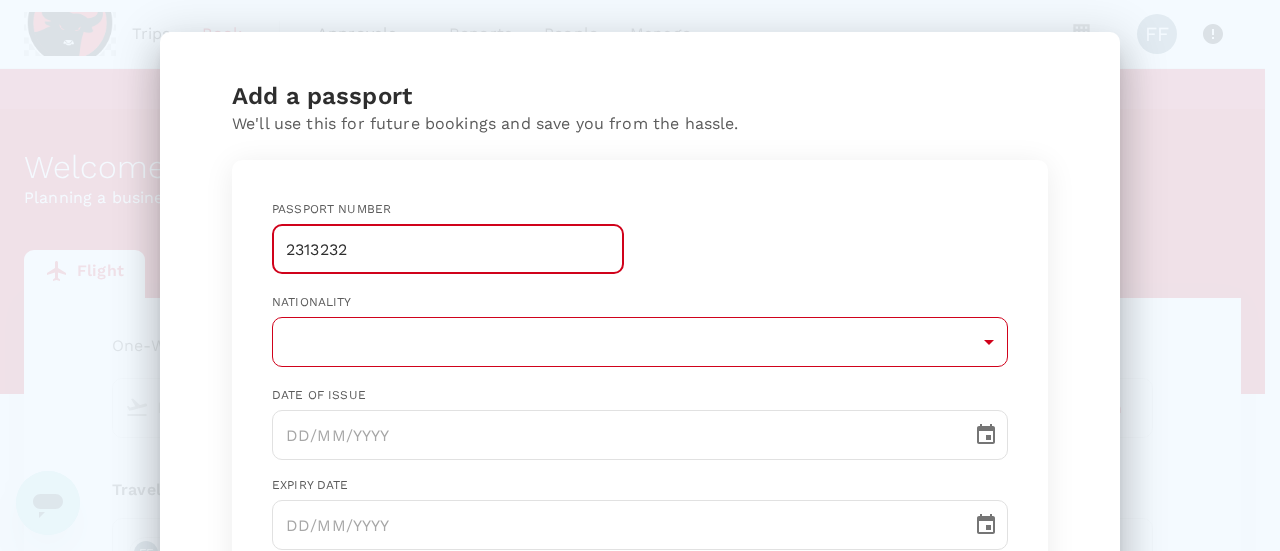 click on "Trips Book Approvals 0 Reports People Manage FF You have not verified your email yet . Resend verification email Welcome , fazri . Planning a business trip? Get started from here. Flight Accommodation Long stay Car rental Train Concierge One-Way oneway Economy economy Frequent flyer programme Departure Add return Travellers   FF fazri forty seven Find flights Version 3.47.0 Privacy Policy Terms of Use Help Centre Add a passport We'll use this for future bookings and save you from the hassle. Passport number 2313232 ​ Nationality ​ ​ Date of issue ​ Expiry date ​ First name (Given name) View sample ​ Last name (Family name) View sample ​ Gender Female Male Date of birth ​ Back Add passport Frequent flyer programme Add new" at bounding box center (640, 438) 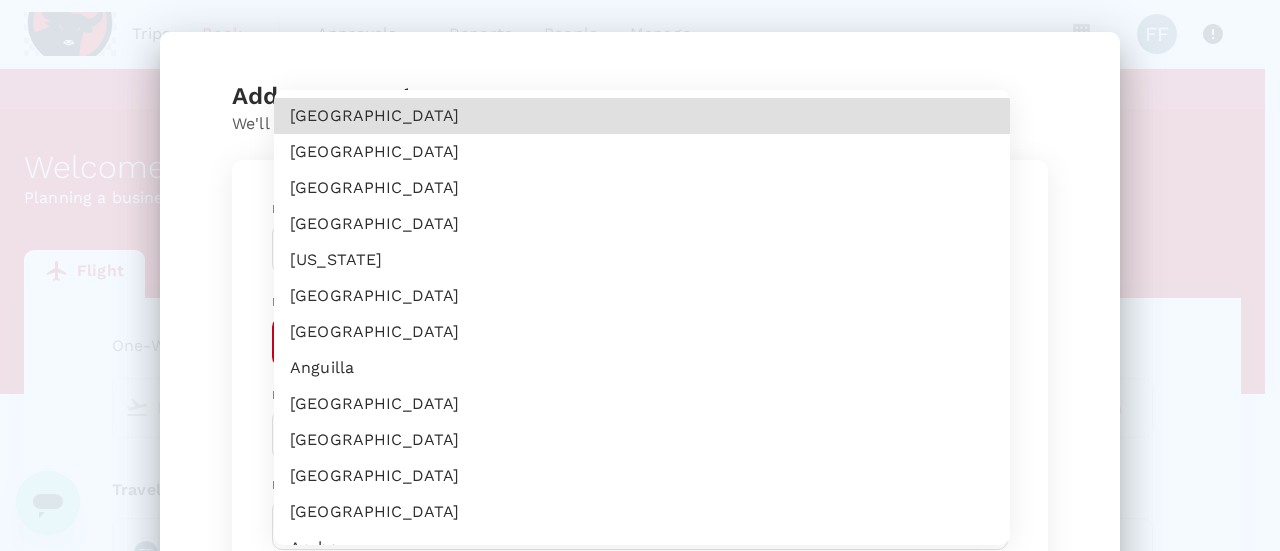 type 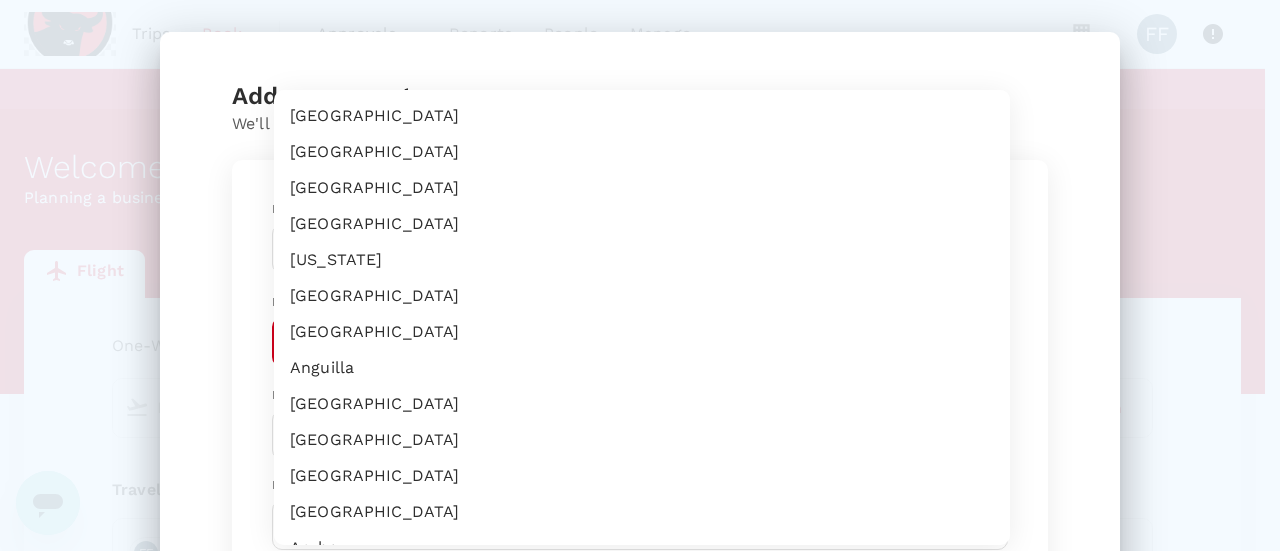scroll, scrollTop: 3398, scrollLeft: 0, axis: vertical 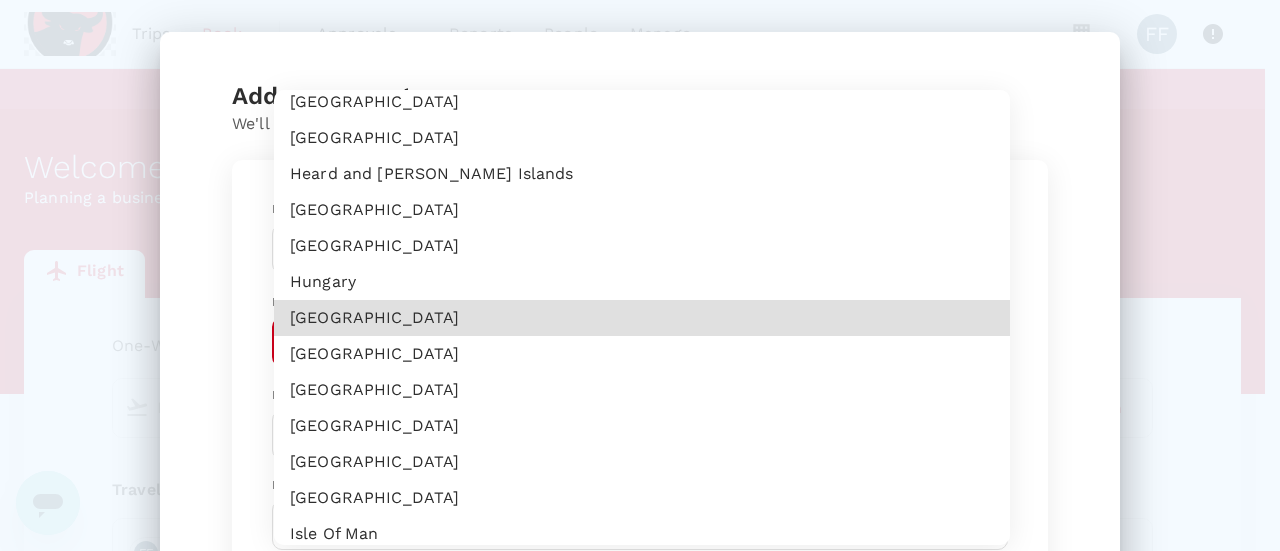 type 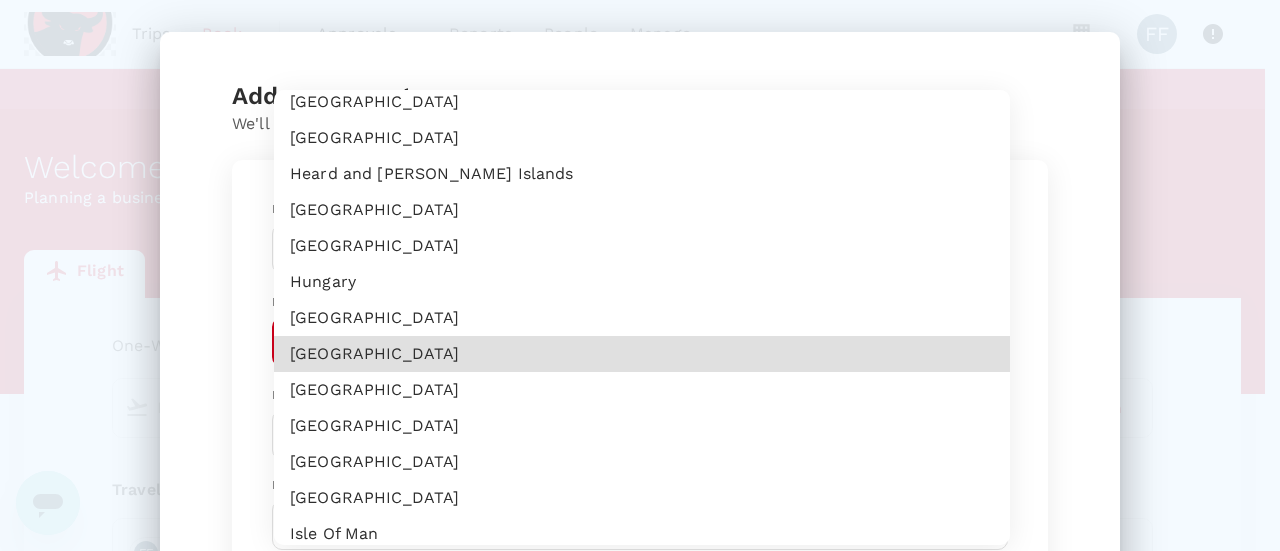type 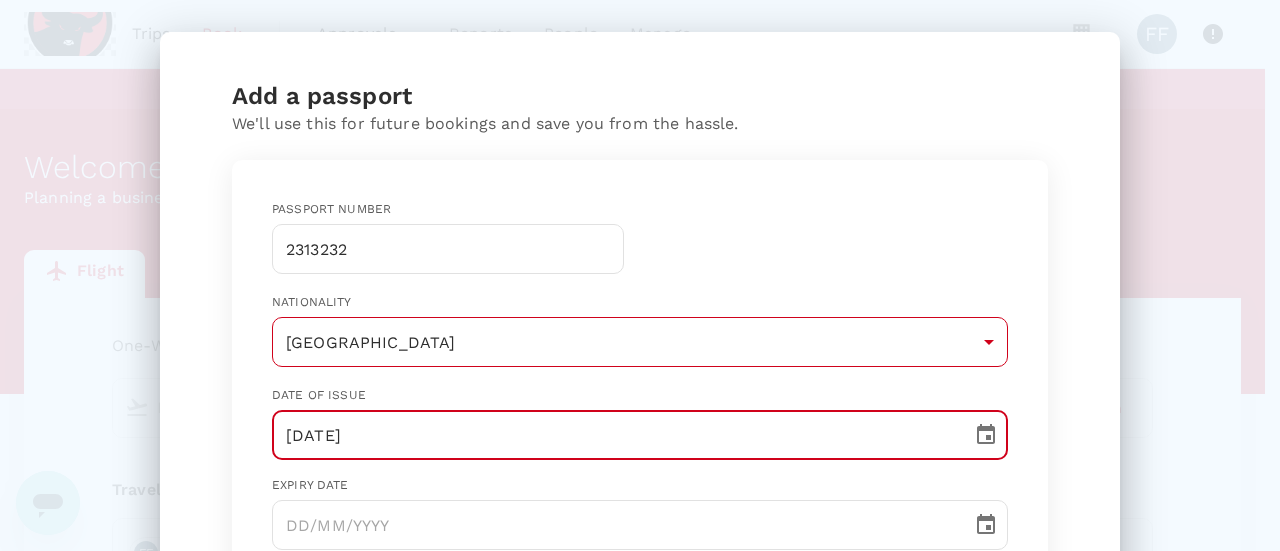 type on "10/10/2020" 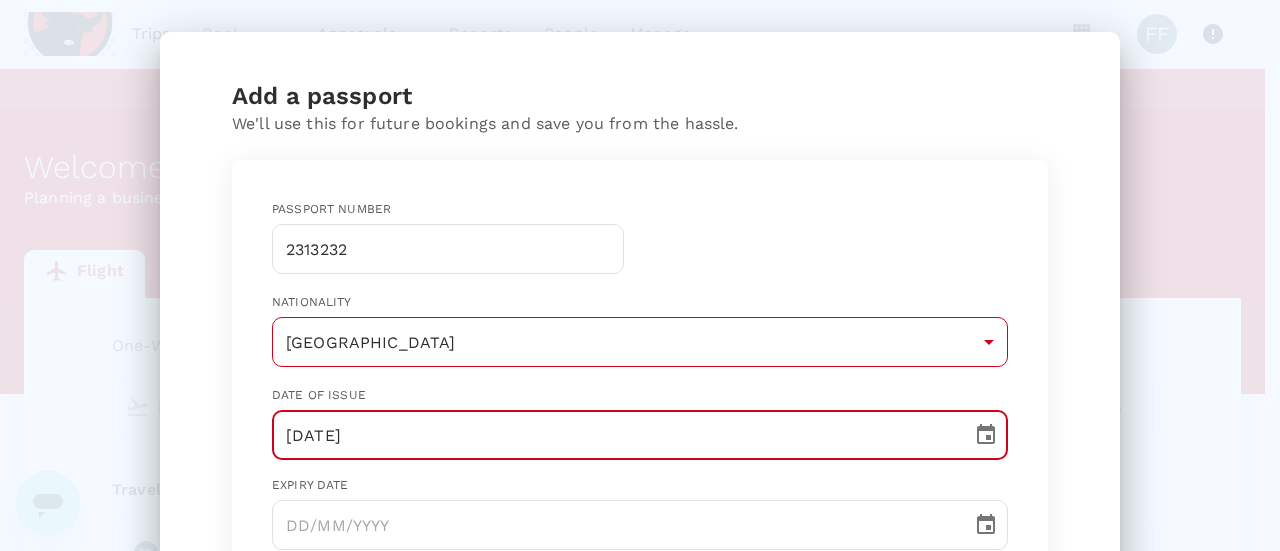 type 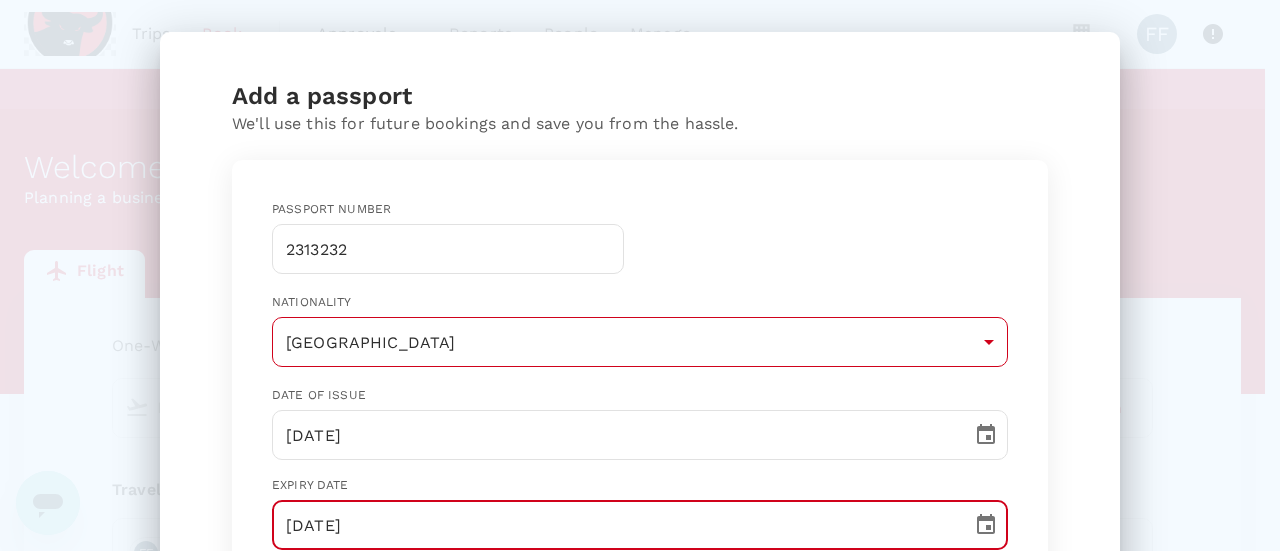 type on "10/10/2029" 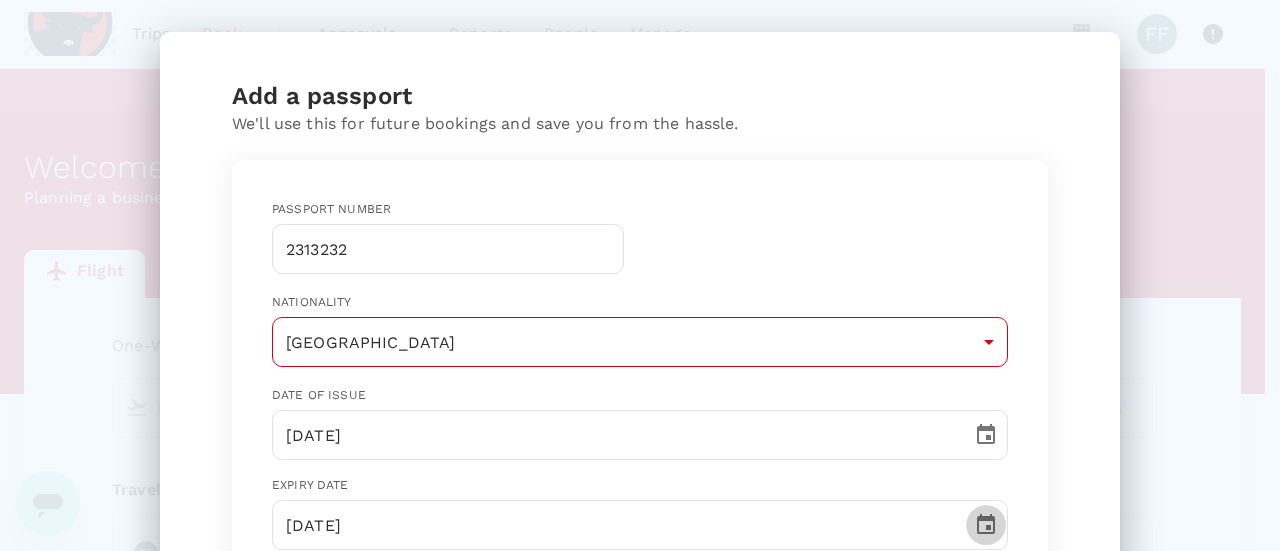 type 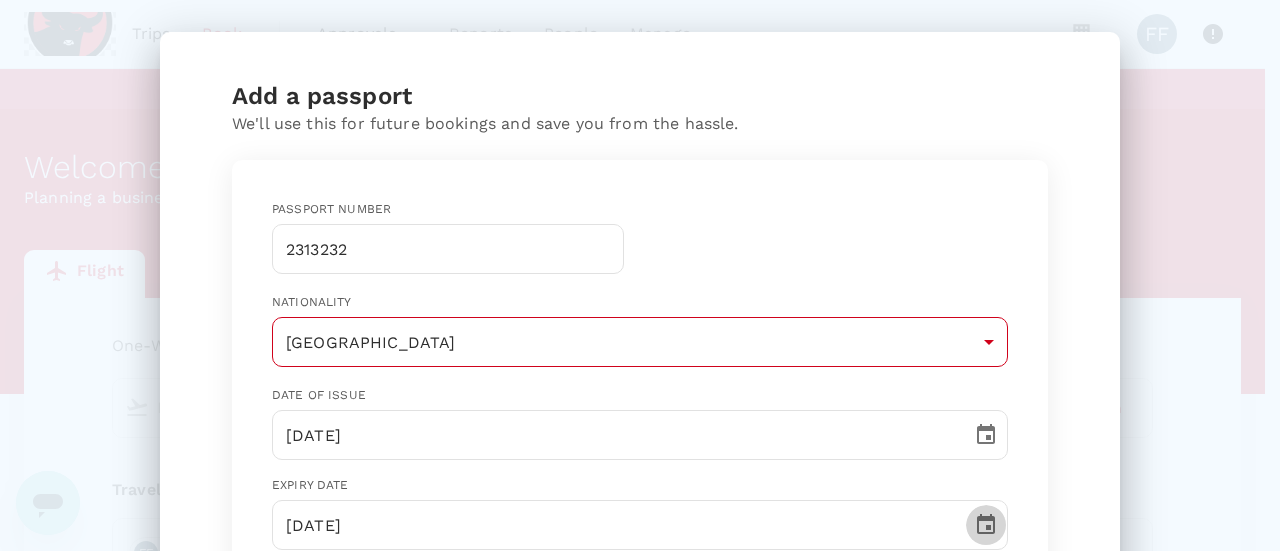 scroll, scrollTop: 340, scrollLeft: 0, axis: vertical 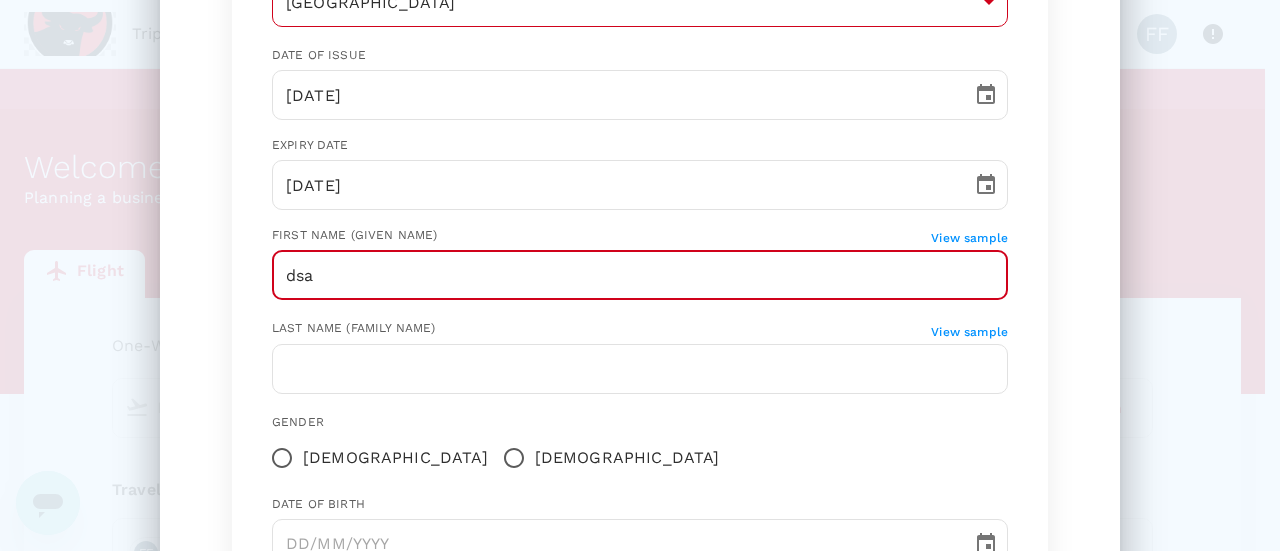 type on "dsa" 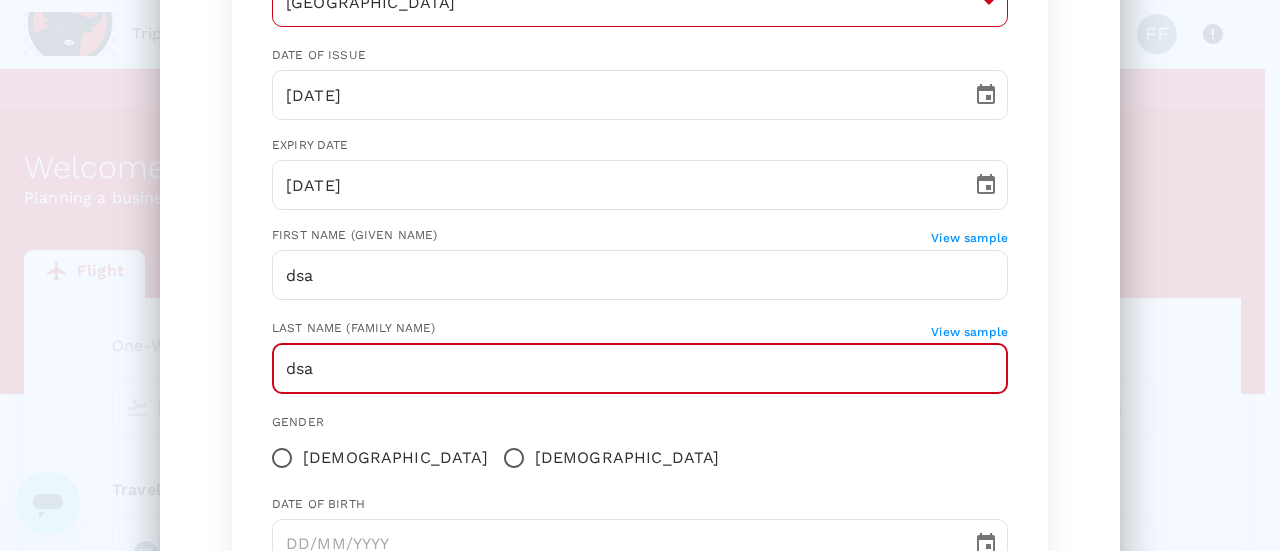 type on "dsa" 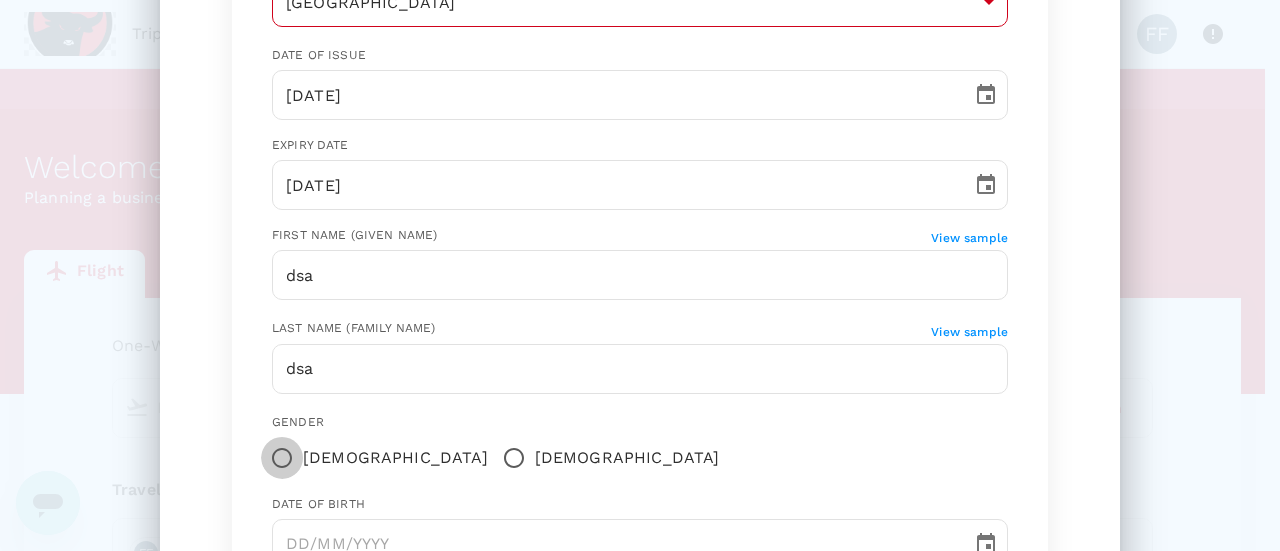 click on "Male" at bounding box center (514, 458) 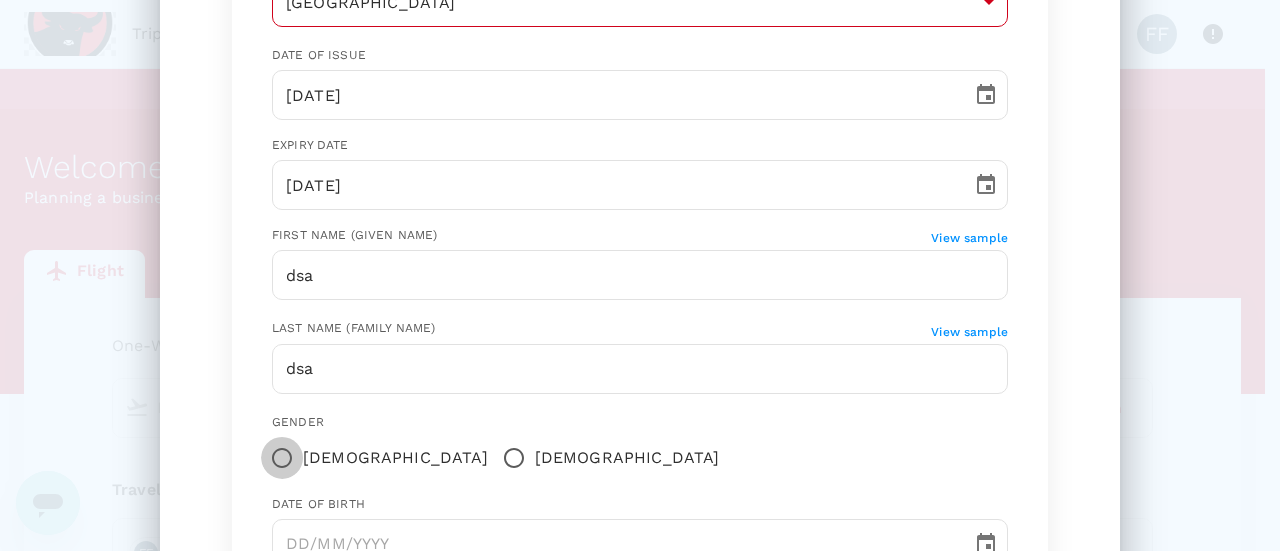 radio on "true" 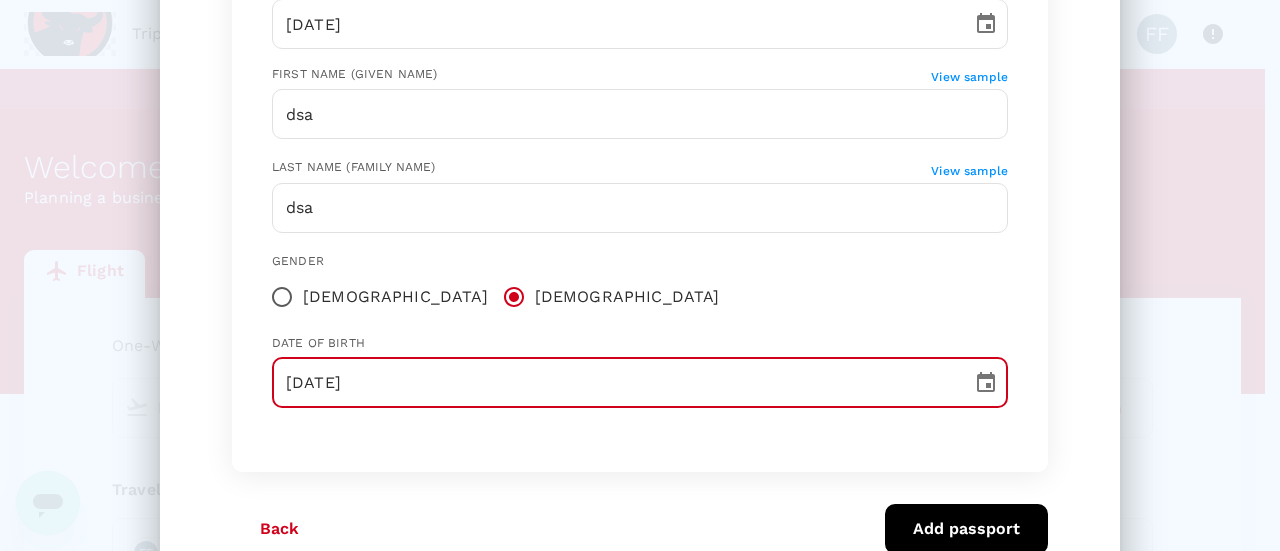 scroll, scrollTop: 583, scrollLeft: 0, axis: vertical 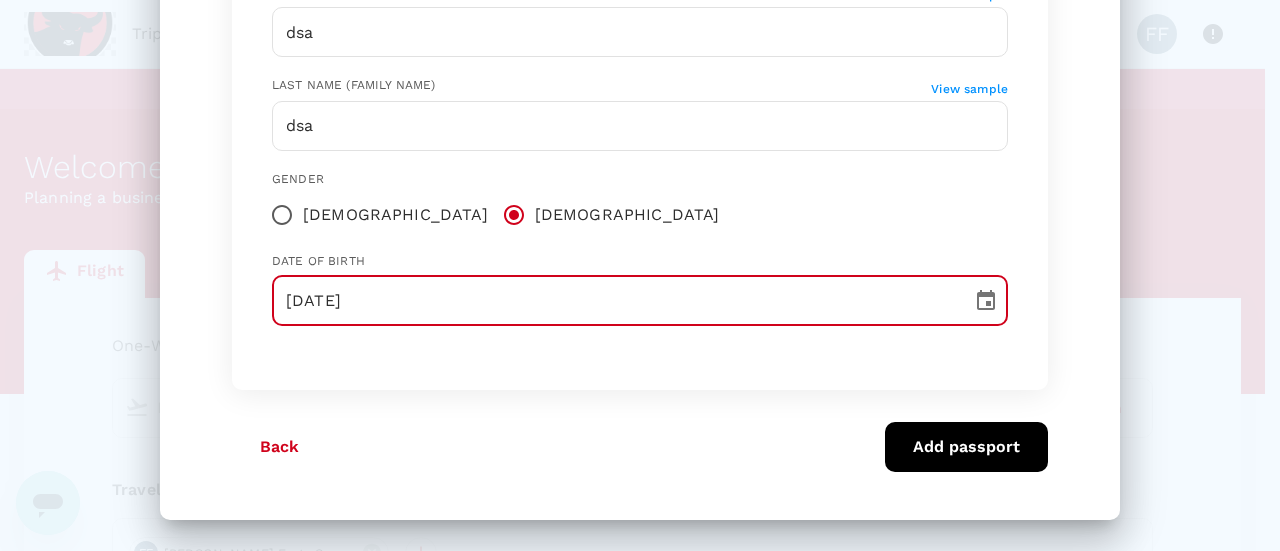 type on "10/10/2000" 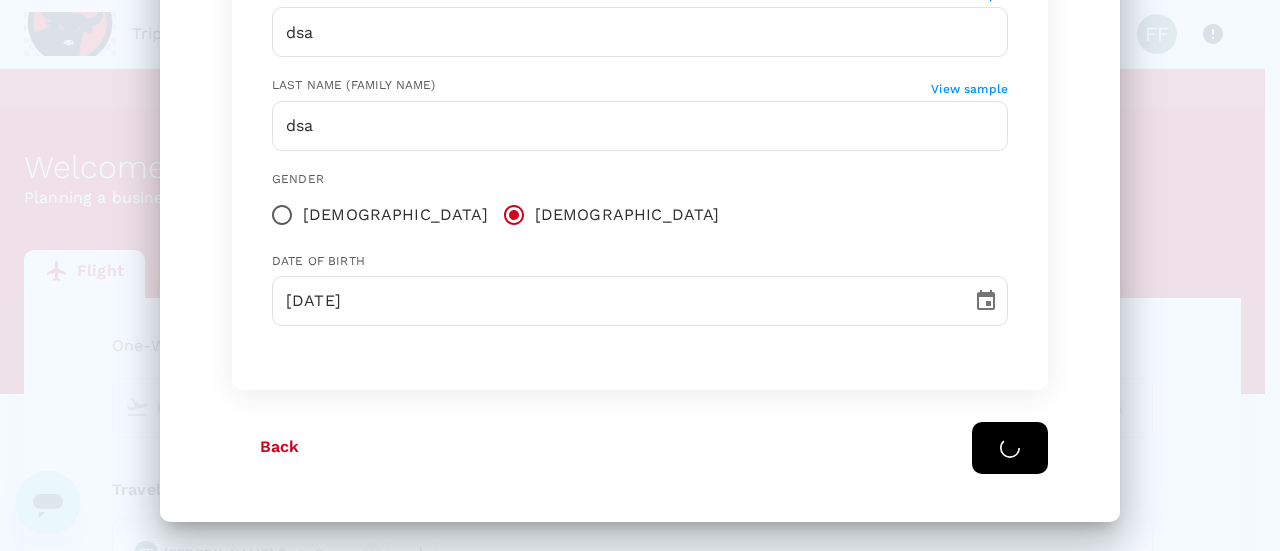 type 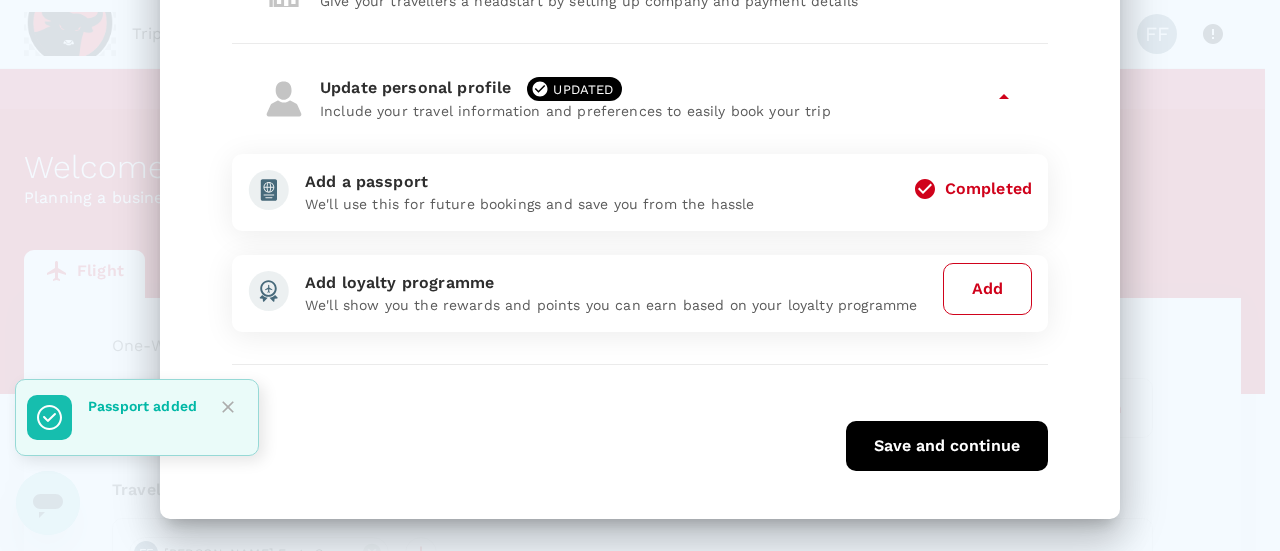 scroll, scrollTop: 210, scrollLeft: 0, axis: vertical 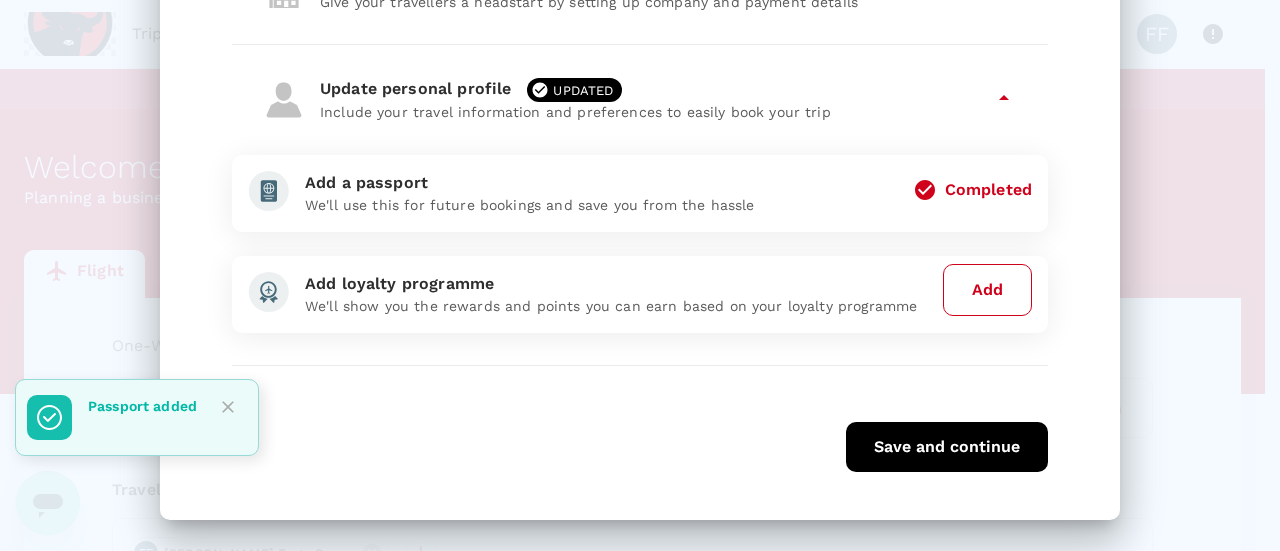 click on "Add" at bounding box center [987, 290] 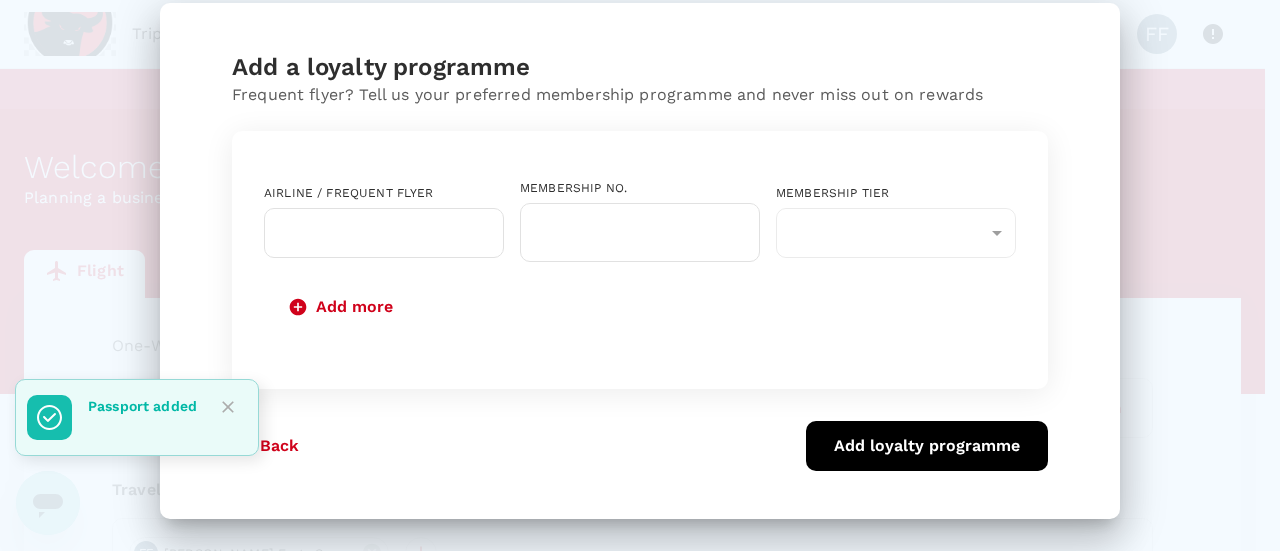 scroll, scrollTop: 0, scrollLeft: 0, axis: both 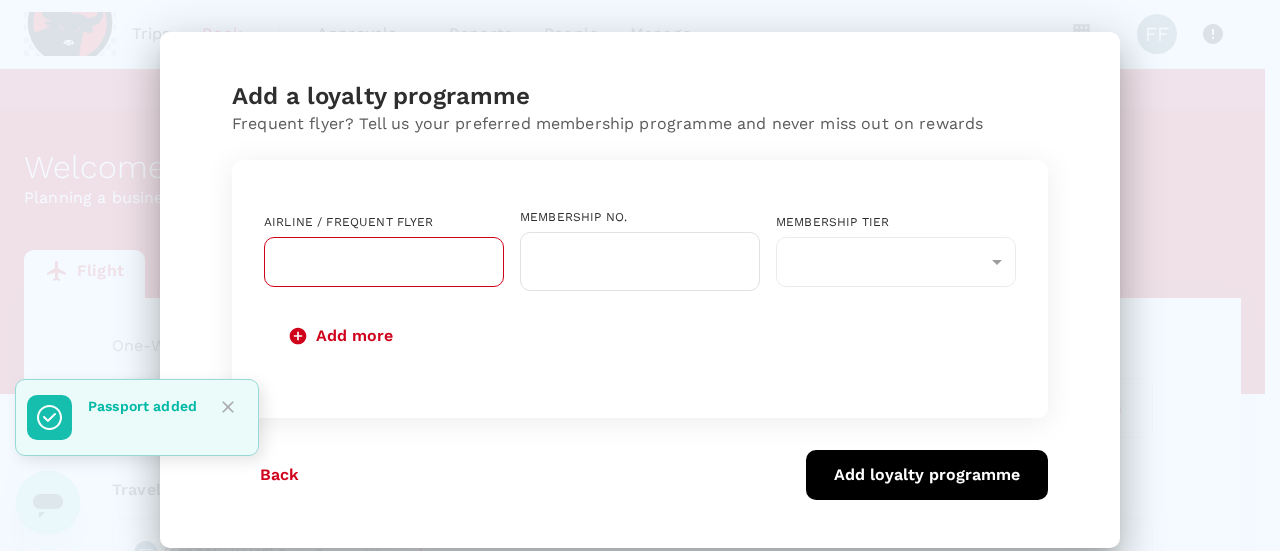 drag, startPoint x: 378, startPoint y: 281, endPoint x: 402, endPoint y: 279, distance: 24.083189 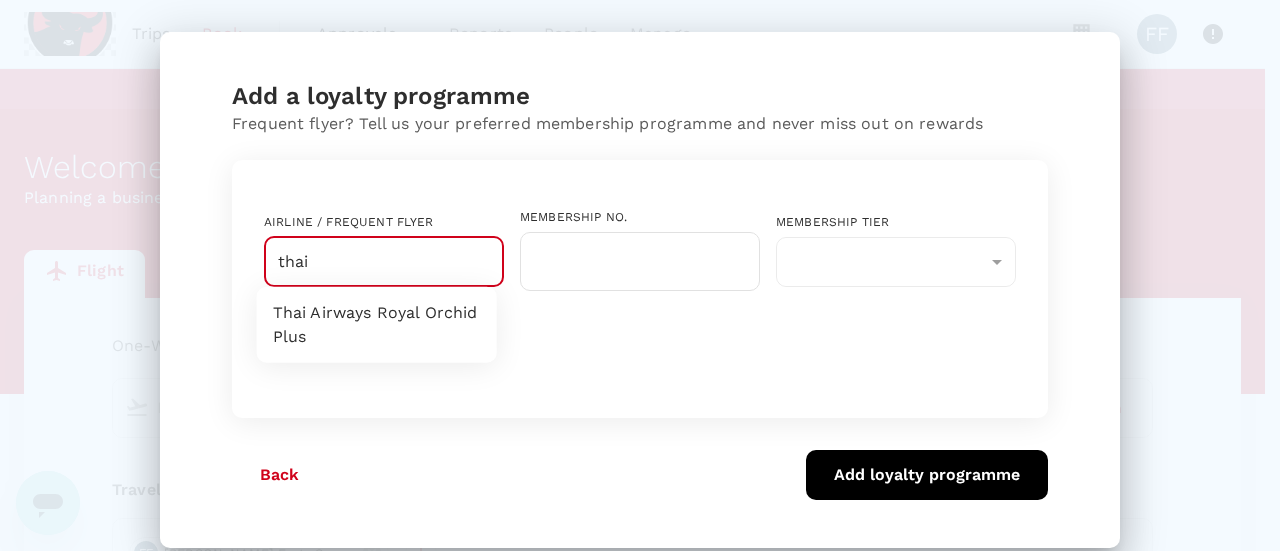 click on "Thai Airways Royal Orchid Plus" at bounding box center [377, 325] 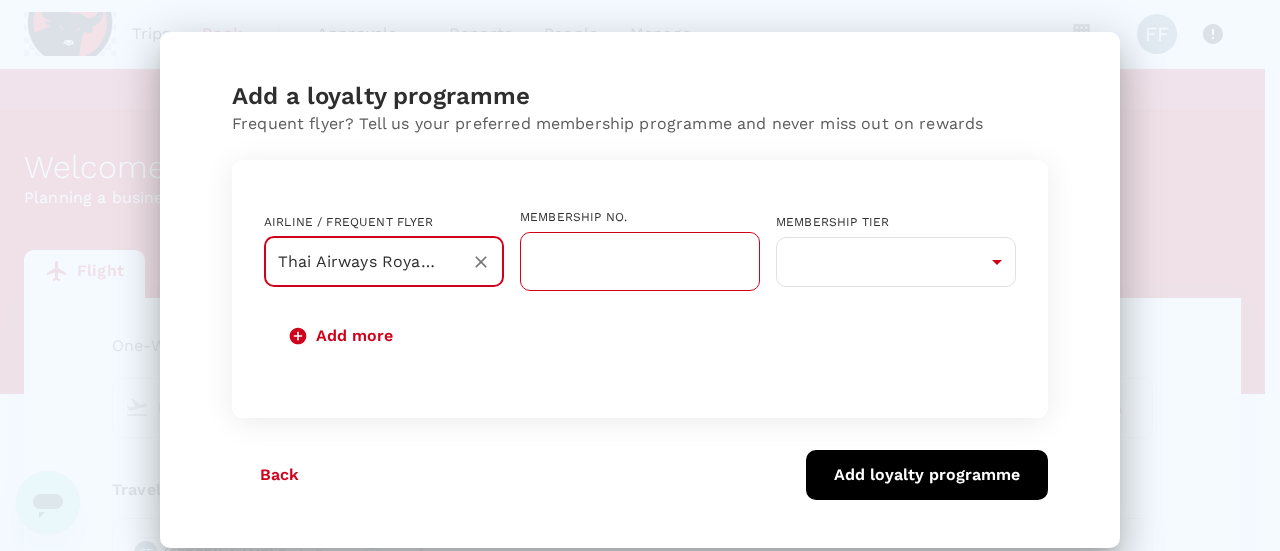 type on "Thai Airways Royal Orchid Plus" 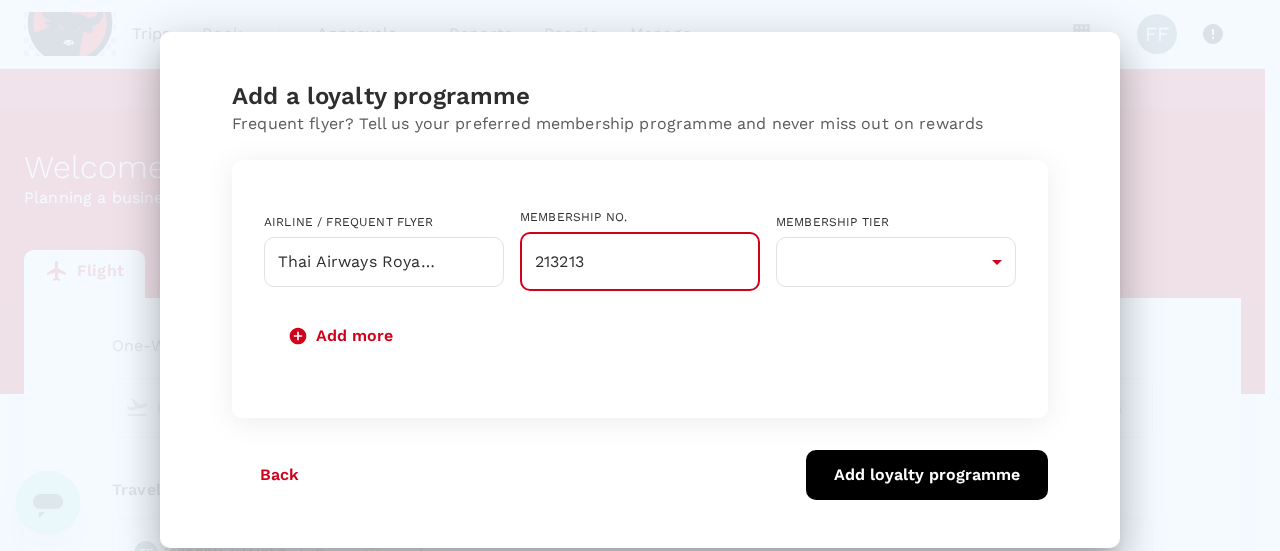 type on "213213" 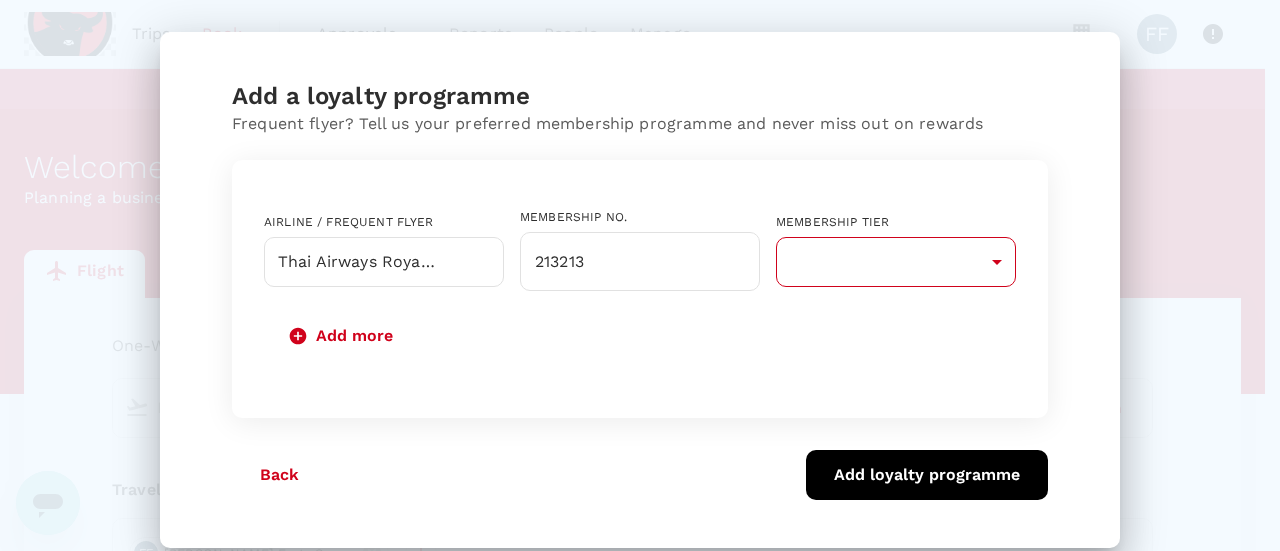 click on "Membership tier ​ ​" at bounding box center [888, 243] 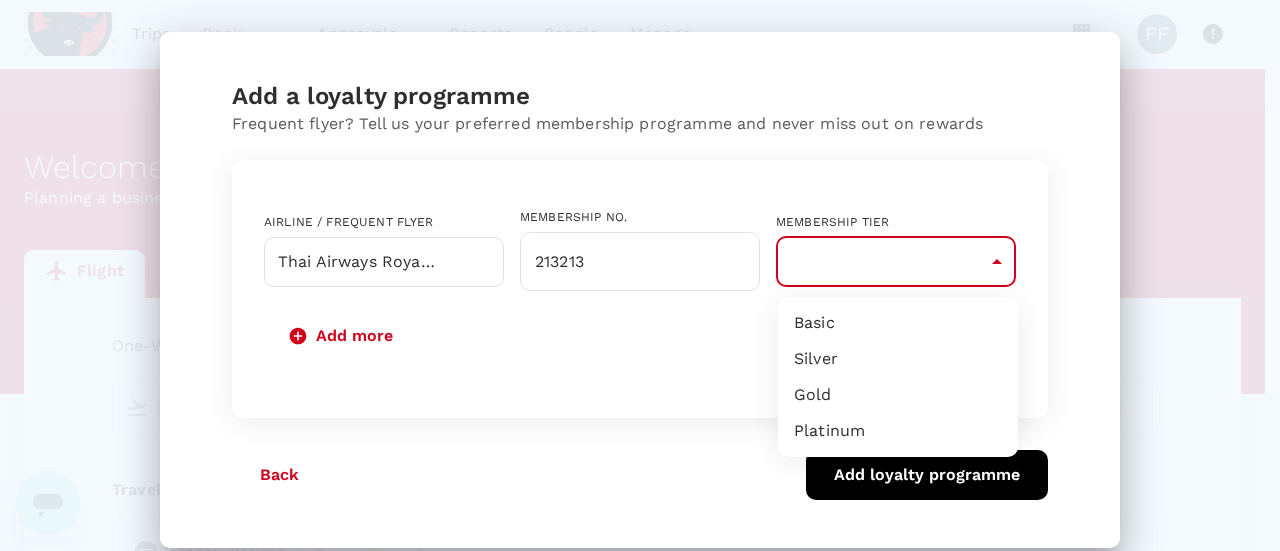 click on "Silver" at bounding box center [898, 359] 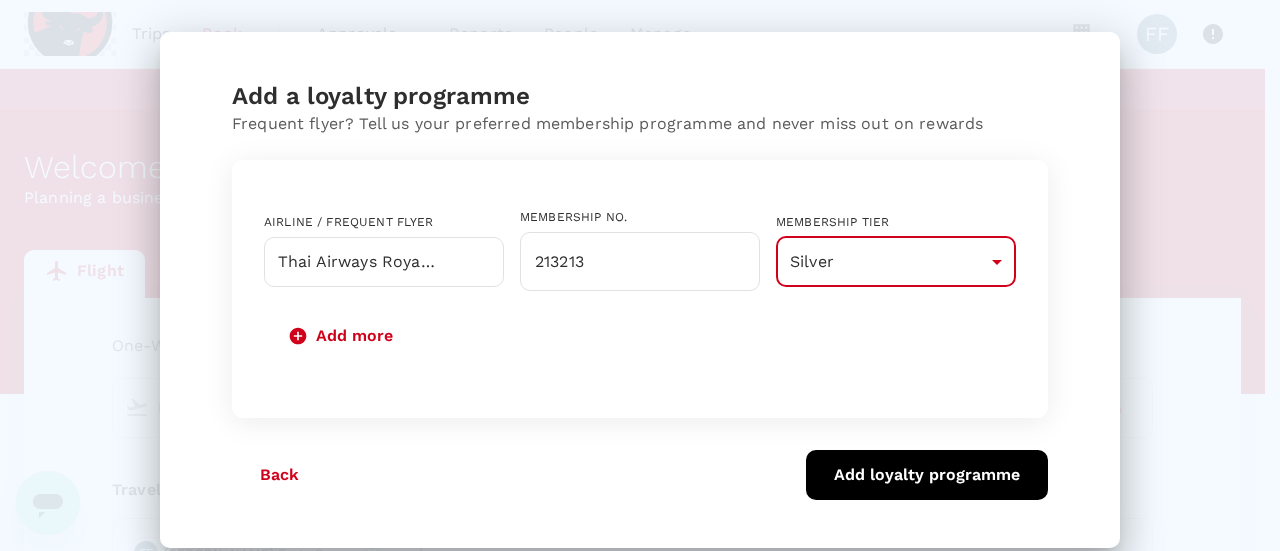 click on "Add loyalty programme" at bounding box center (927, 475) 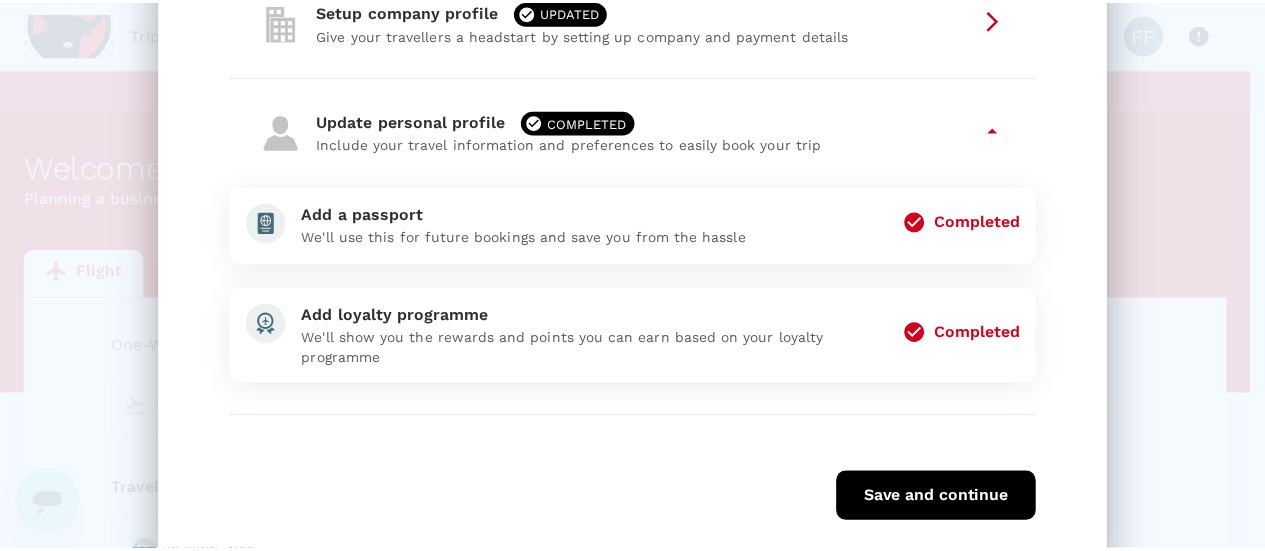 scroll, scrollTop: 229, scrollLeft: 0, axis: vertical 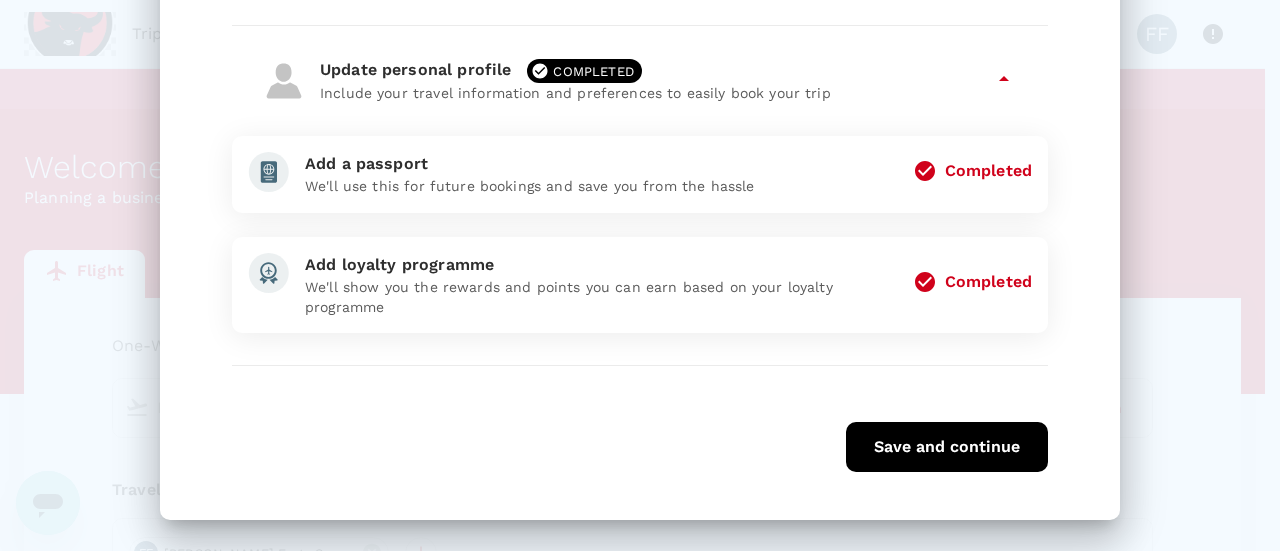 click on "Save and continue" at bounding box center (947, 447) 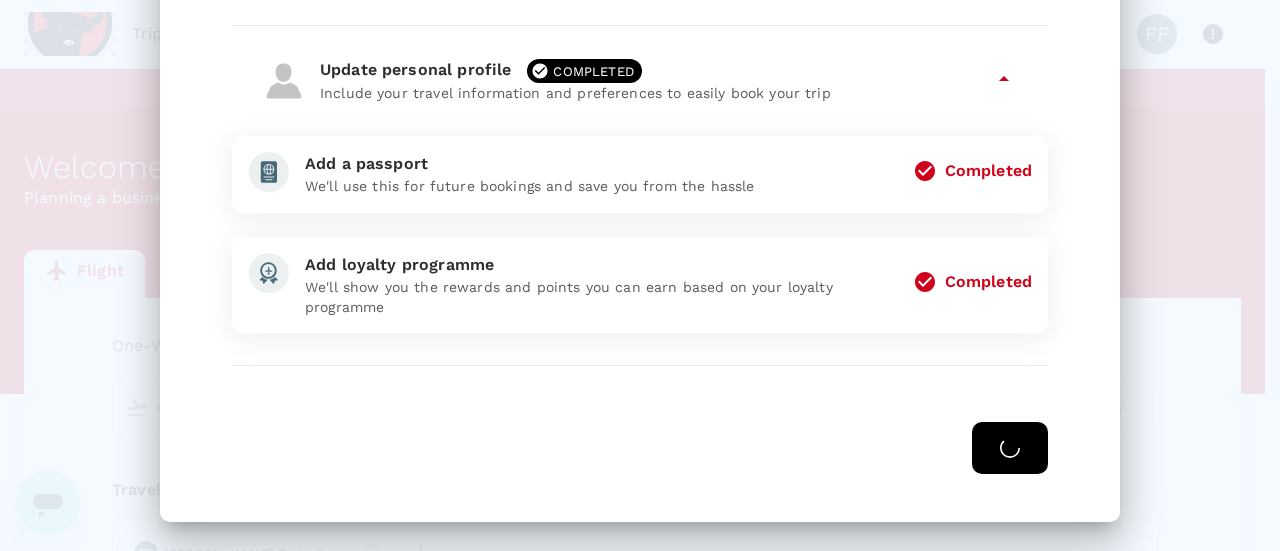 type 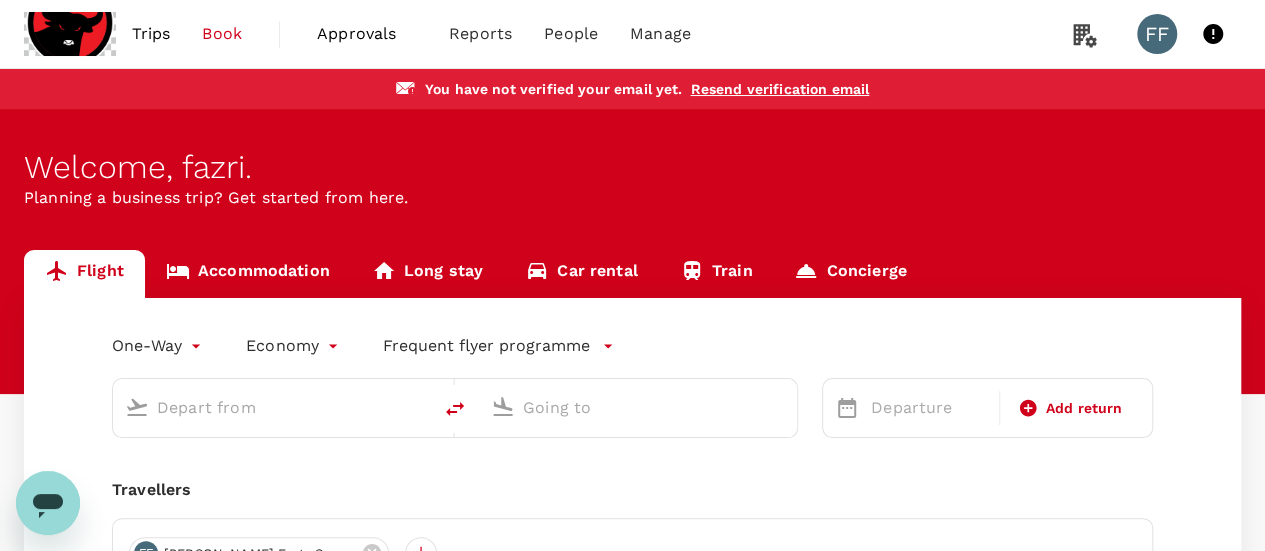 click at bounding box center [273, 407] 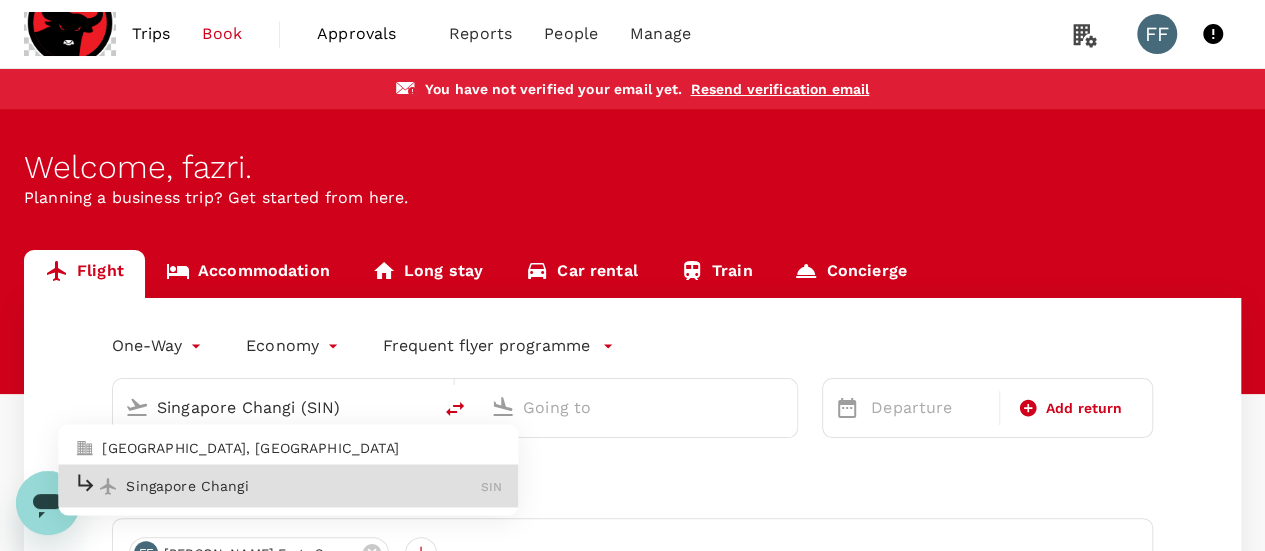 type on "Singapore Changi (SIN)" 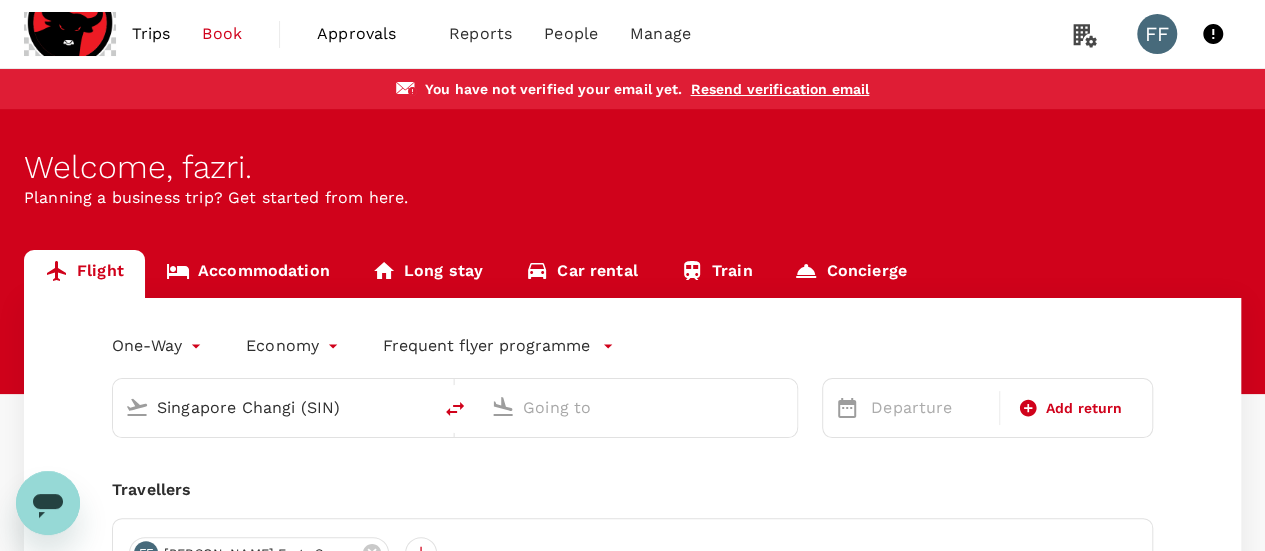 scroll, scrollTop: 18, scrollLeft: 0, axis: vertical 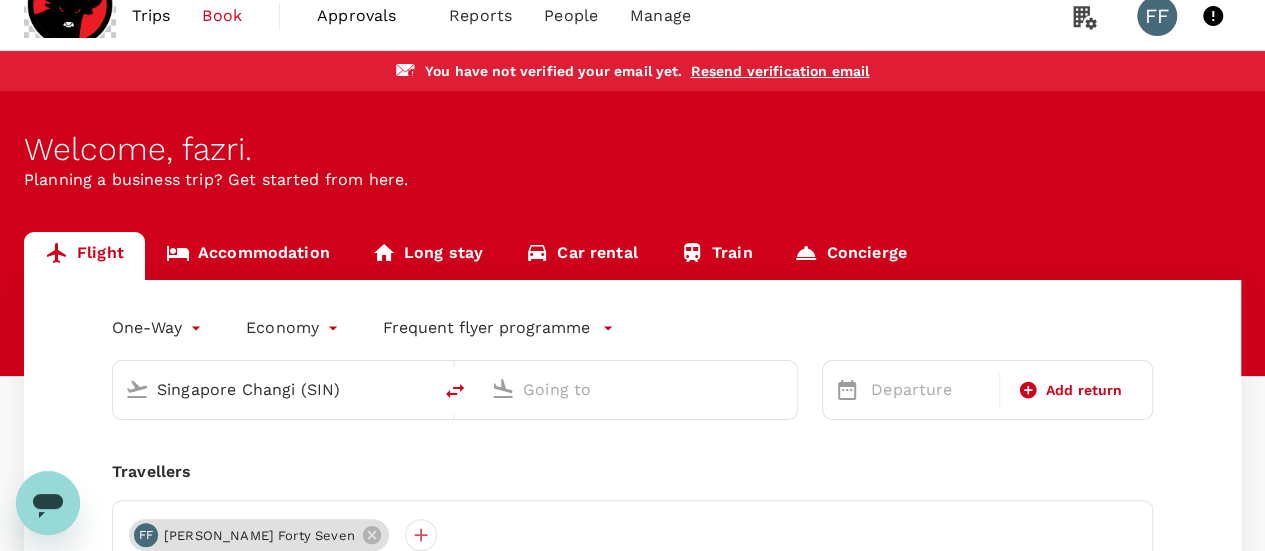 drag, startPoint x: 546, startPoint y: 436, endPoint x: 677, endPoint y: 387, distance: 139.86423 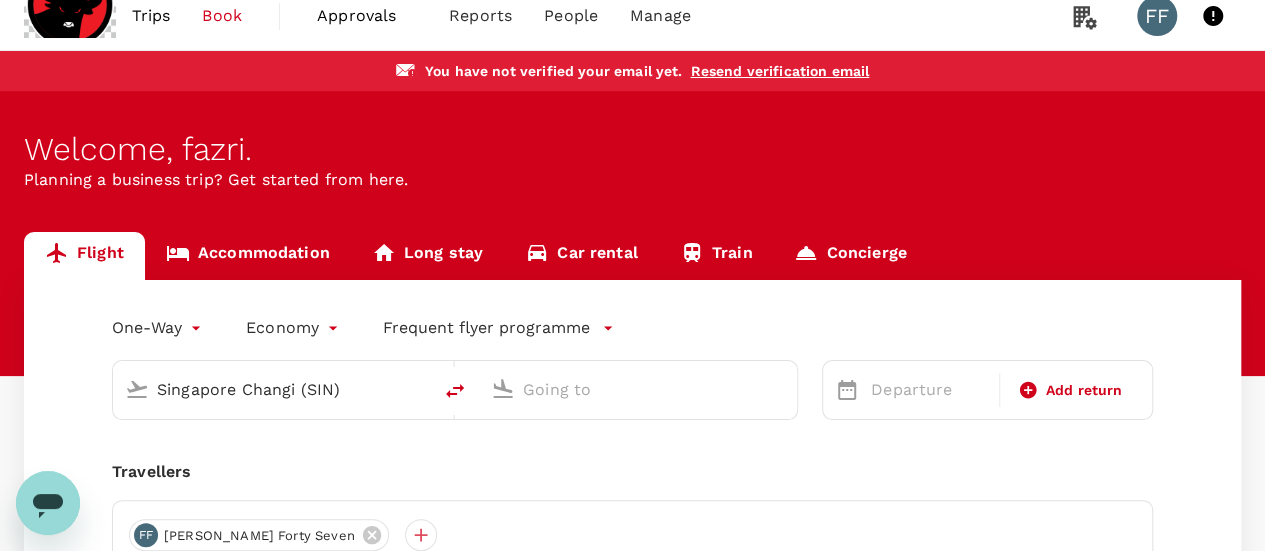 click at bounding box center (639, 389) 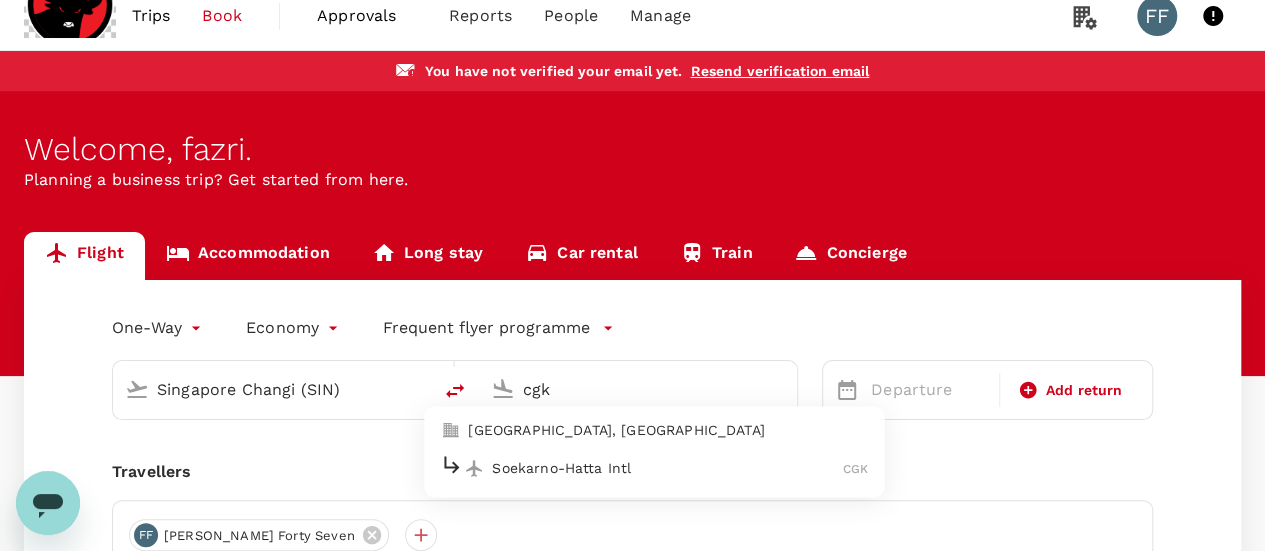 click on "Soekarno-Hatta Intl" at bounding box center (667, 468) 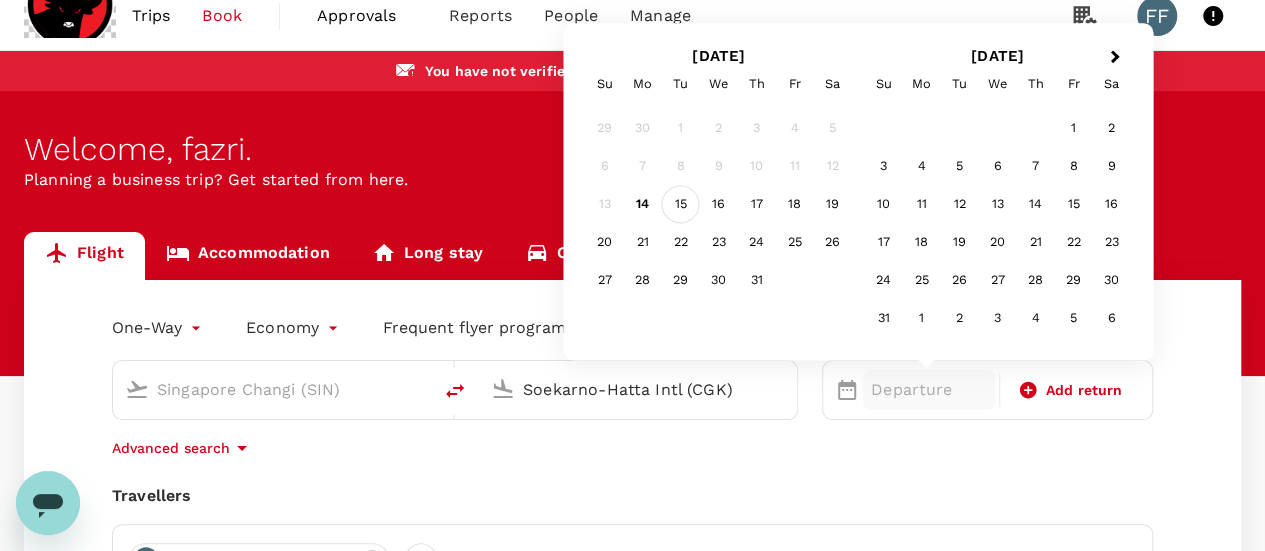 type on "Soekarno-Hatta Intl (CGK)" 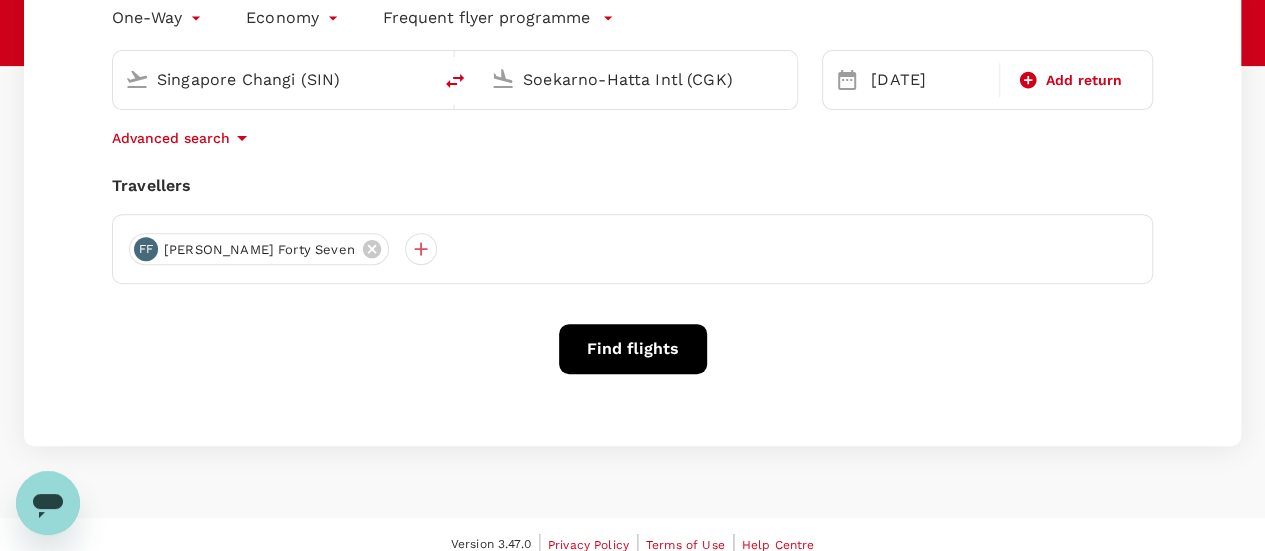 scroll, scrollTop: 347, scrollLeft: 0, axis: vertical 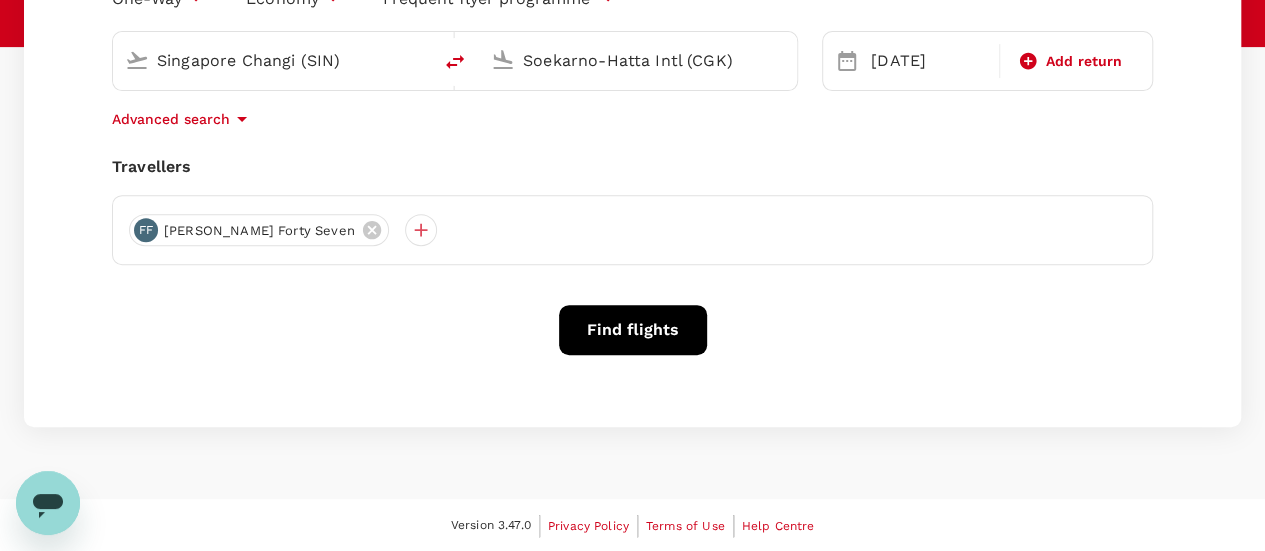 click on "One-Way oneway Economy economy Frequent flyer programme Singapore Changi (SIN) Soekarno-Hatta Intl (CGK) Selected date: Tuesday, July 15th, 2025 15 Jul Add return Advanced search Travellers   FF fazri forty seven Find flights" at bounding box center (632, 189) 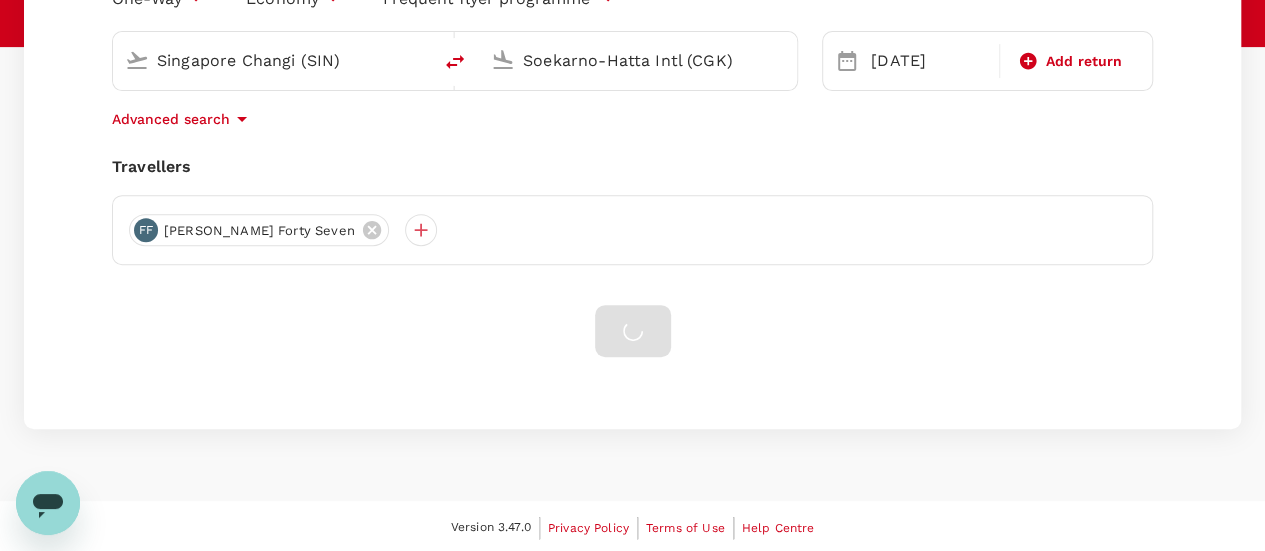 click at bounding box center (632, 331) 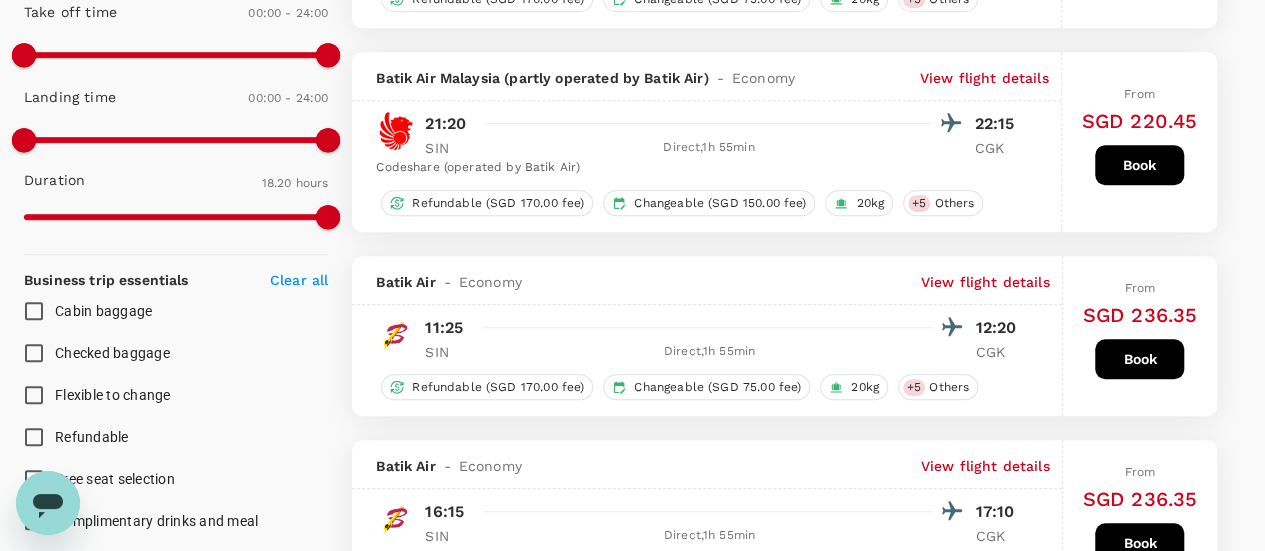 scroll, scrollTop: 600, scrollLeft: 0, axis: vertical 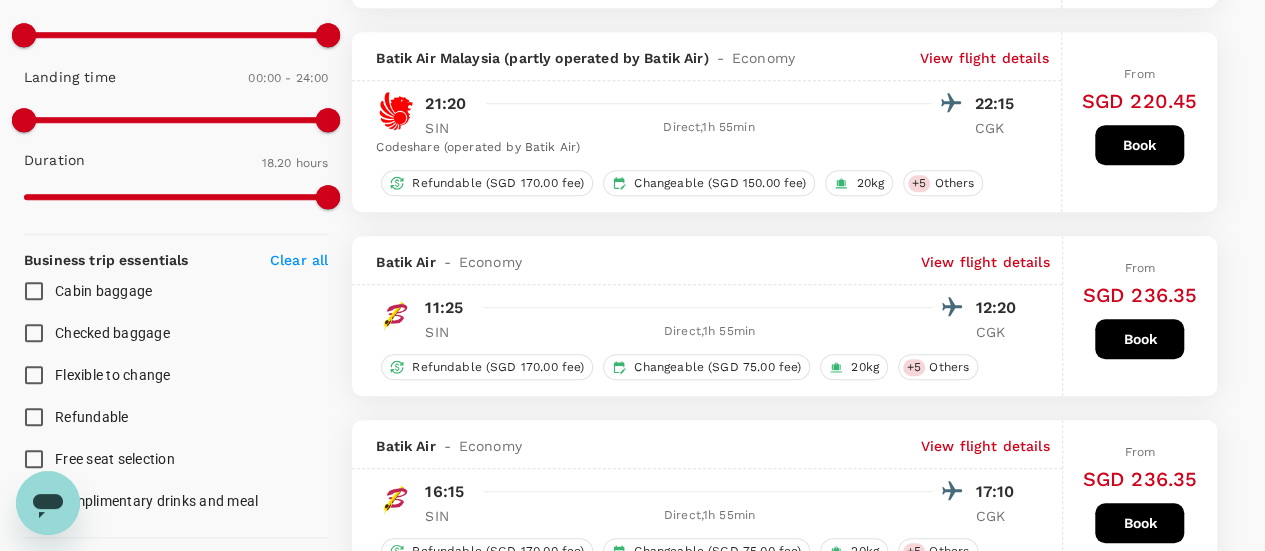 click on "From SGD 220.45 Book" at bounding box center [1140, 122] 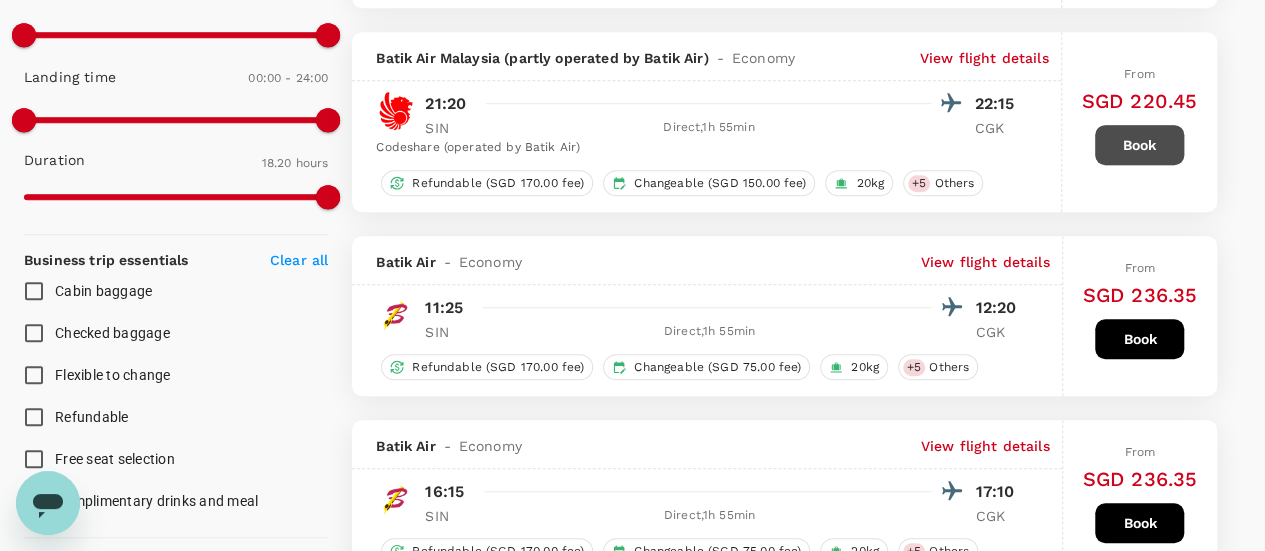 click on "Book" at bounding box center [1139, 145] 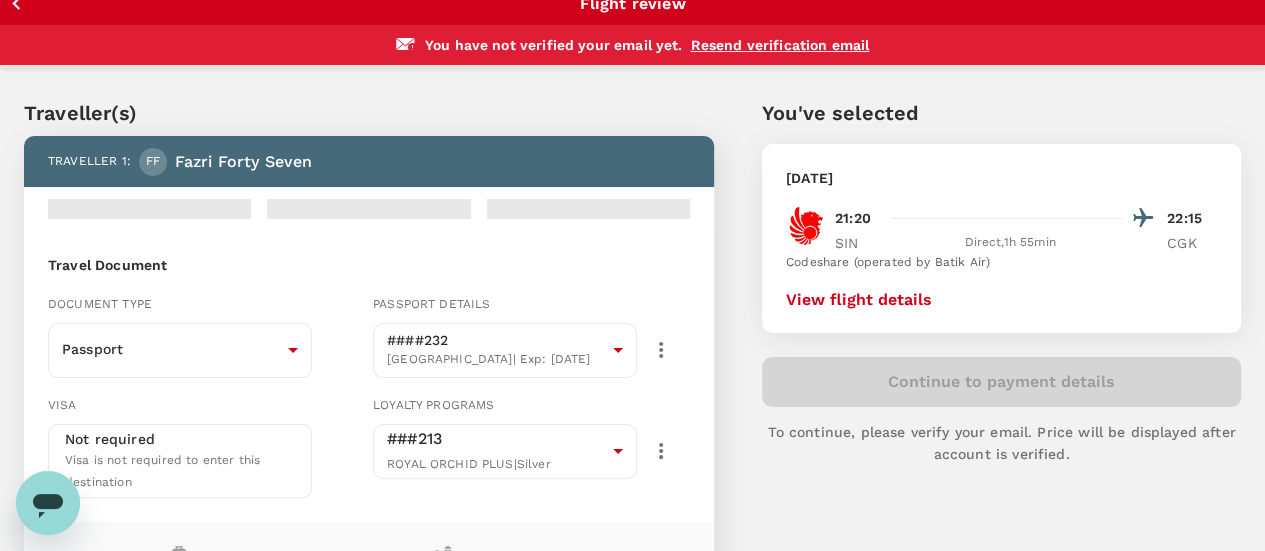 scroll, scrollTop: 0, scrollLeft: 0, axis: both 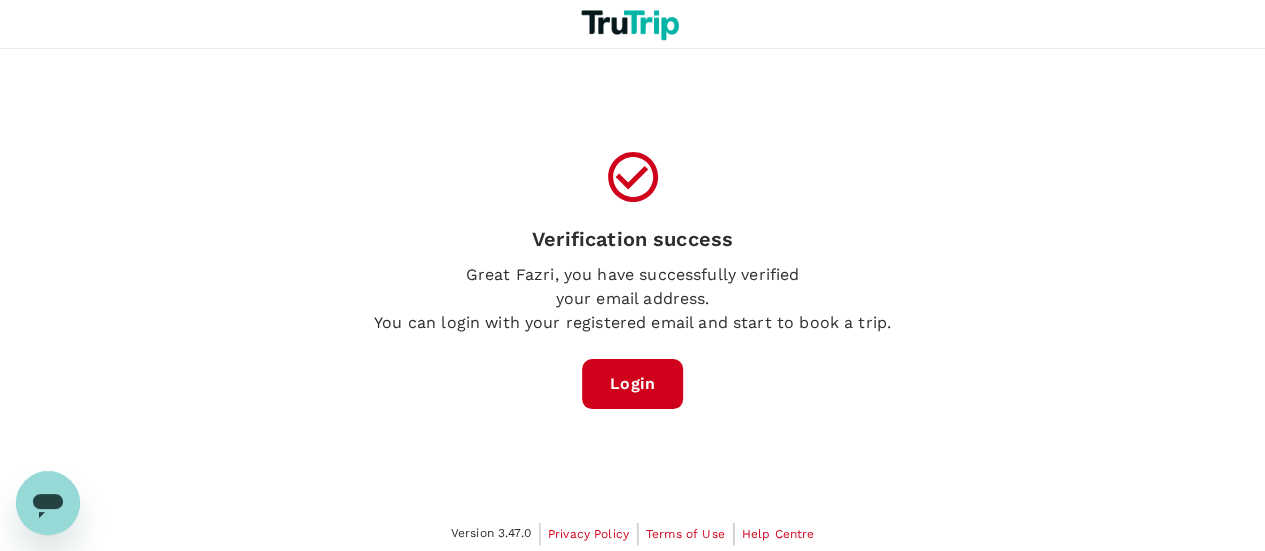 click on "Login" at bounding box center [632, 384] 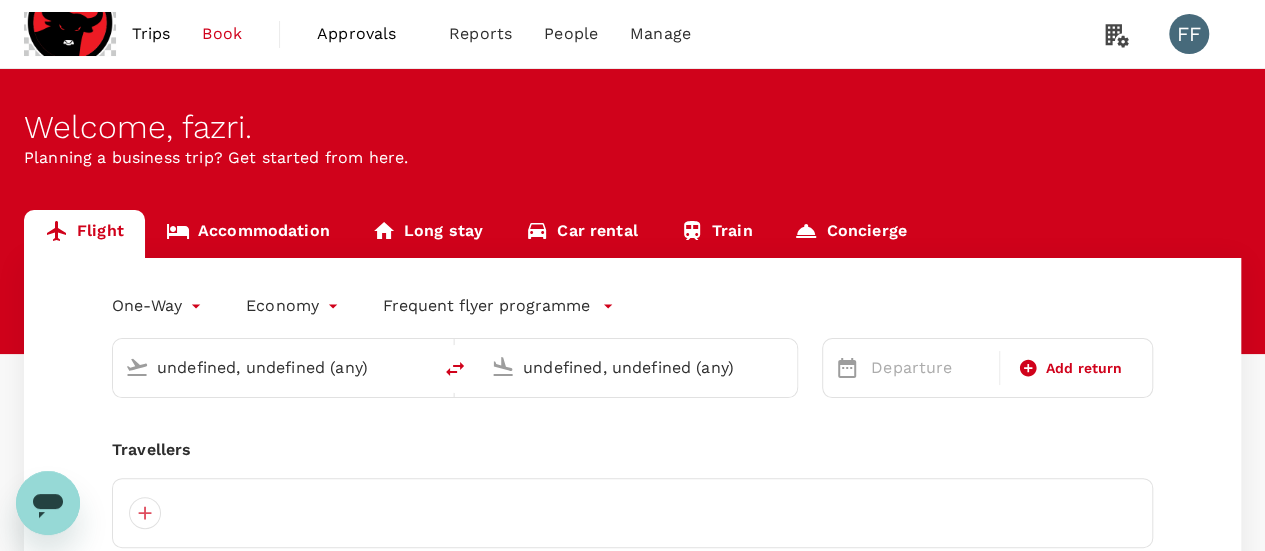 type on "Singapore Changi (SIN)" 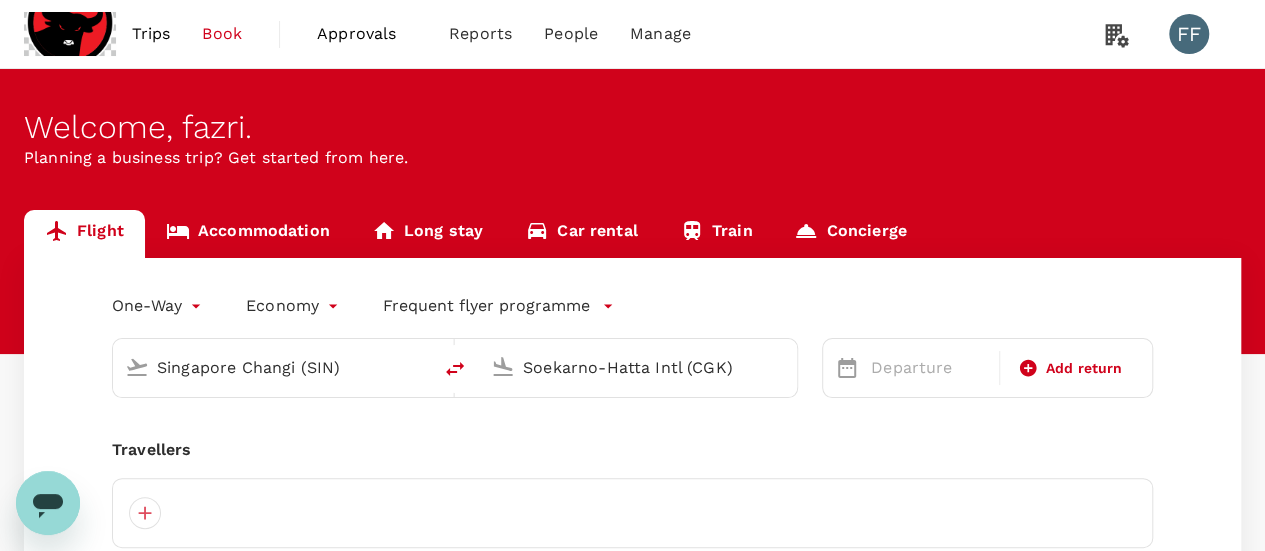 type 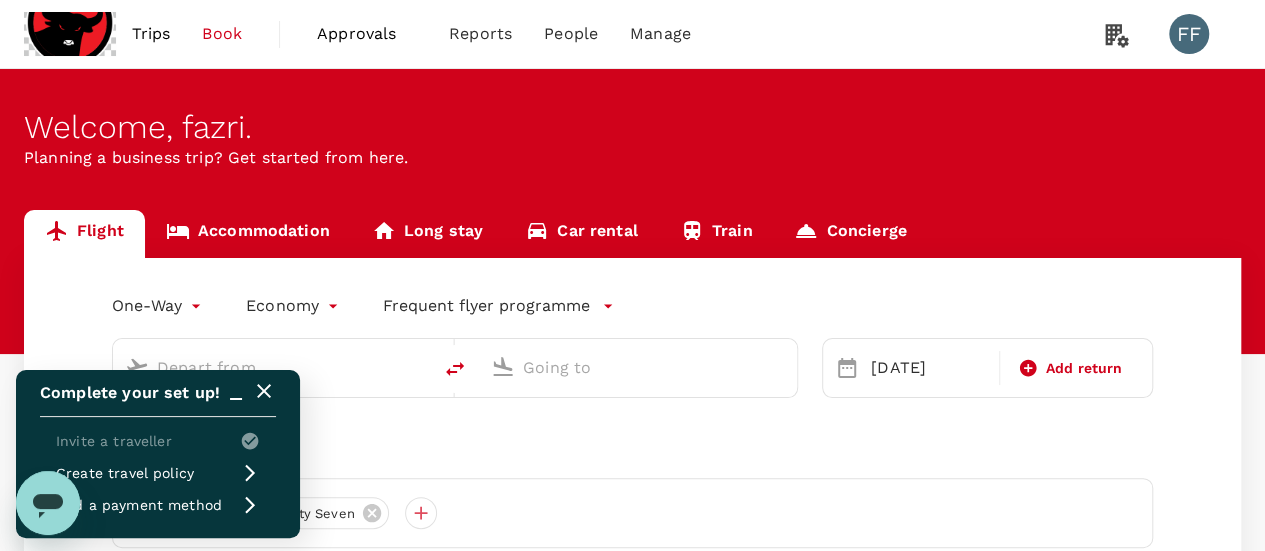 type on "Singapore Changi (SIN)" 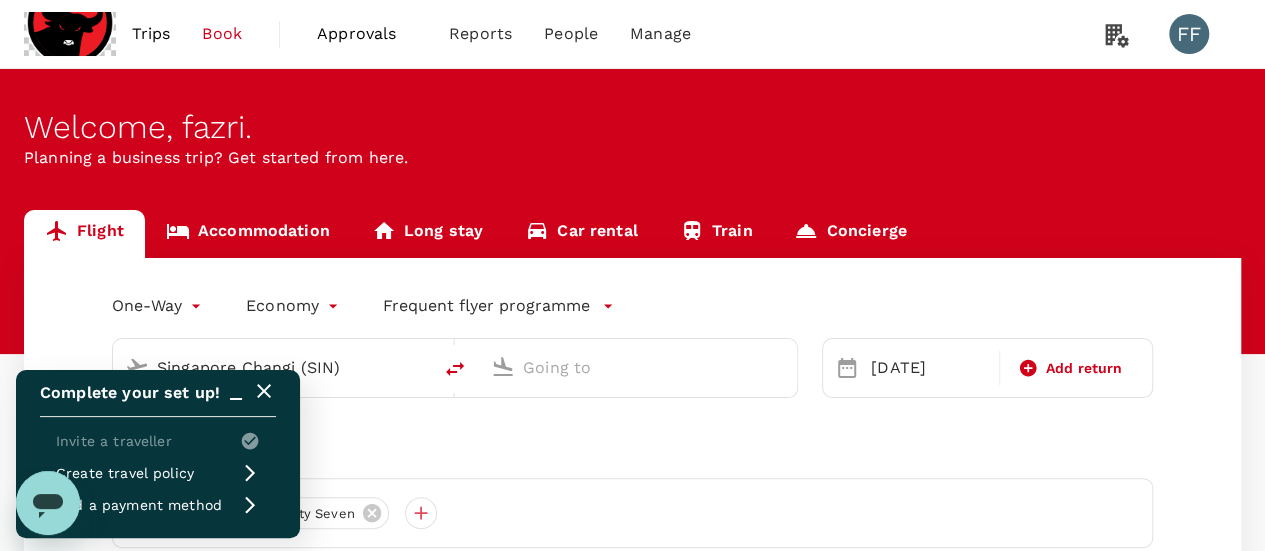 type on "Soekarno-Hatta Intl (CGK)" 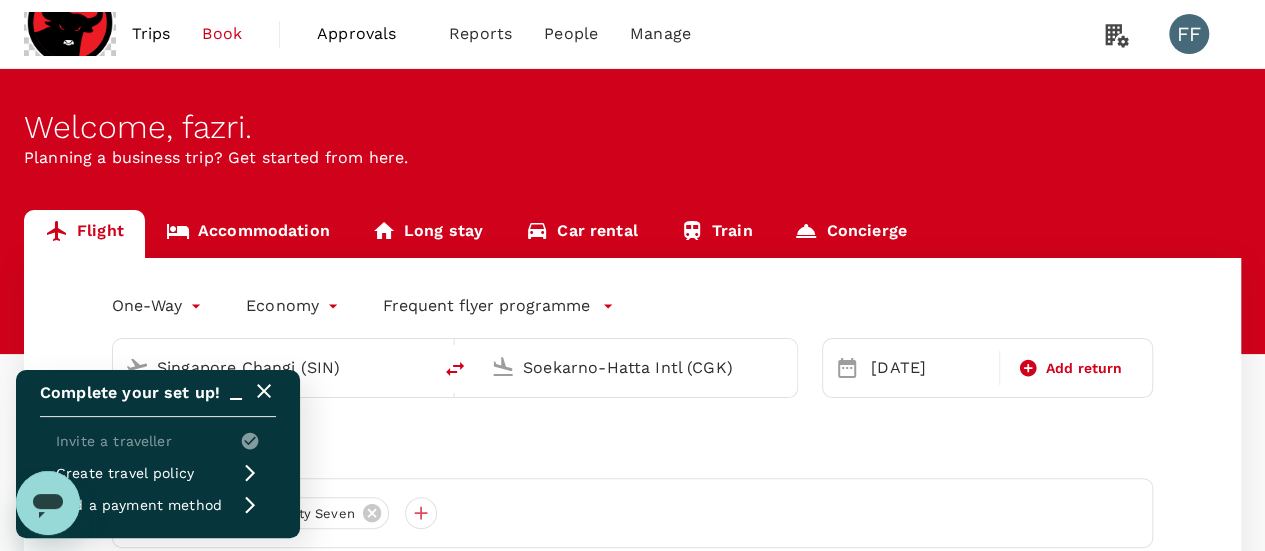 type 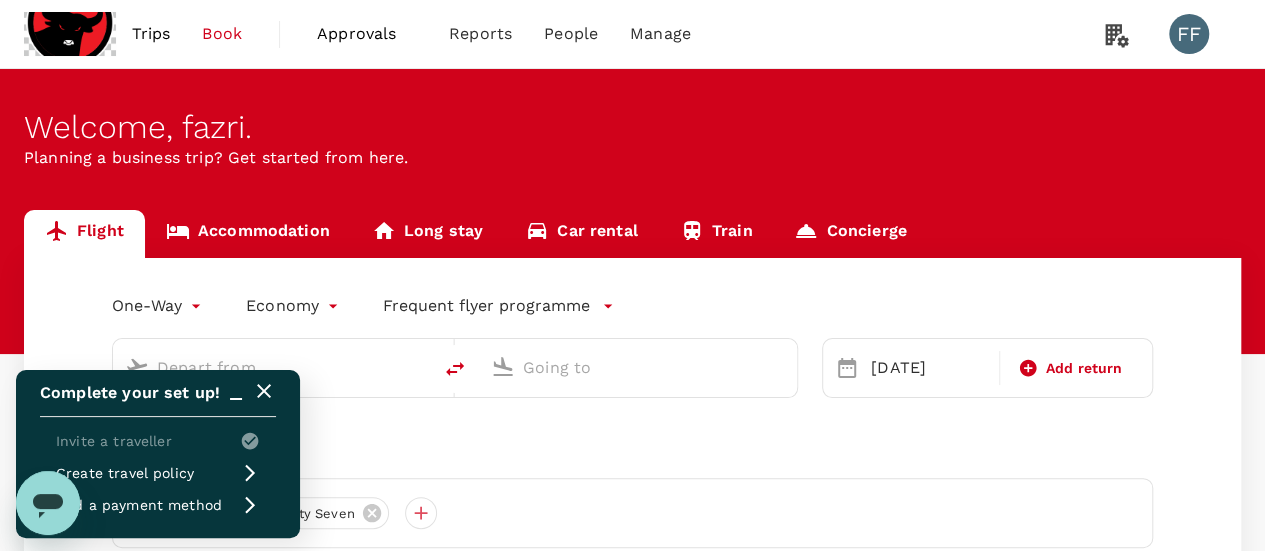 type on "Singapore Changi (SIN)" 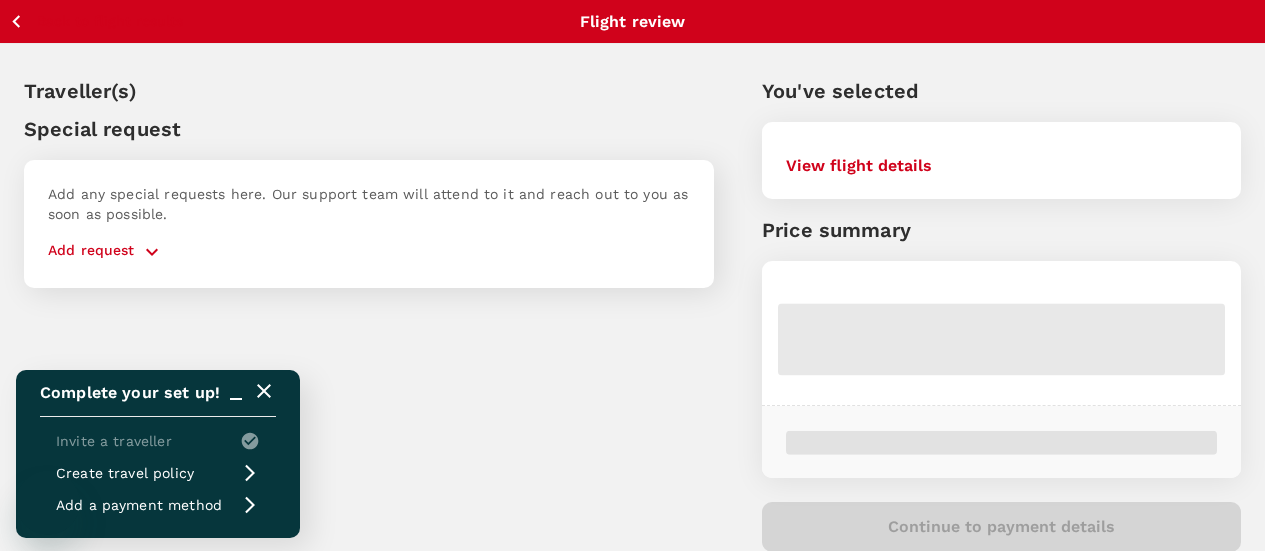 scroll, scrollTop: 0, scrollLeft: 0, axis: both 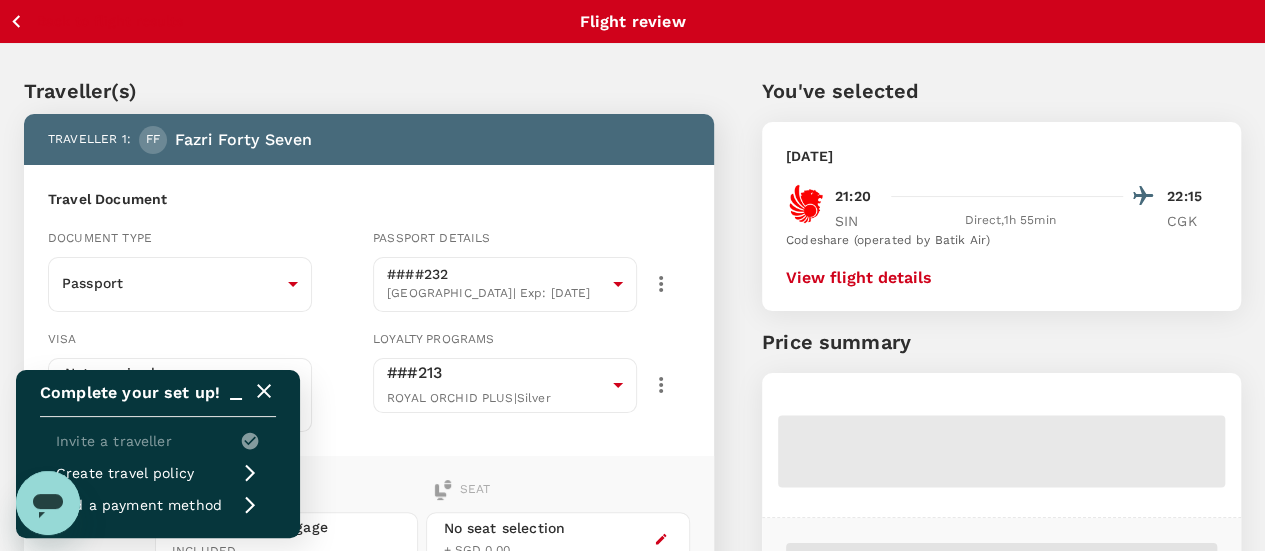 click 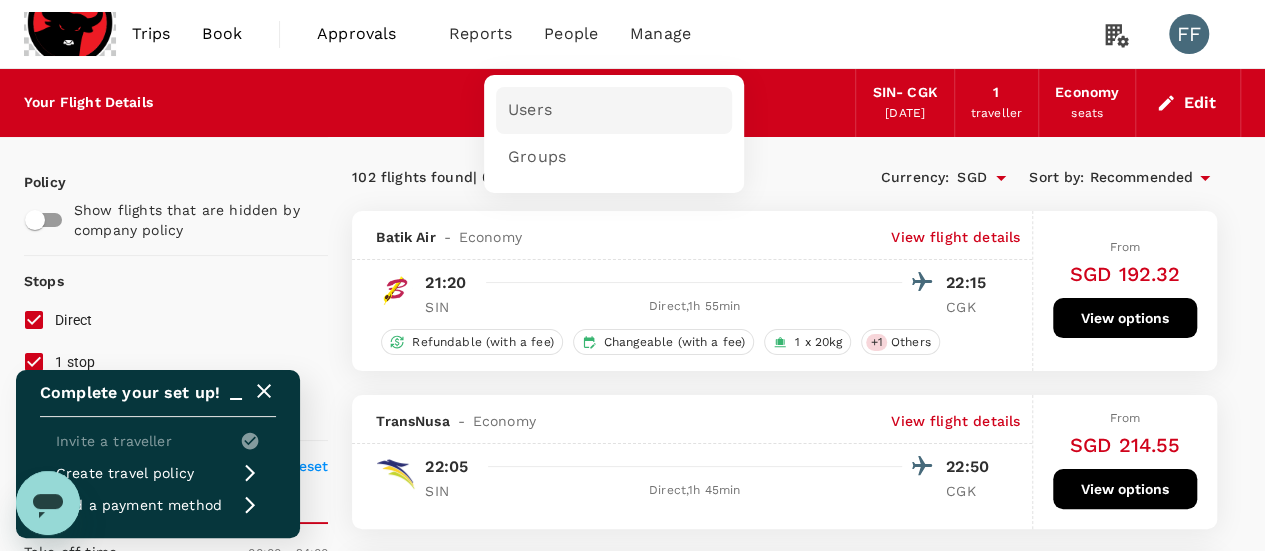 click on "Users" at bounding box center (614, 110) 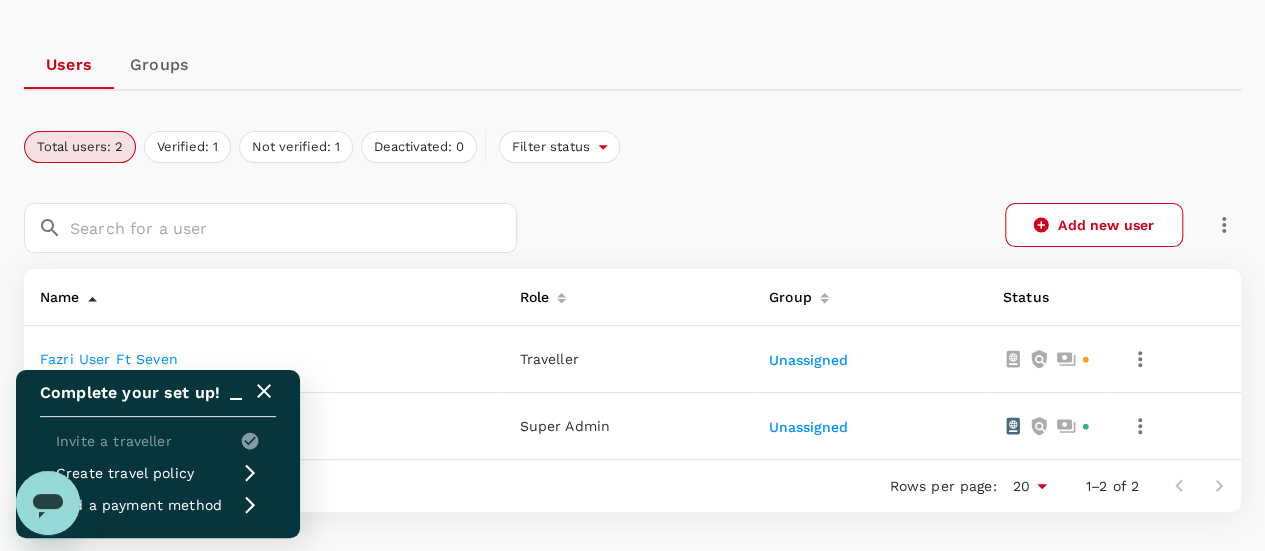 scroll, scrollTop: 200, scrollLeft: 0, axis: vertical 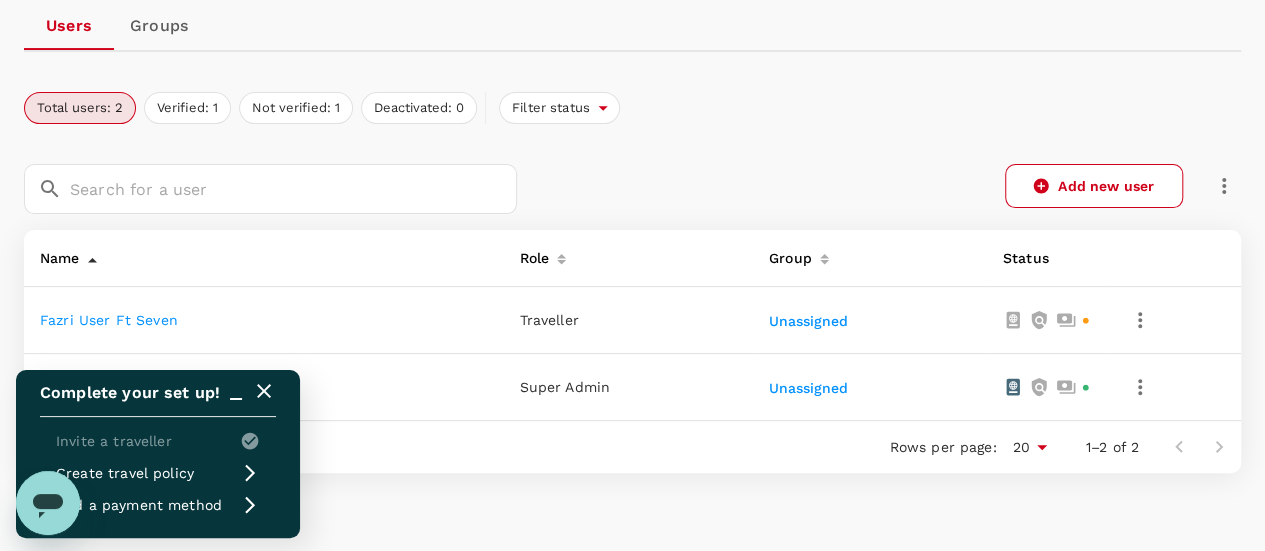 click 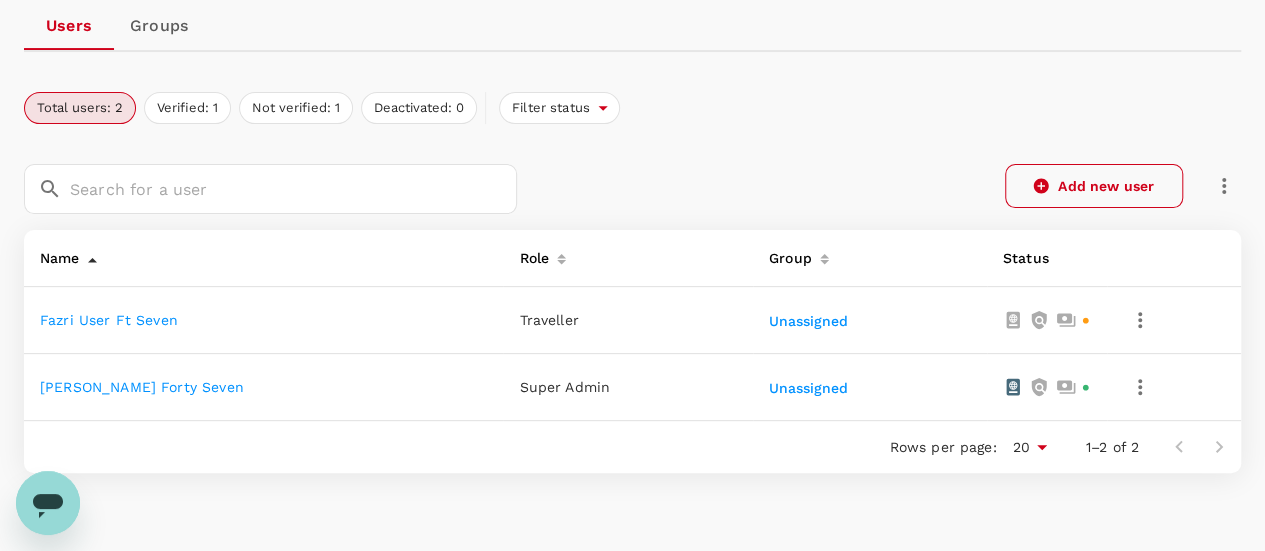click on "Add new user" at bounding box center (1094, 186) 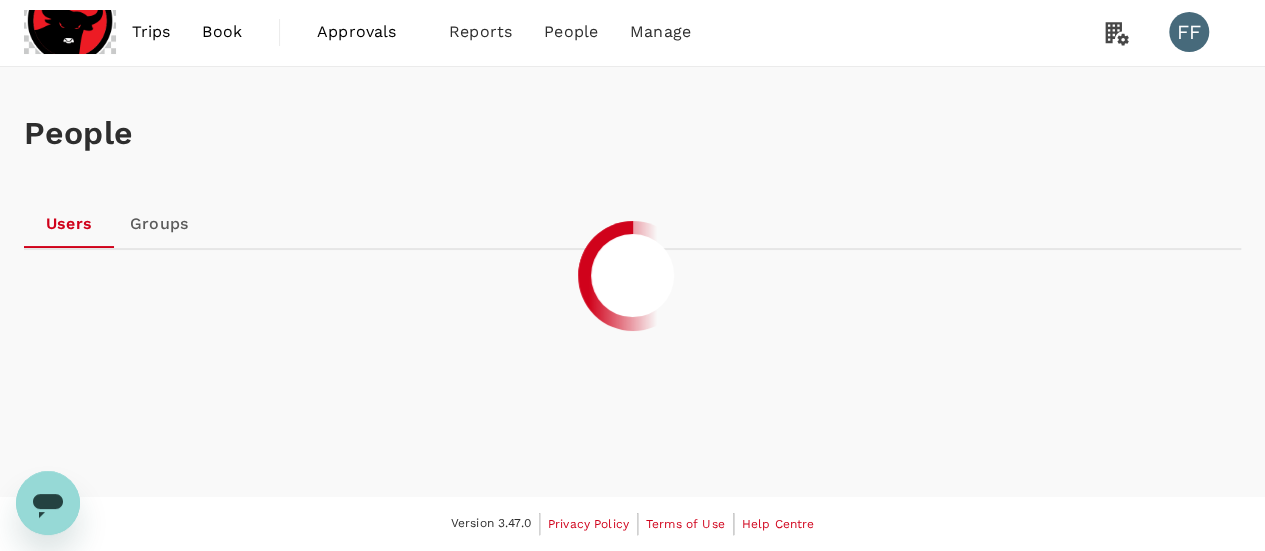 scroll, scrollTop: 0, scrollLeft: 0, axis: both 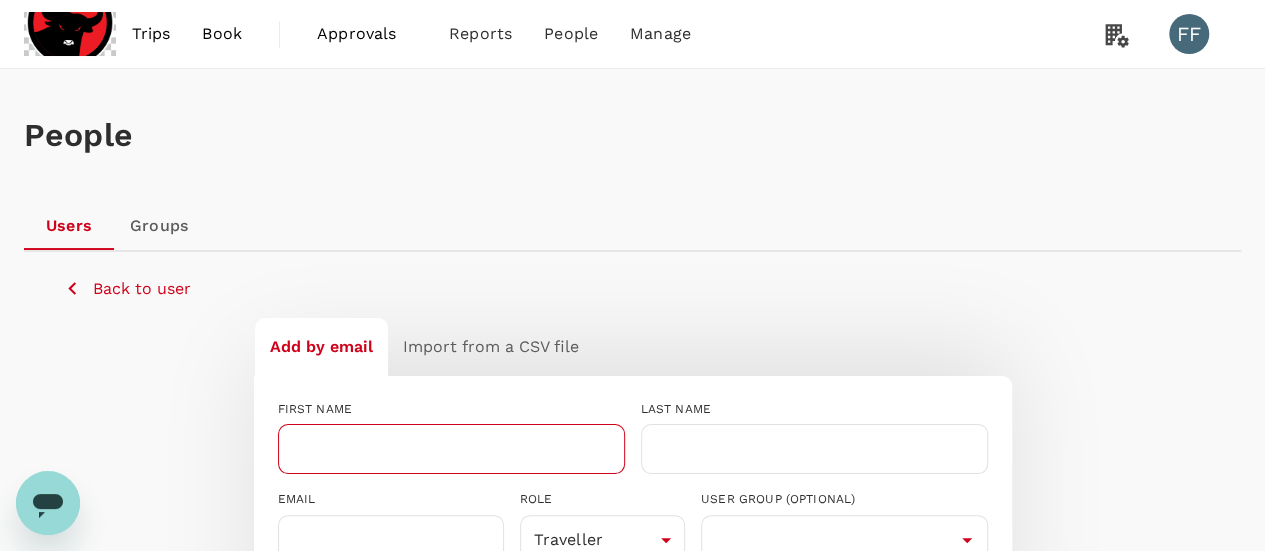 click at bounding box center [451, 449] 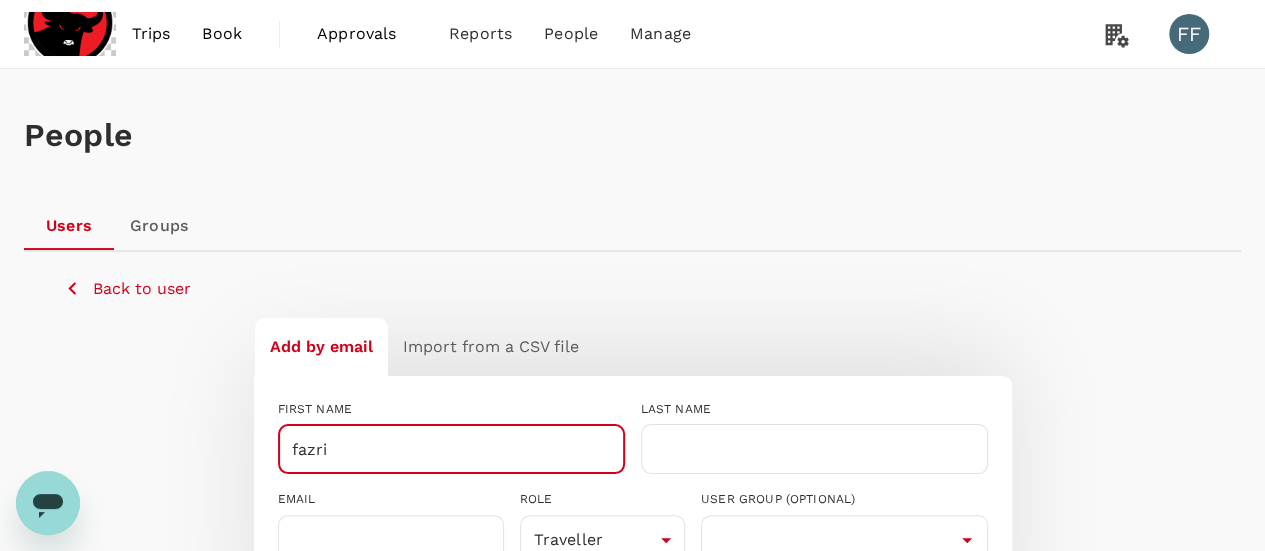 type on "fazri" 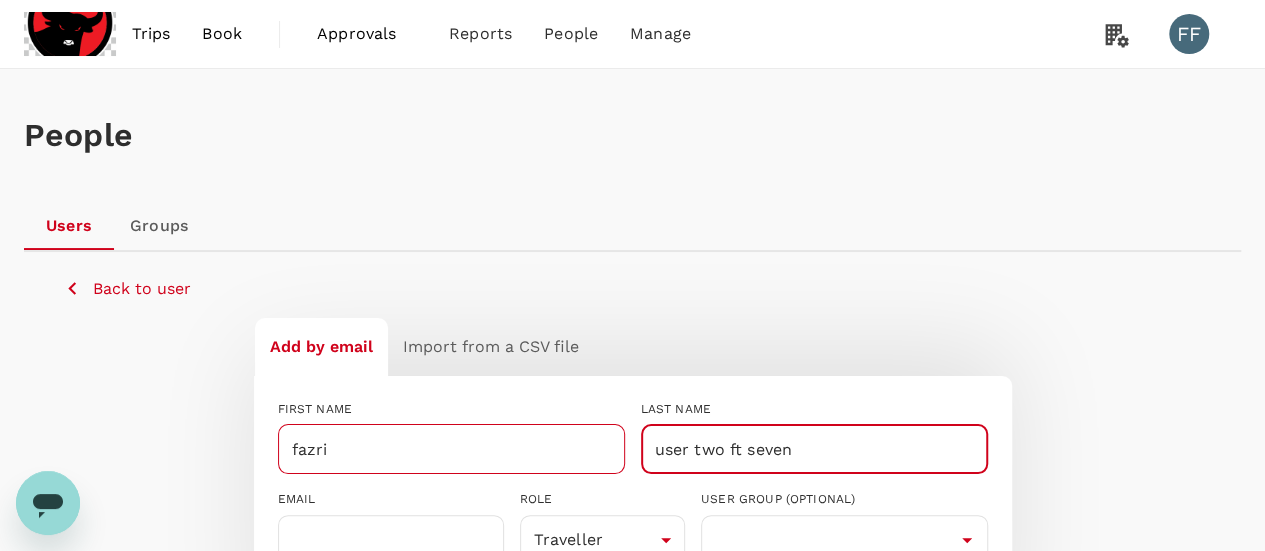 type on "user two ft seven" 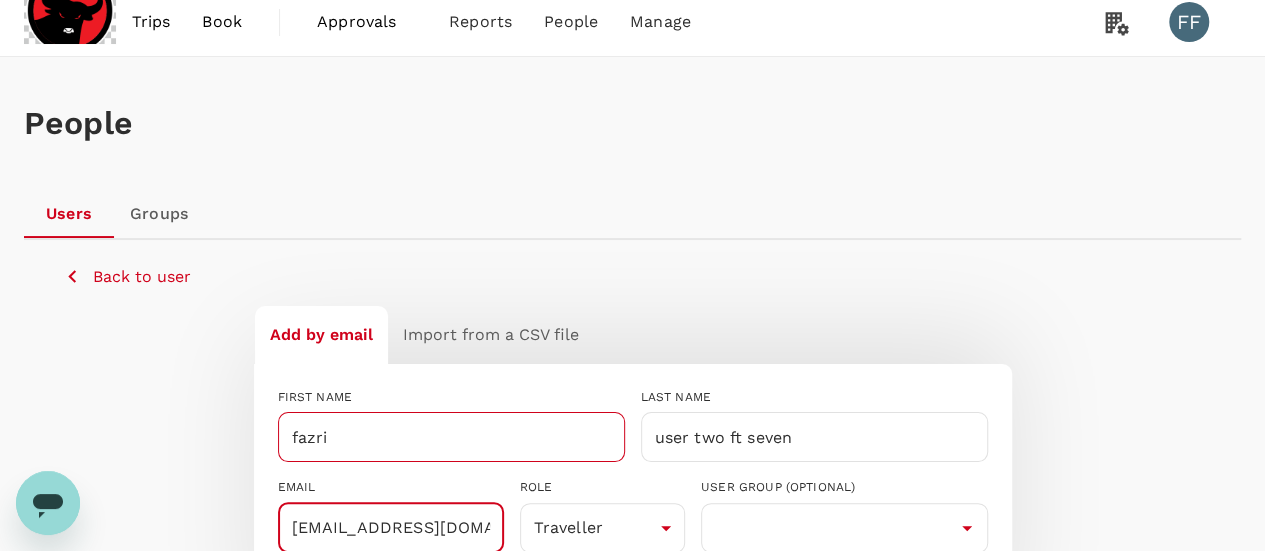 type on "fazri+ft2s@trutrip.co" 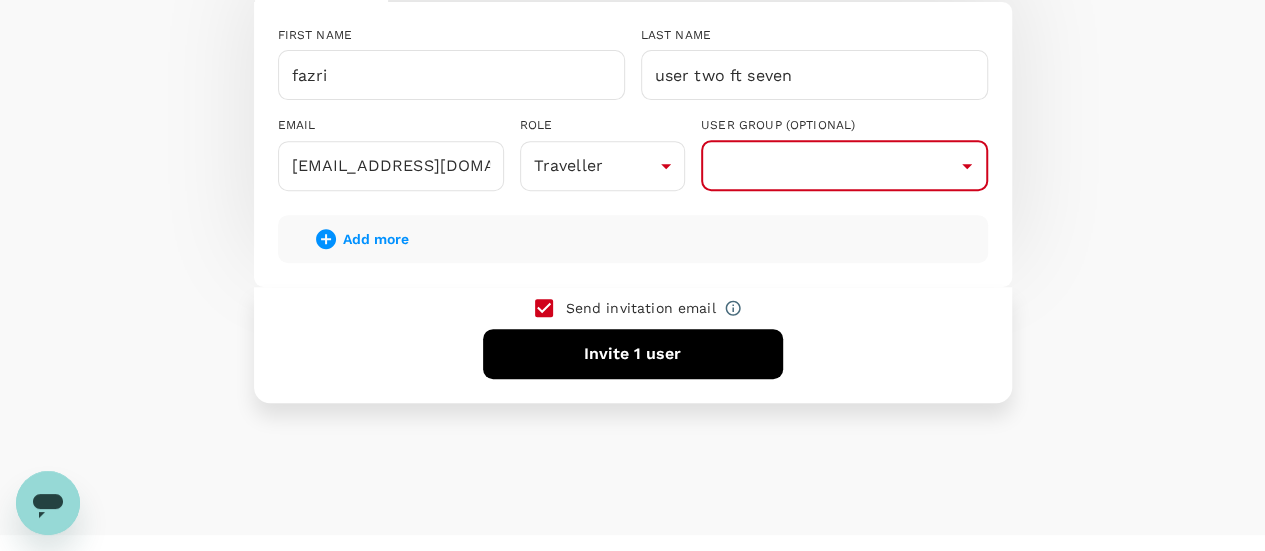 scroll, scrollTop: 409, scrollLeft: 0, axis: vertical 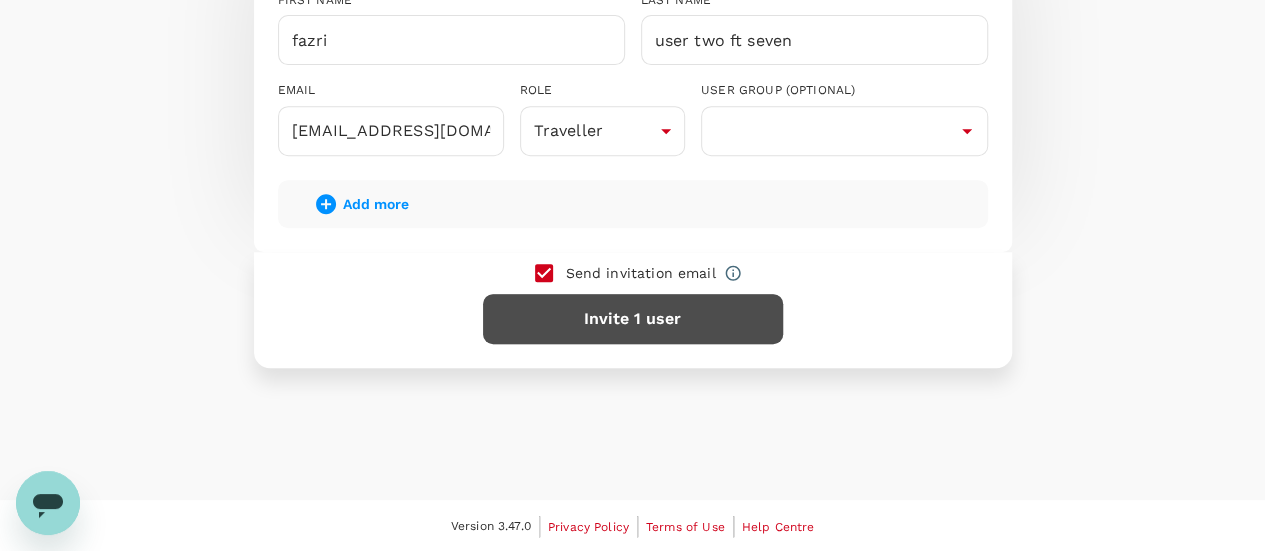 click on "Invite 1 user" at bounding box center [633, 319] 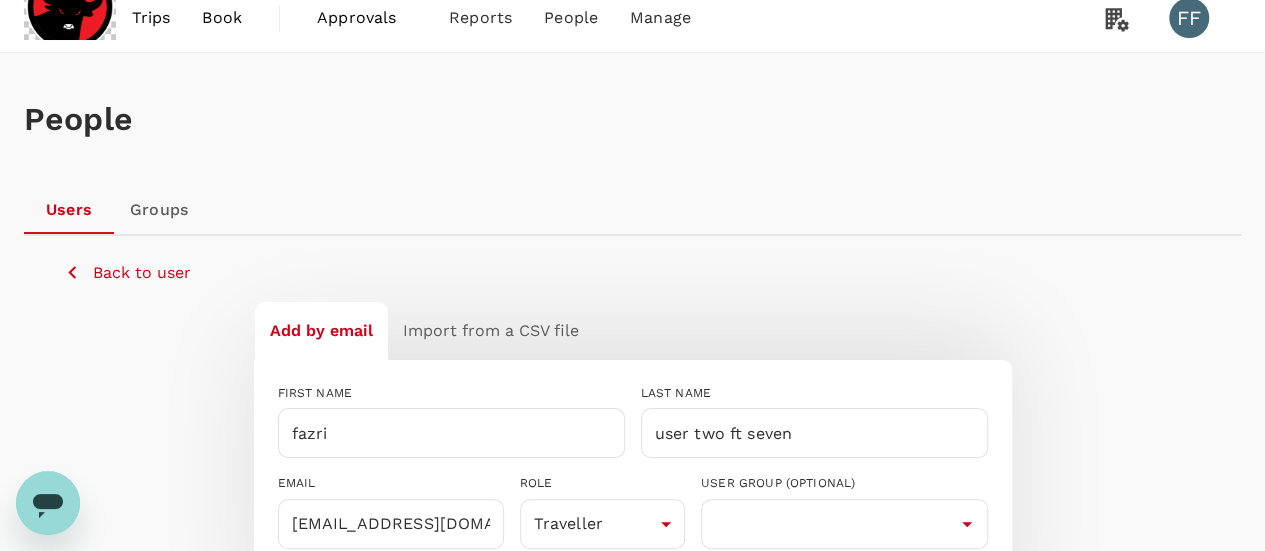 scroll, scrollTop: 0, scrollLeft: 0, axis: both 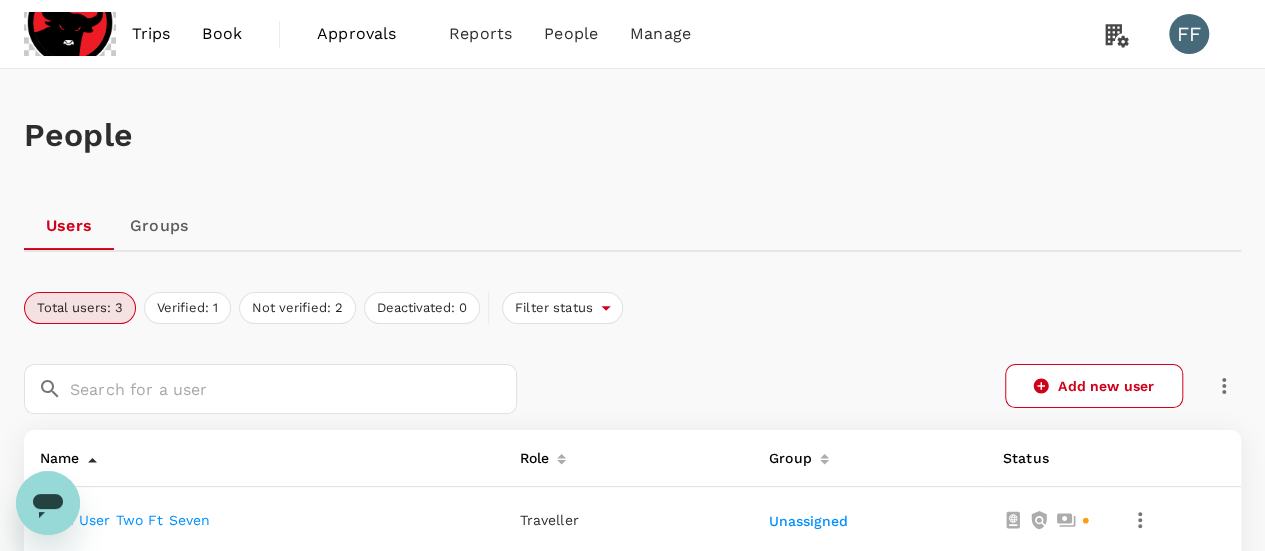 click on "Book" at bounding box center (222, 34) 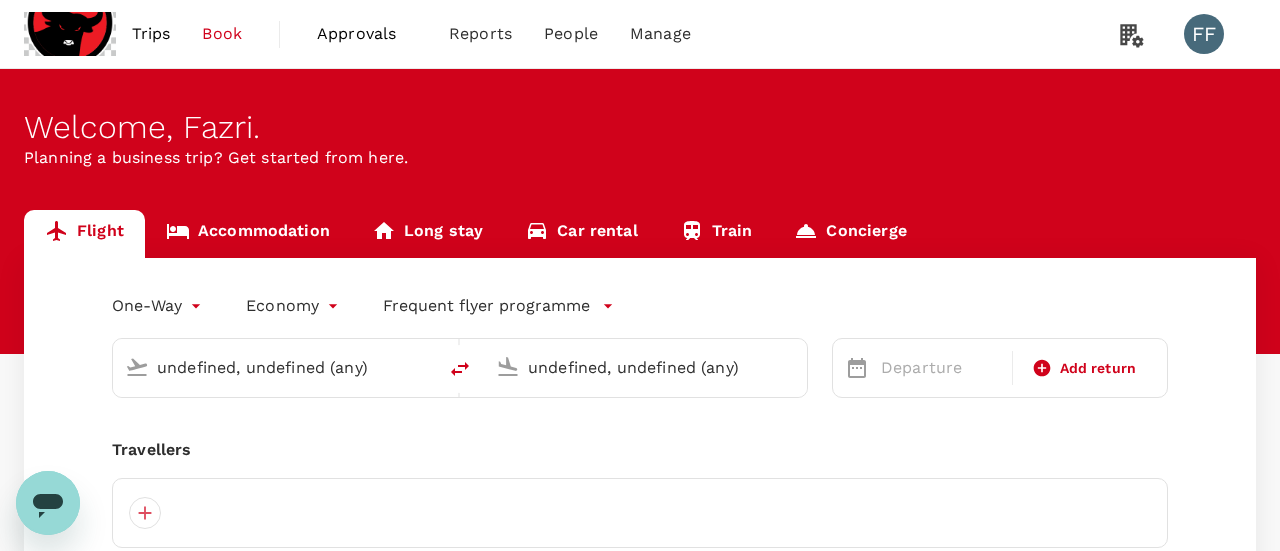 type on "undefined, undefined (any)" 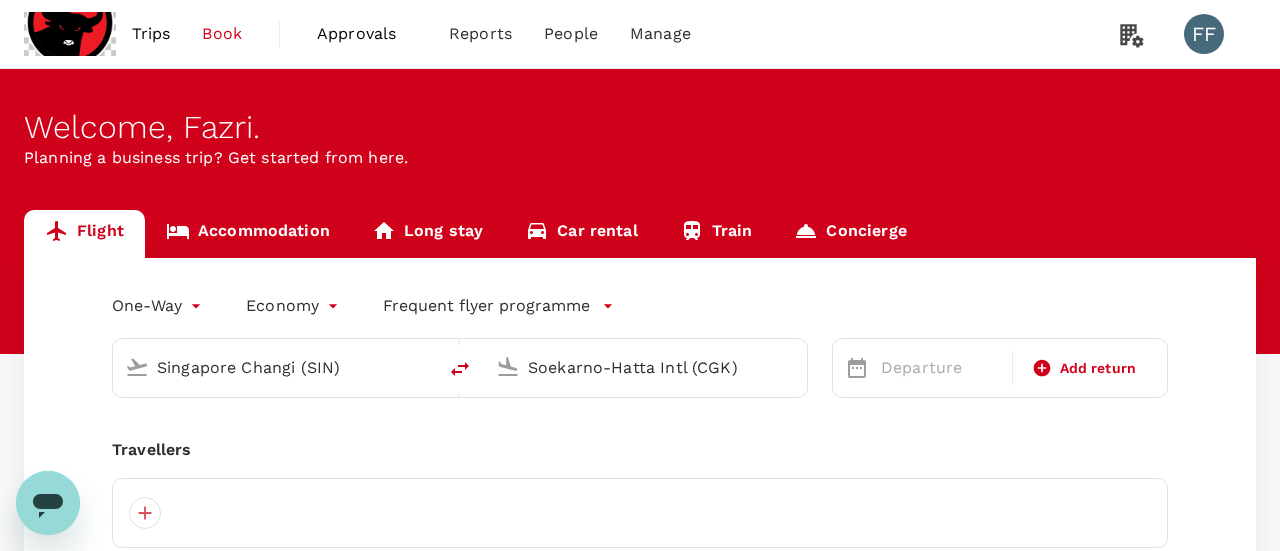 type 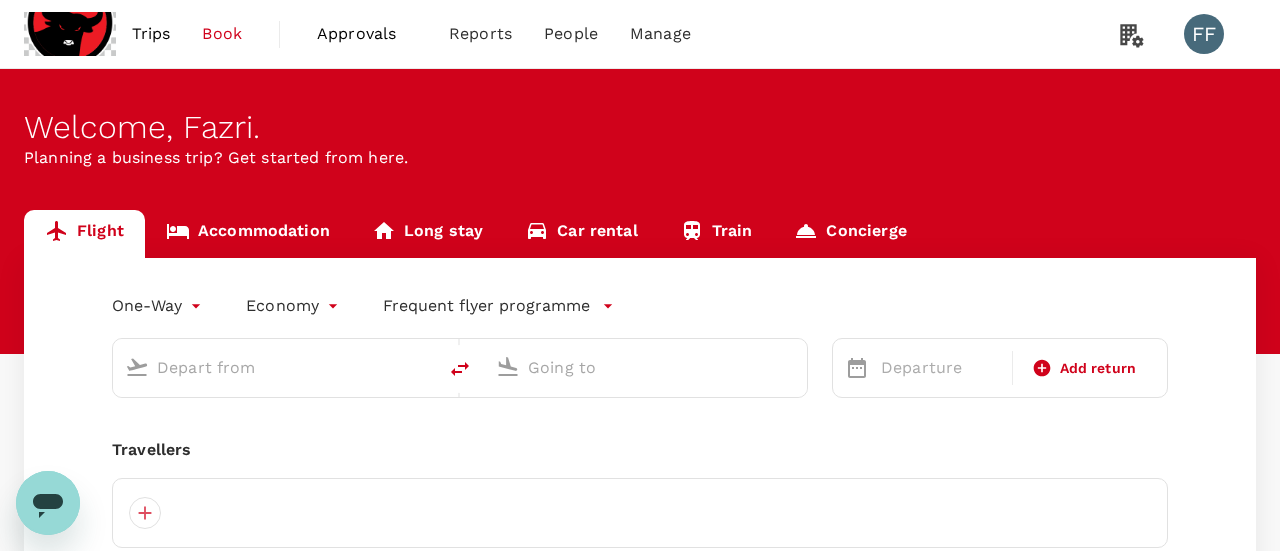 type on "Singapore Changi (SIN)" 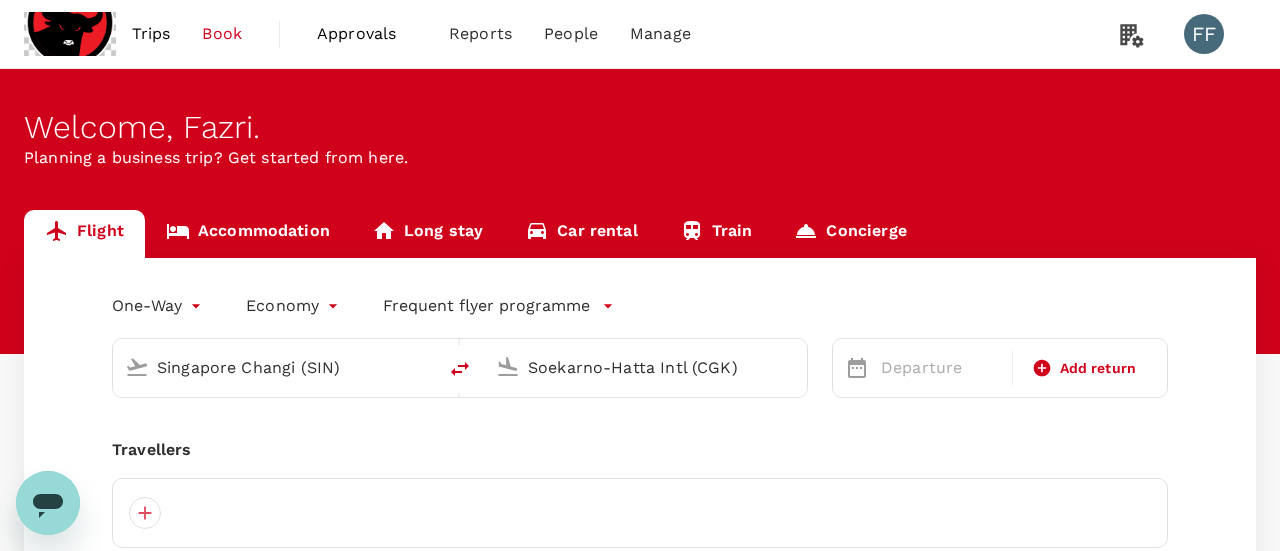 type 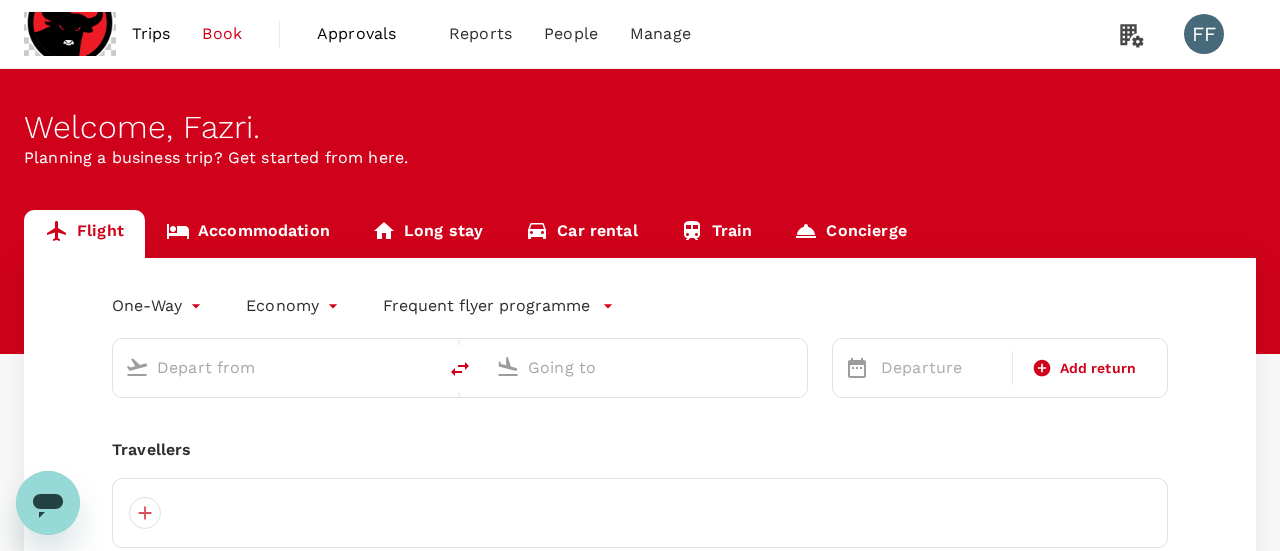 type on "Singapore Changi (SIN)" 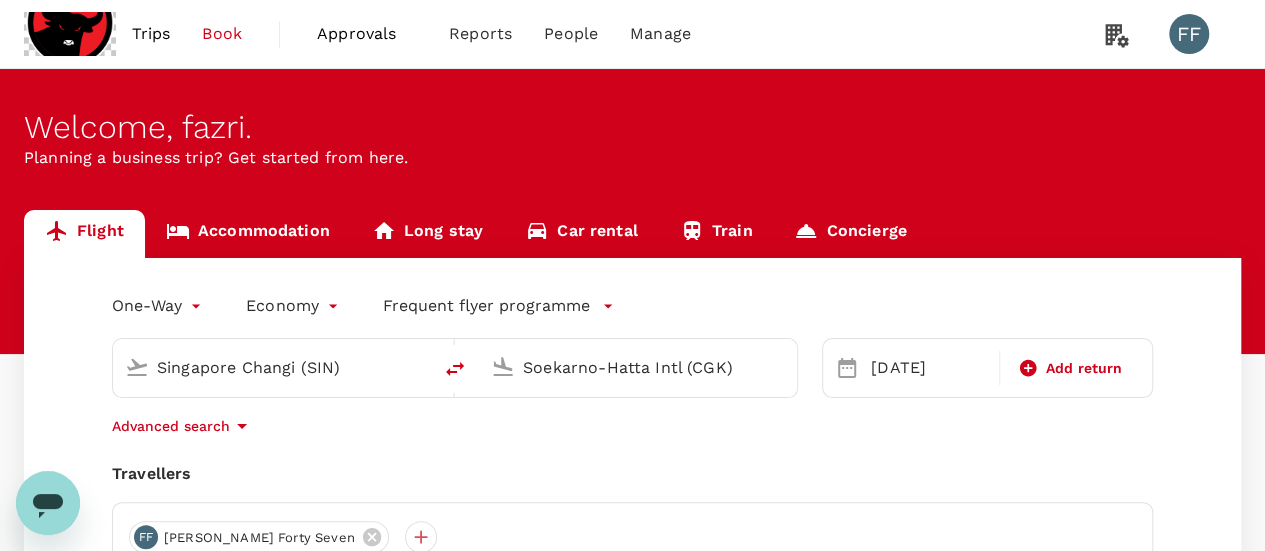click on "Soekarno-Hatta Intl (CGK)" at bounding box center (639, 367) 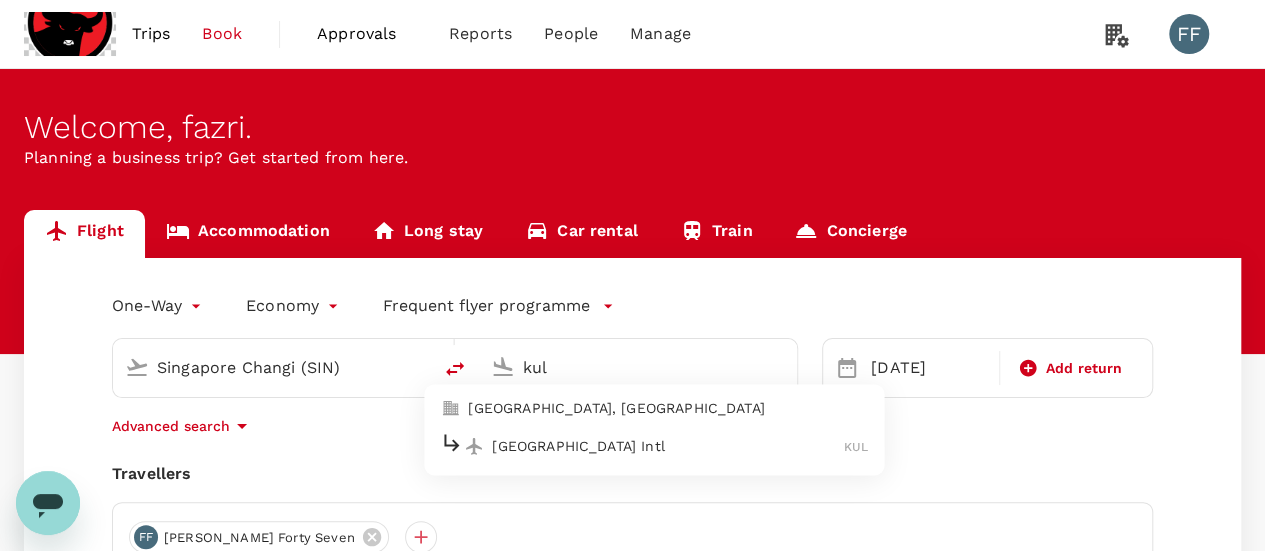 click on "Kuala Lumpur Intl KUL" at bounding box center (654, 446) 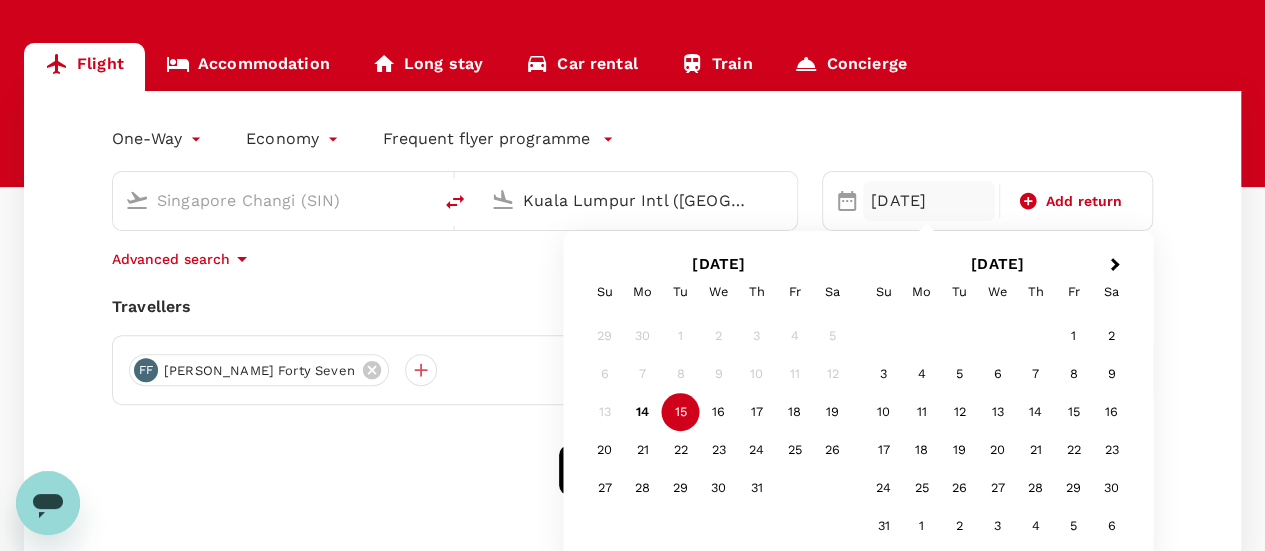 scroll, scrollTop: 200, scrollLeft: 0, axis: vertical 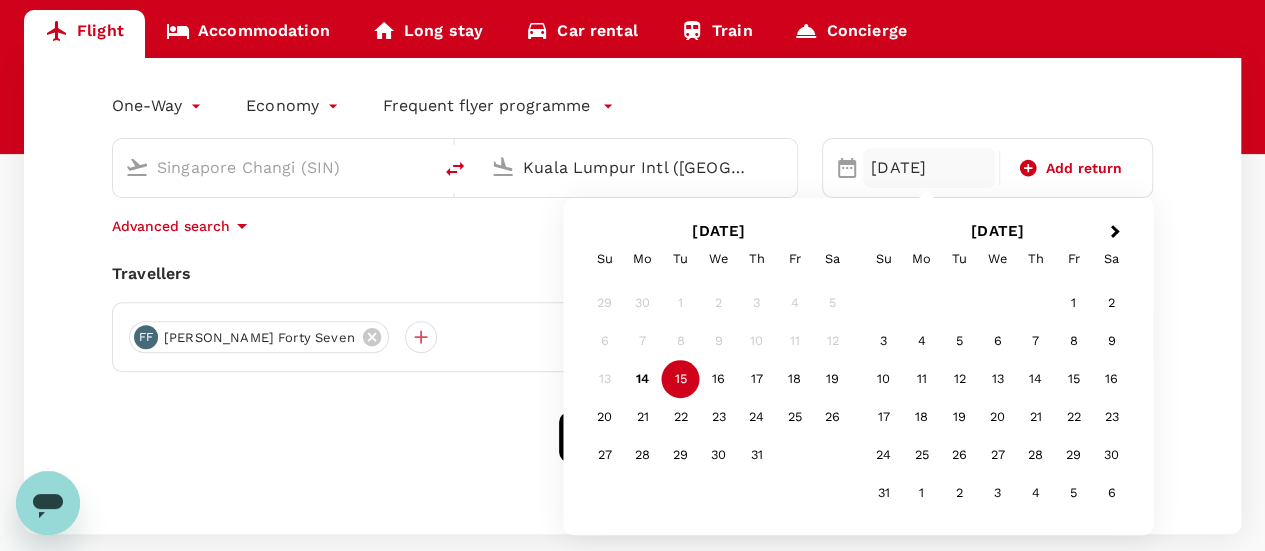 type on "Kuala Lumpur Intl ([GEOGRAPHIC_DATA])" 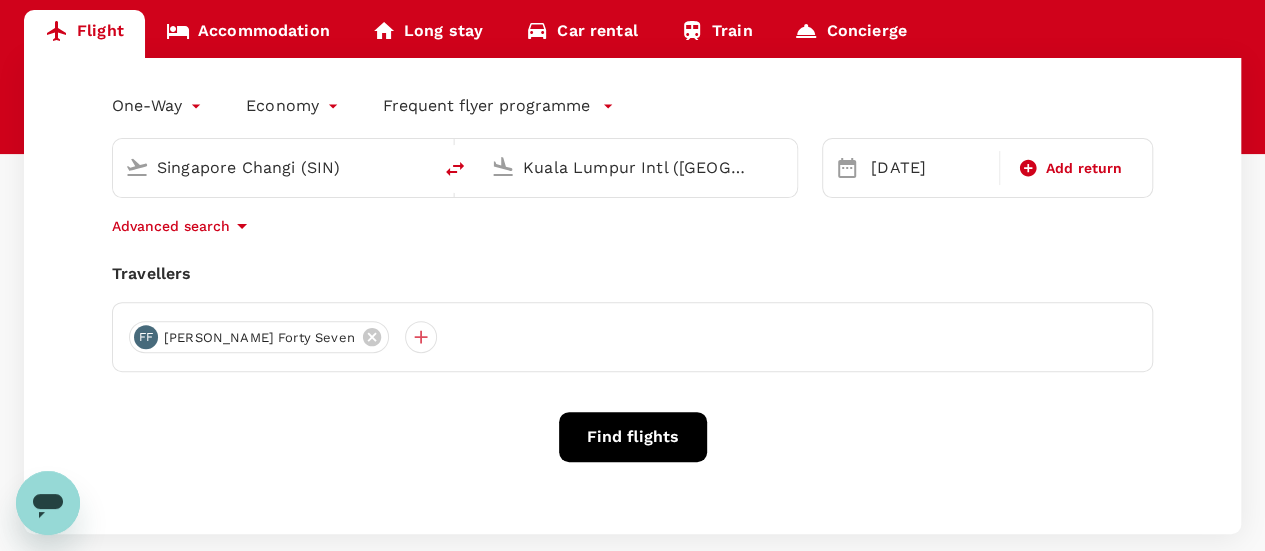 click on "Find flights" at bounding box center [633, 437] 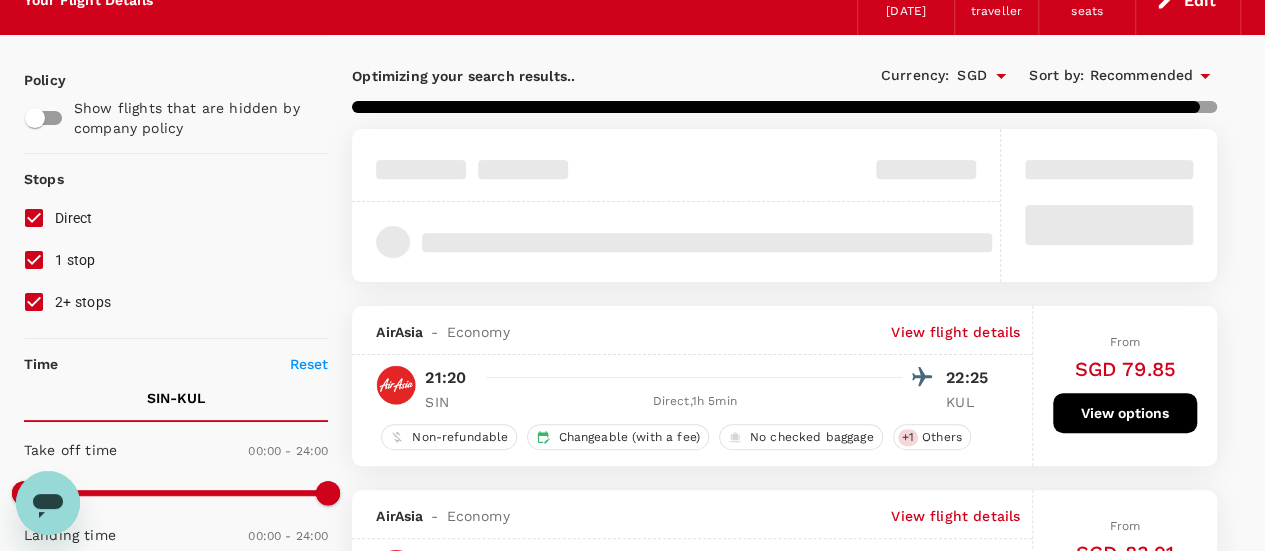 scroll, scrollTop: 0, scrollLeft: 0, axis: both 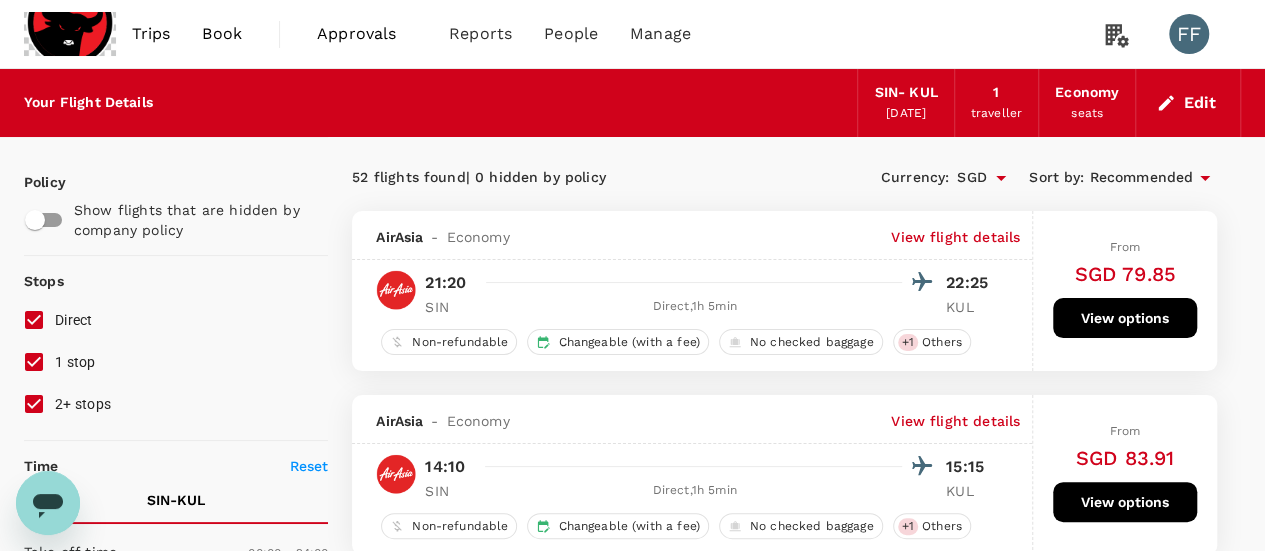 click on "Edit" at bounding box center (1188, 103) 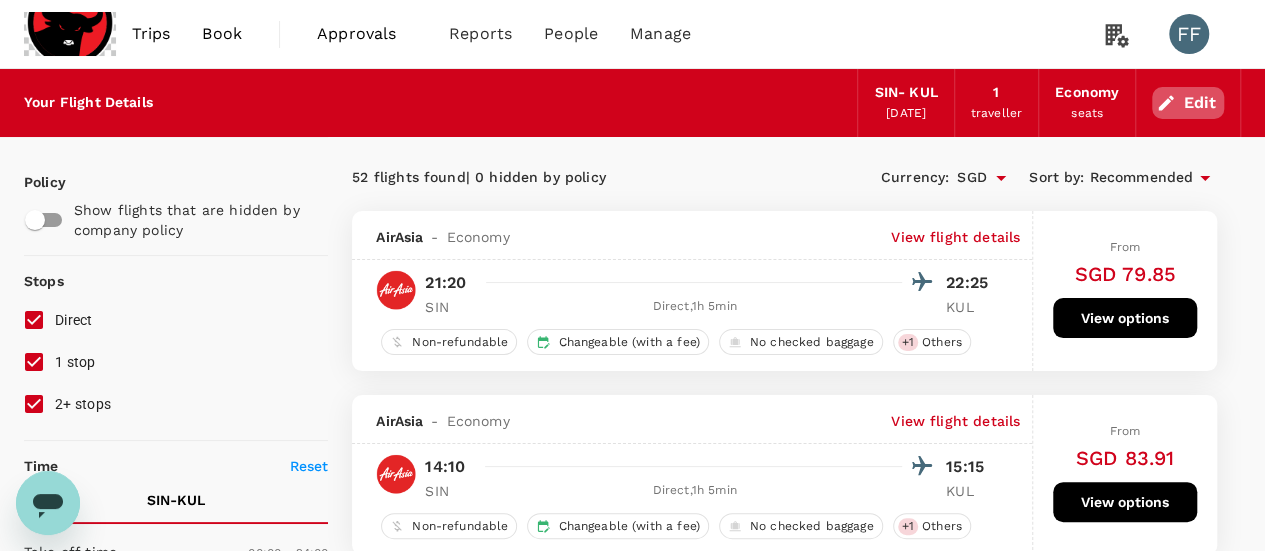 click on "Edit" at bounding box center (1188, 103) 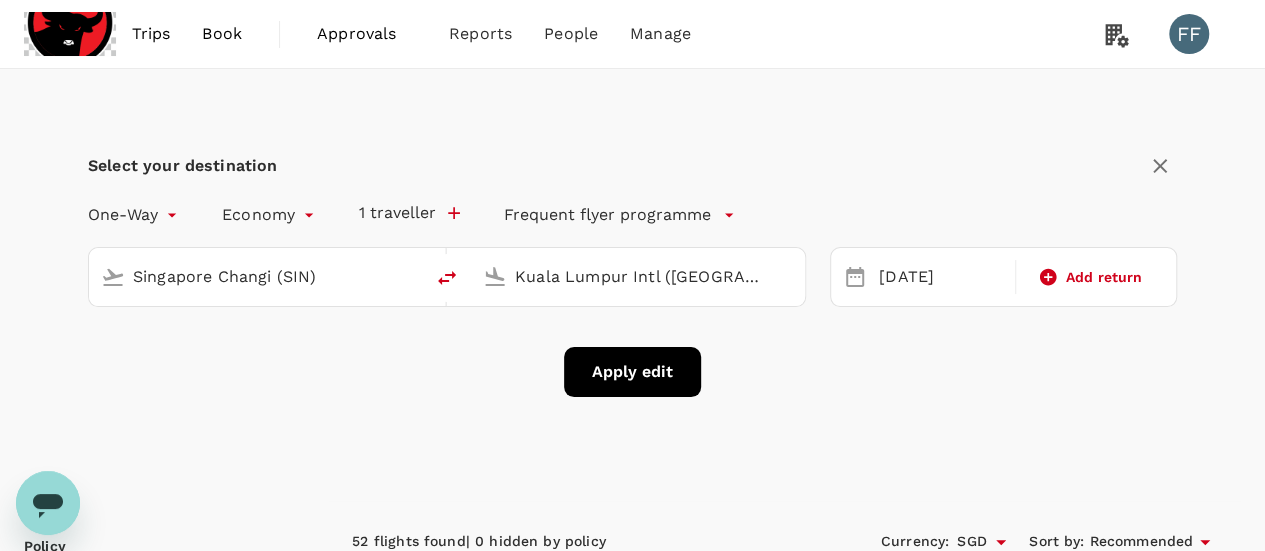 type 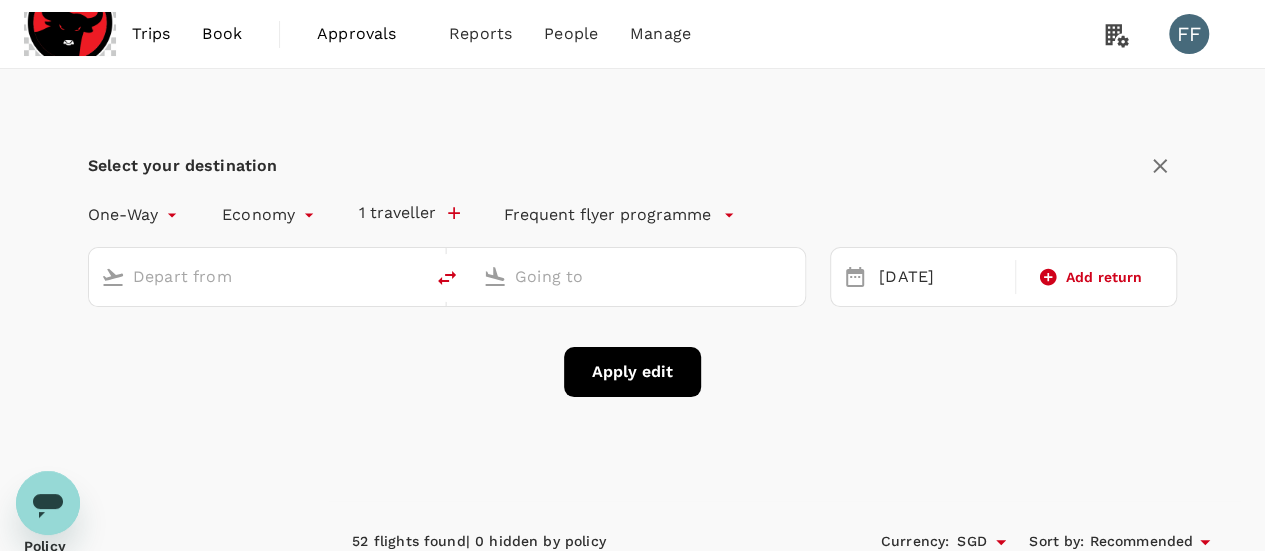 type on "Singapore Changi (SIN)" 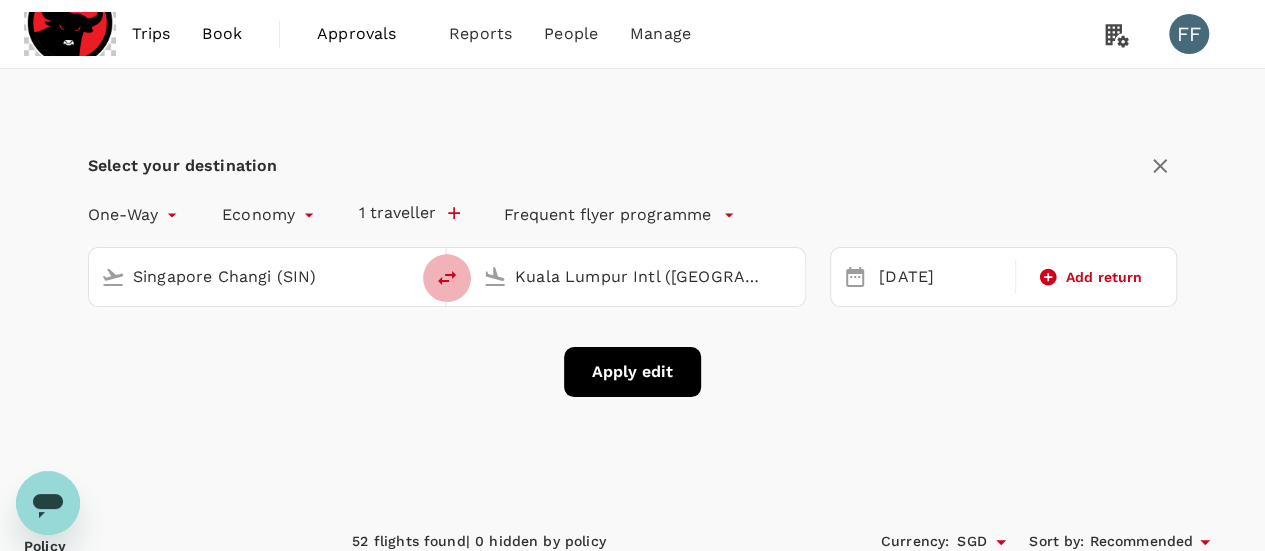 click at bounding box center [447, 278] 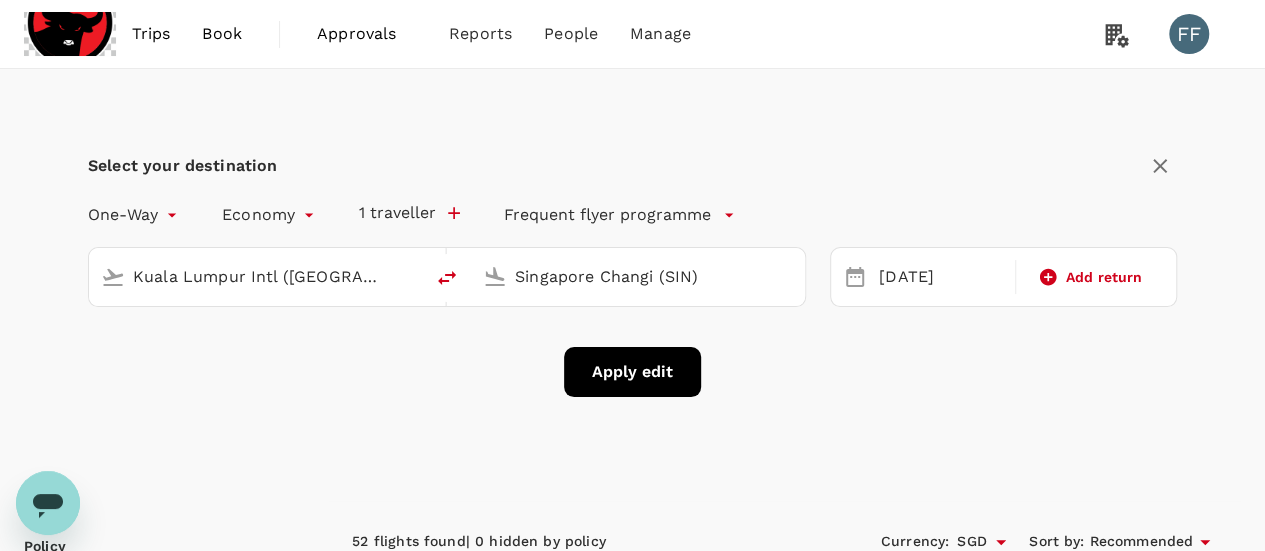click on "Apply edit" at bounding box center [632, 372] 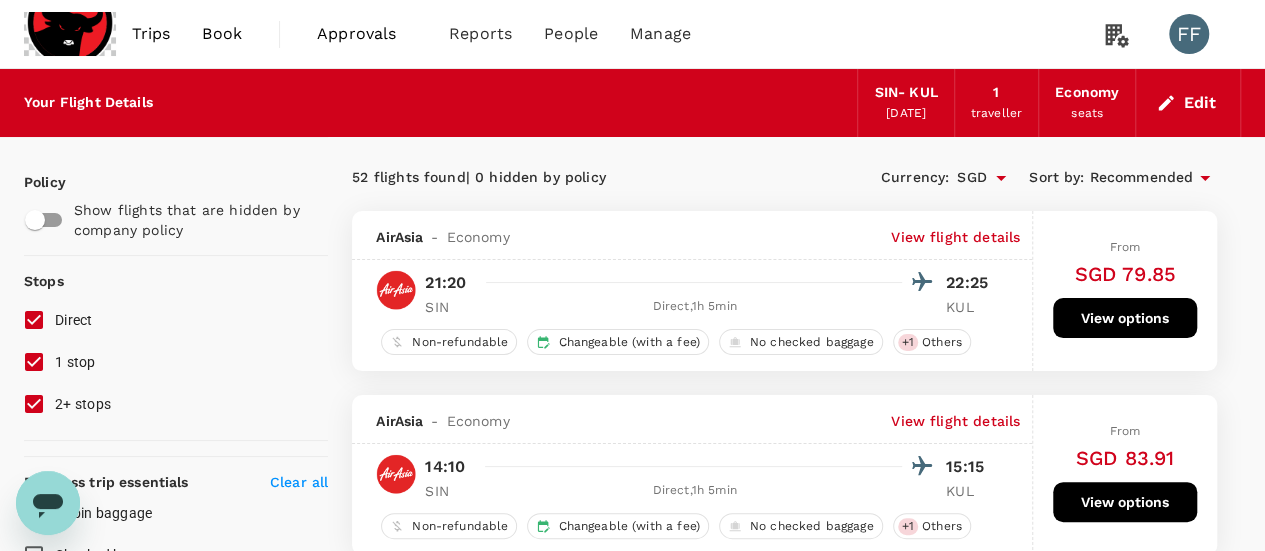 checkbox on "false" 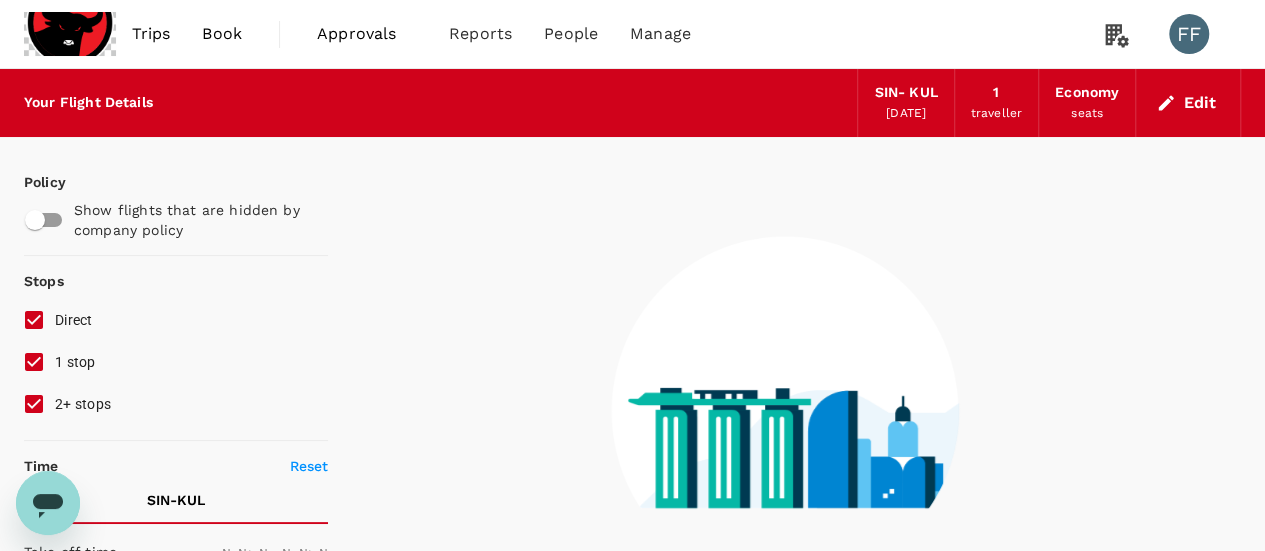 type on "1440" 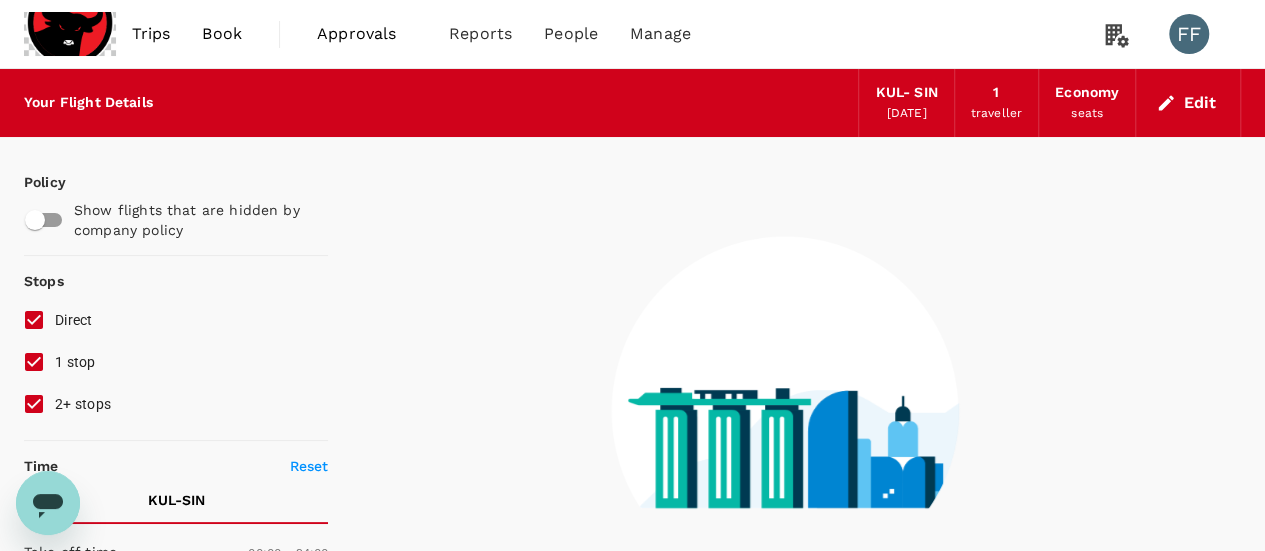type on "675" 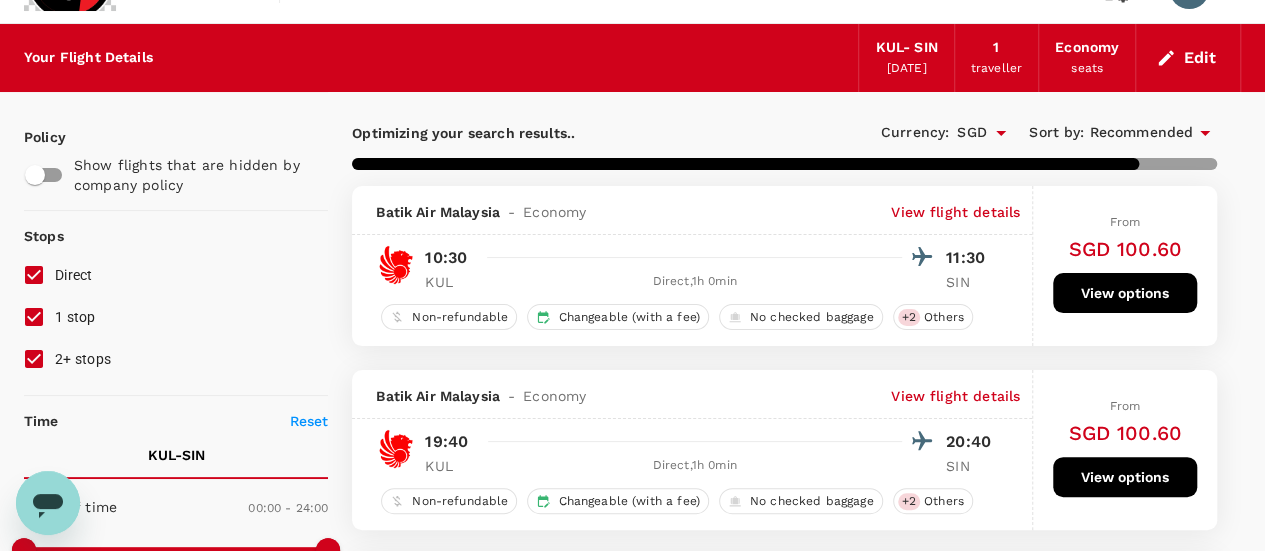 scroll, scrollTop: 0, scrollLeft: 0, axis: both 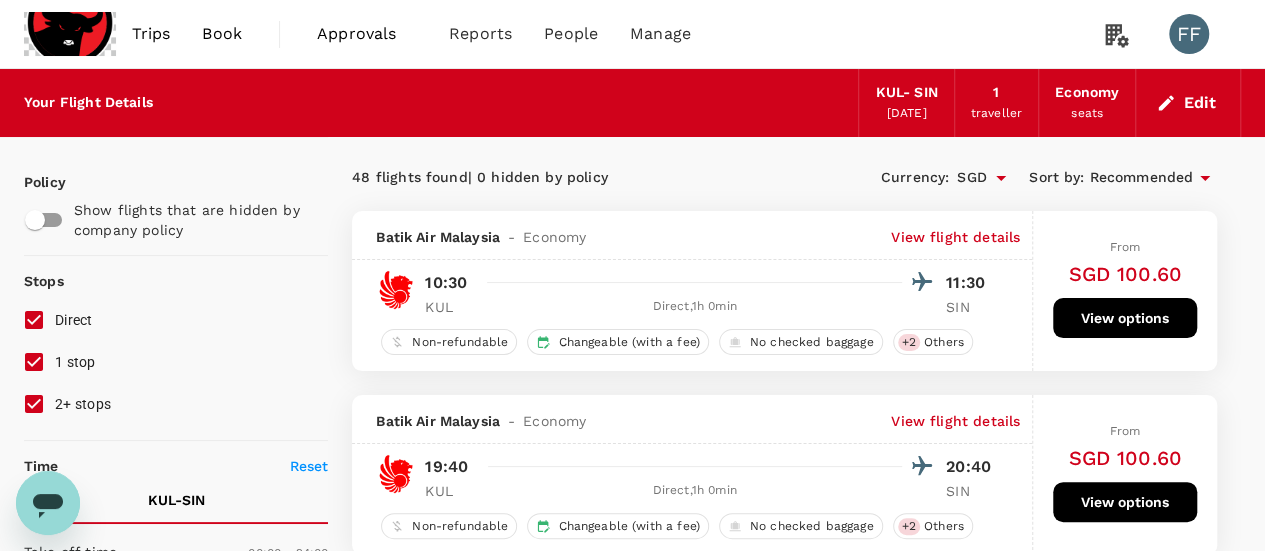 click on "Edit" at bounding box center [1188, 103] 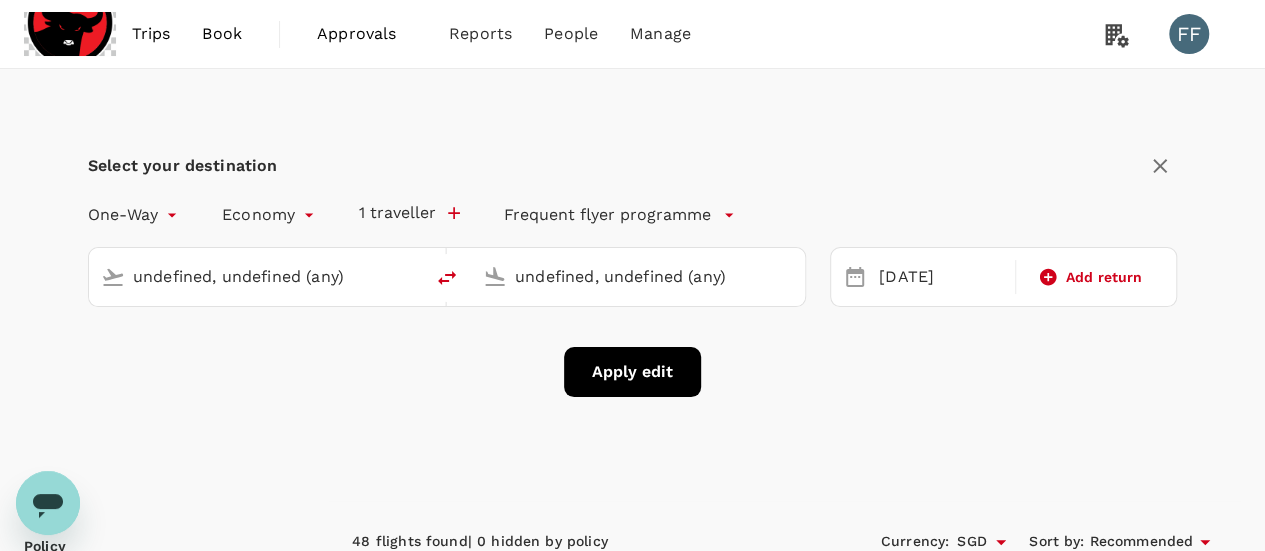 type on "Kuala Lumpur Intl (KUL)" 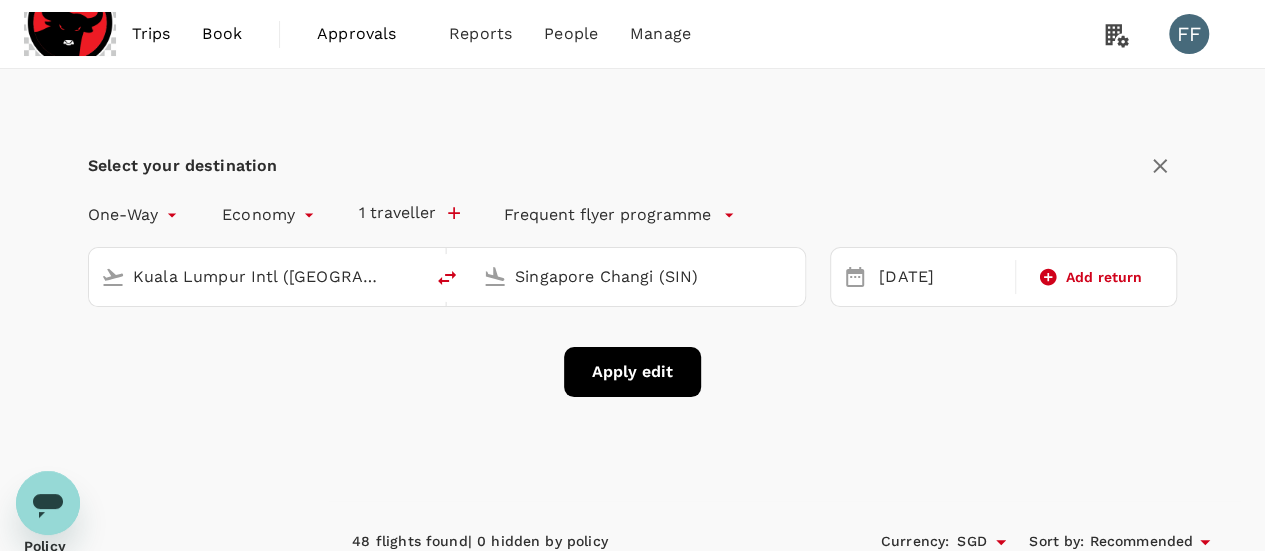 type 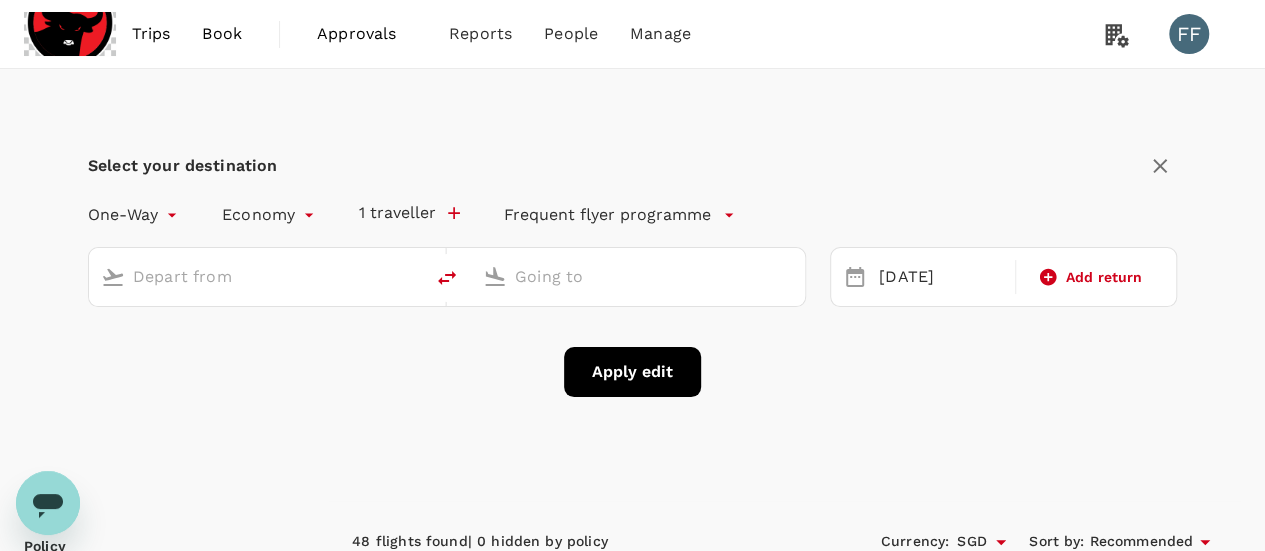 type on "Kuala Lumpur Intl (KUL)" 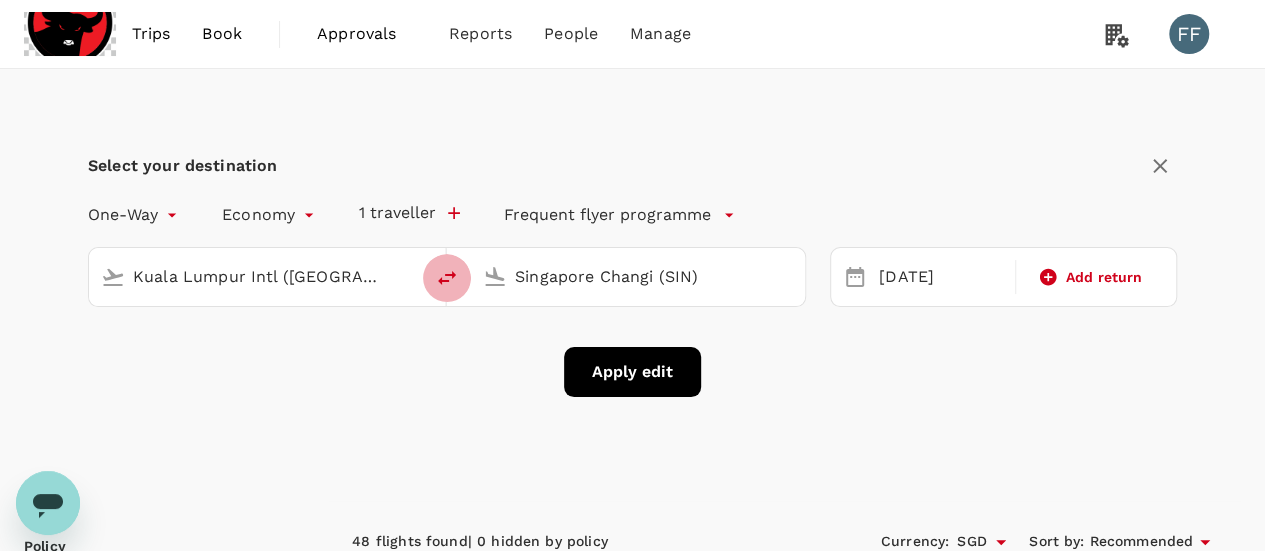 click 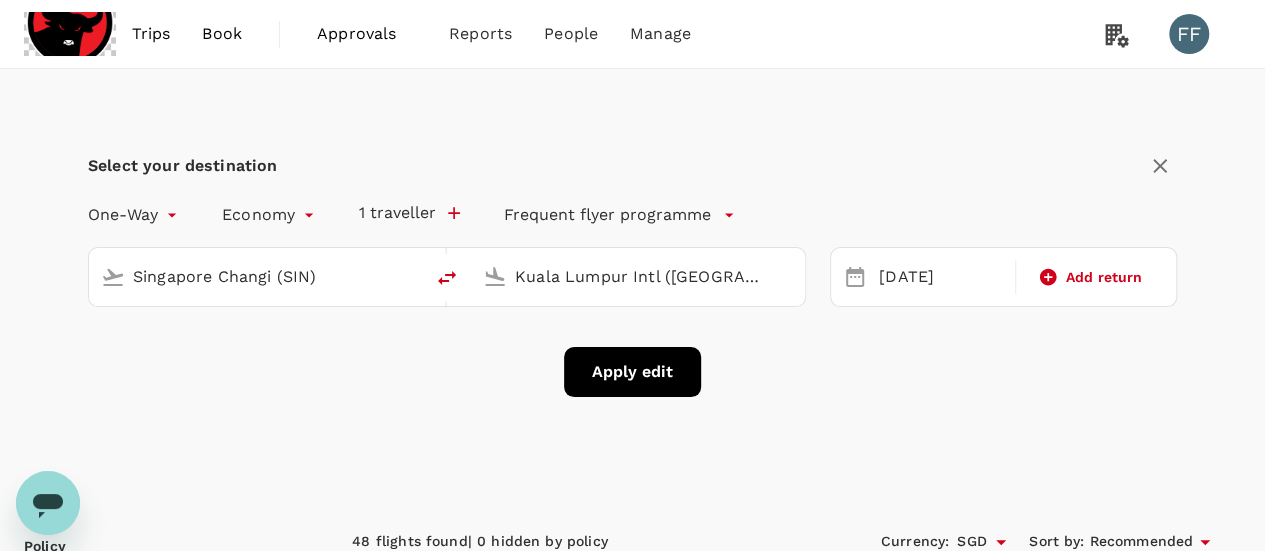 click on "Kuala Lumpur Intl (KUL)" at bounding box center [639, 276] 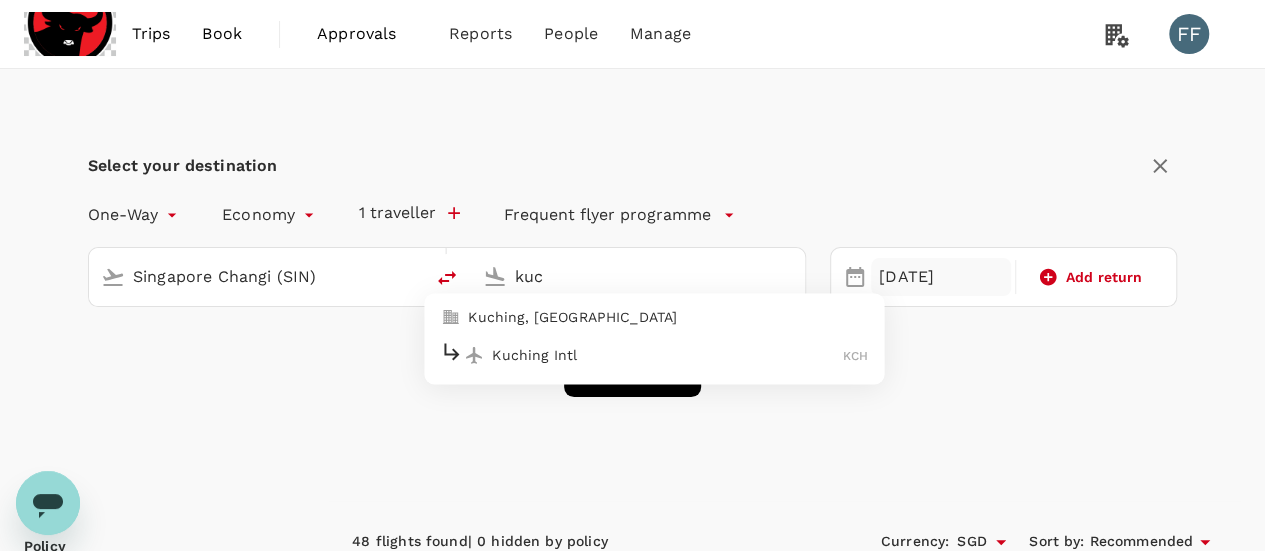 drag, startPoint x: 598, startPoint y: 345, endPoint x: 882, endPoint y: 269, distance: 293.9932 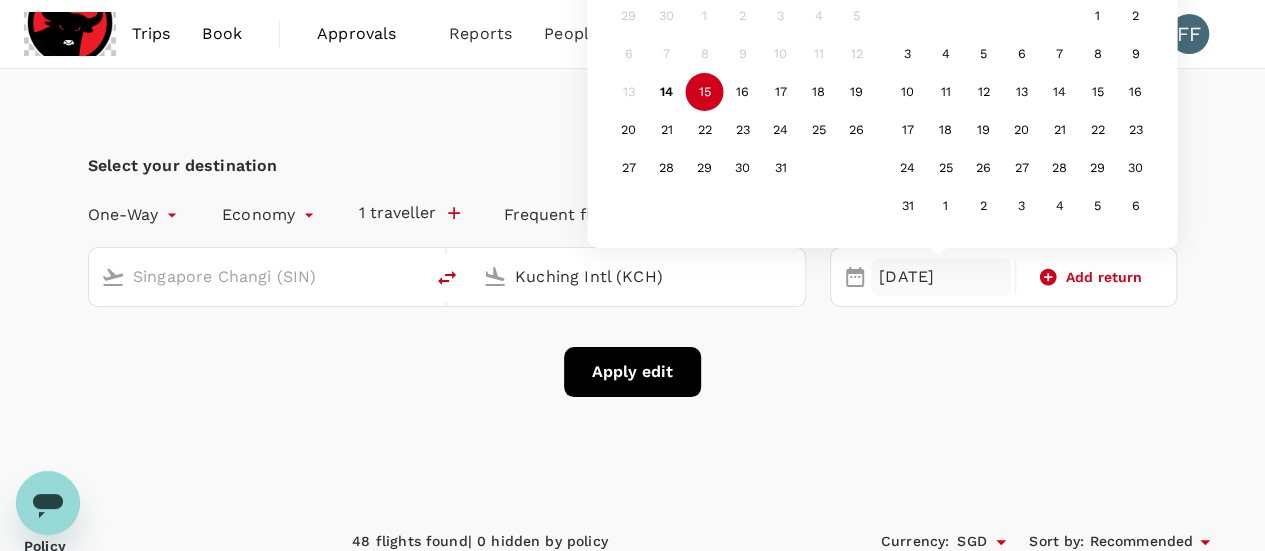 type on "Kuching Intl (KCH)" 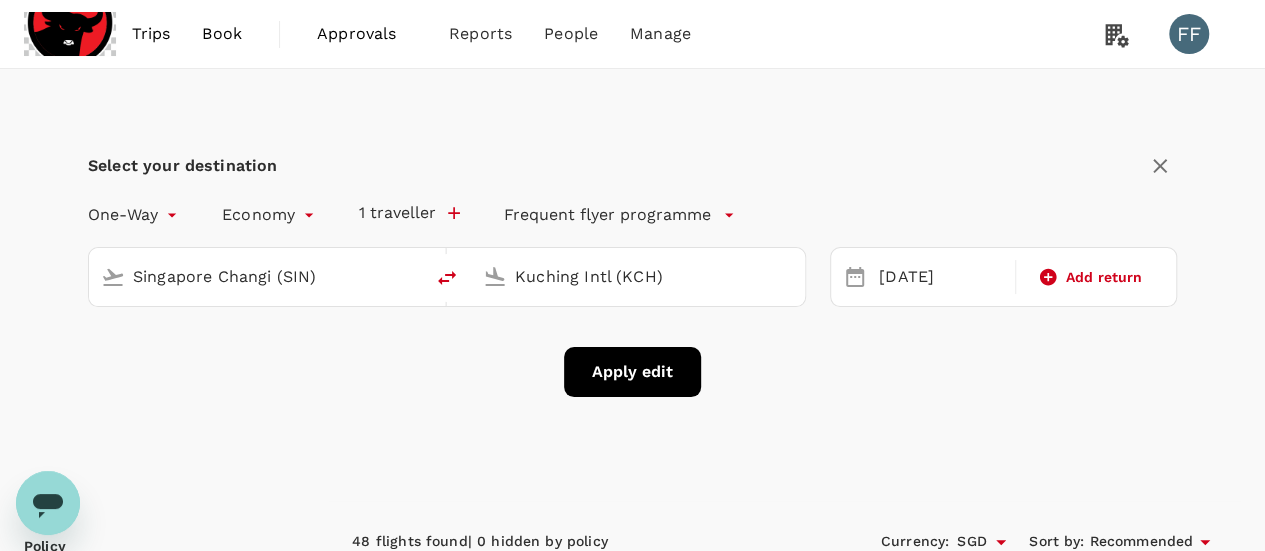 click on "One-Way oneway Economy economy 1   traveller Frequent flyer programme Singapore Changi (SIN) Kuching Intl (KCH) 15 Jul Add return Apply edit" at bounding box center (632, 294) 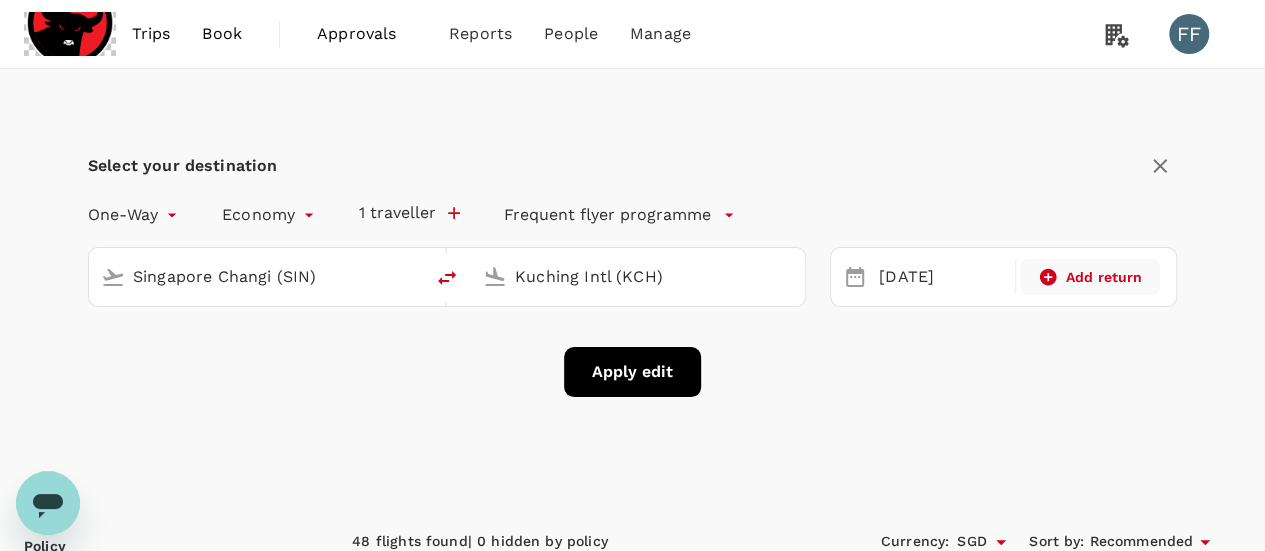 click on "Add return" at bounding box center (1090, 277) 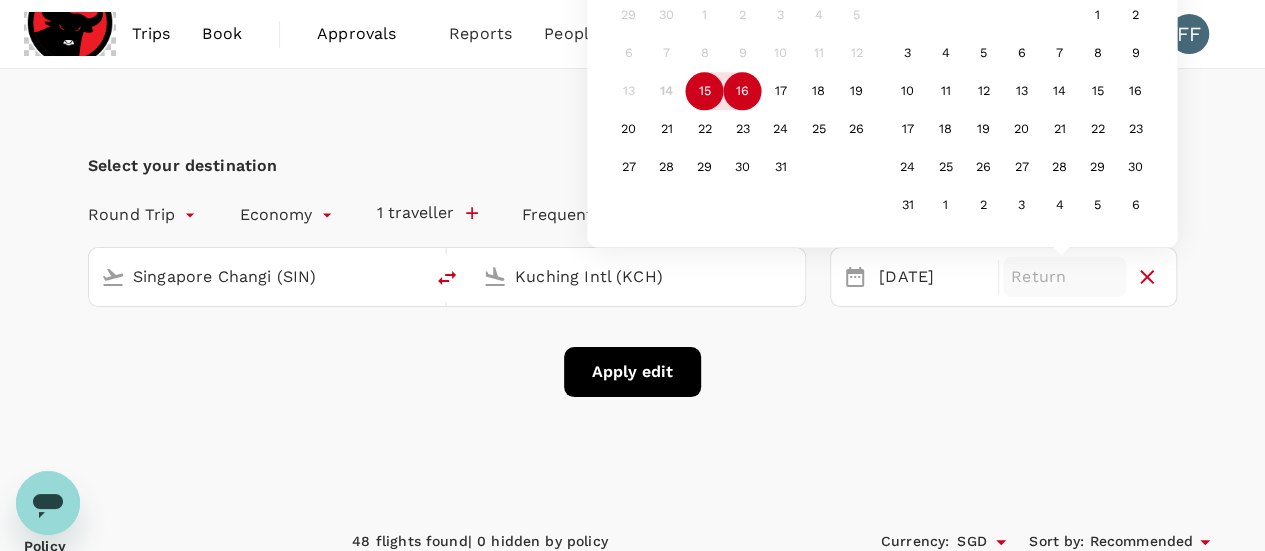 click on "16" at bounding box center [743, 92] 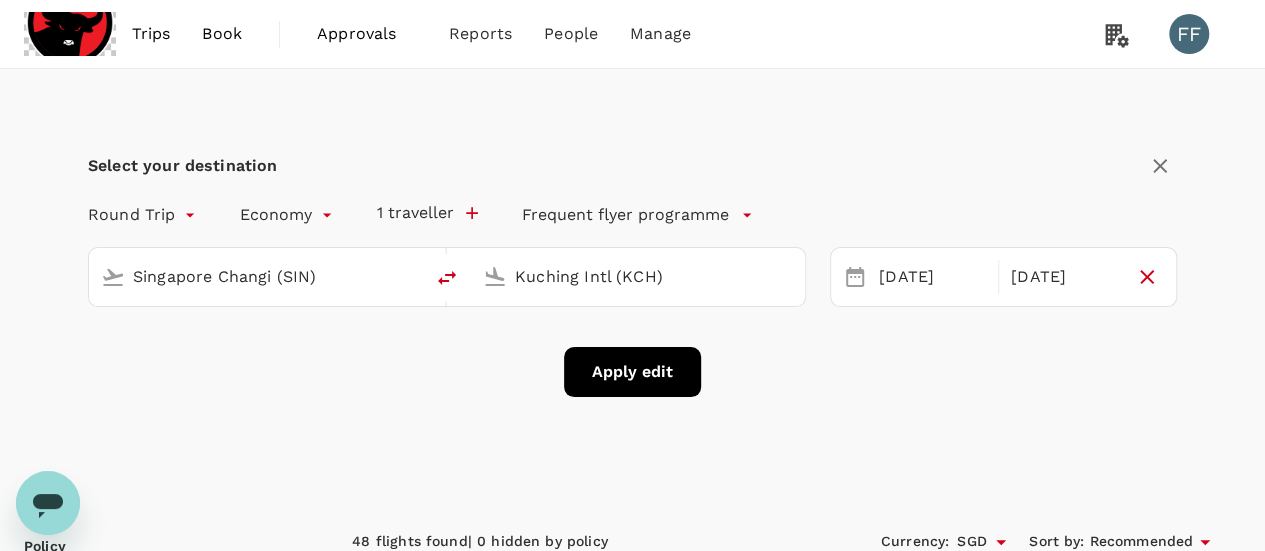 click on "Round Trip roundtrip Economy economy 1   traveller Frequent flyer programme Singapore Changi (SIN) Kuching Intl (KCH) 15 Jul Selected date: Wednesday, July 16th, 2025 16 Jul Apply edit" at bounding box center (632, 294) 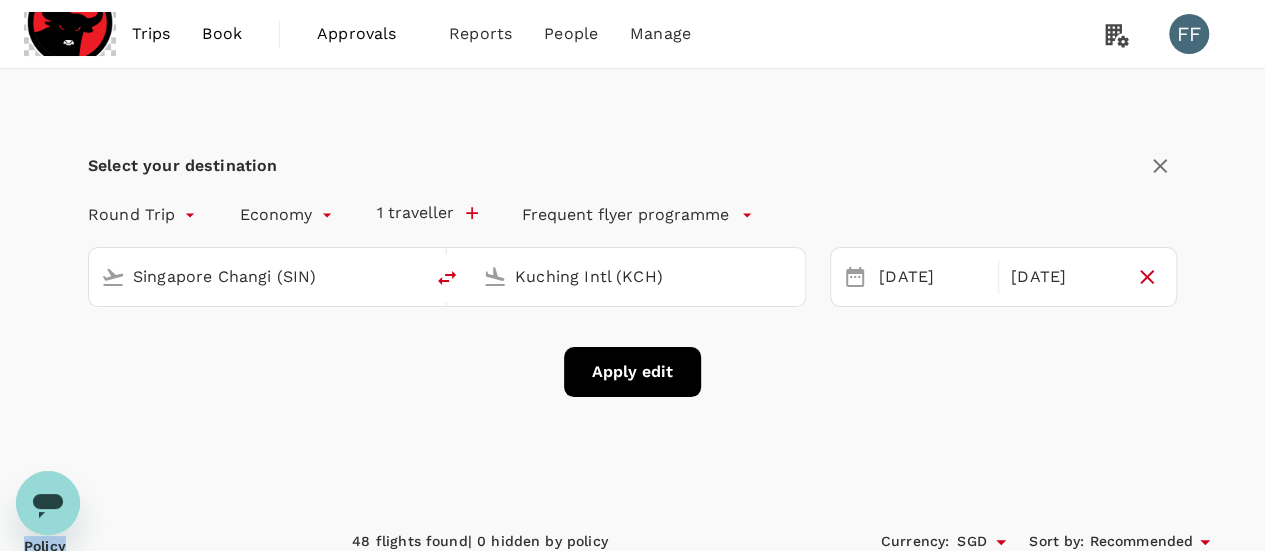 click on "Round Trip roundtrip Economy economy 1   traveller Frequent flyer programme Singapore Changi (SIN) Kuching Intl (KCH) 15 Jul Selected date: Wednesday, July 16th, 2025 16 Jul Apply edit" at bounding box center (632, 294) 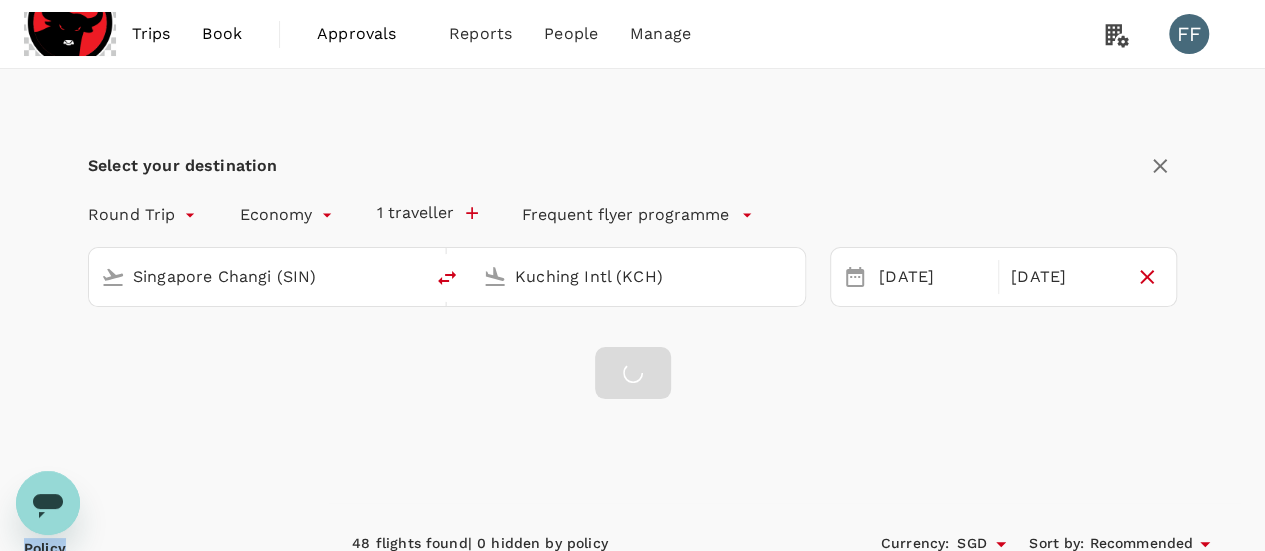 checkbox on "false" 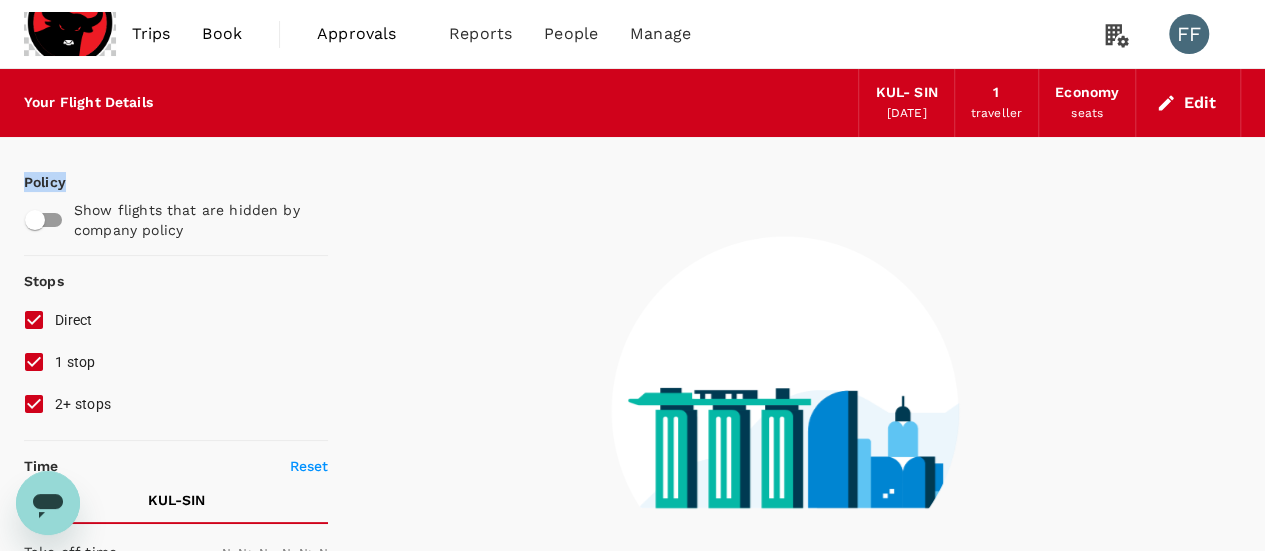 type on "1440" 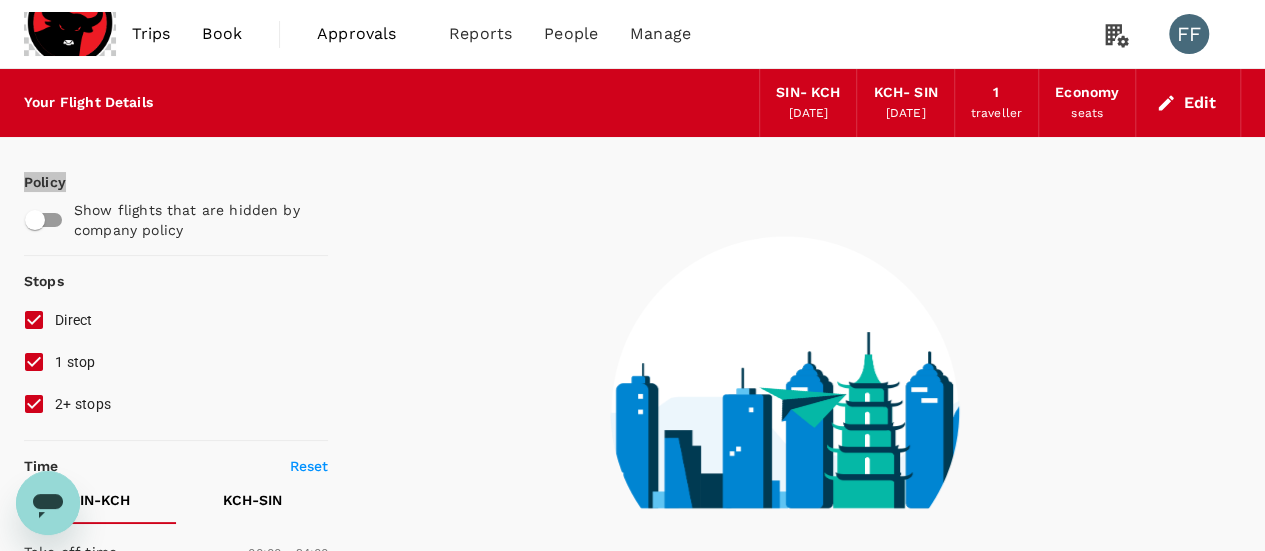 type on "835" 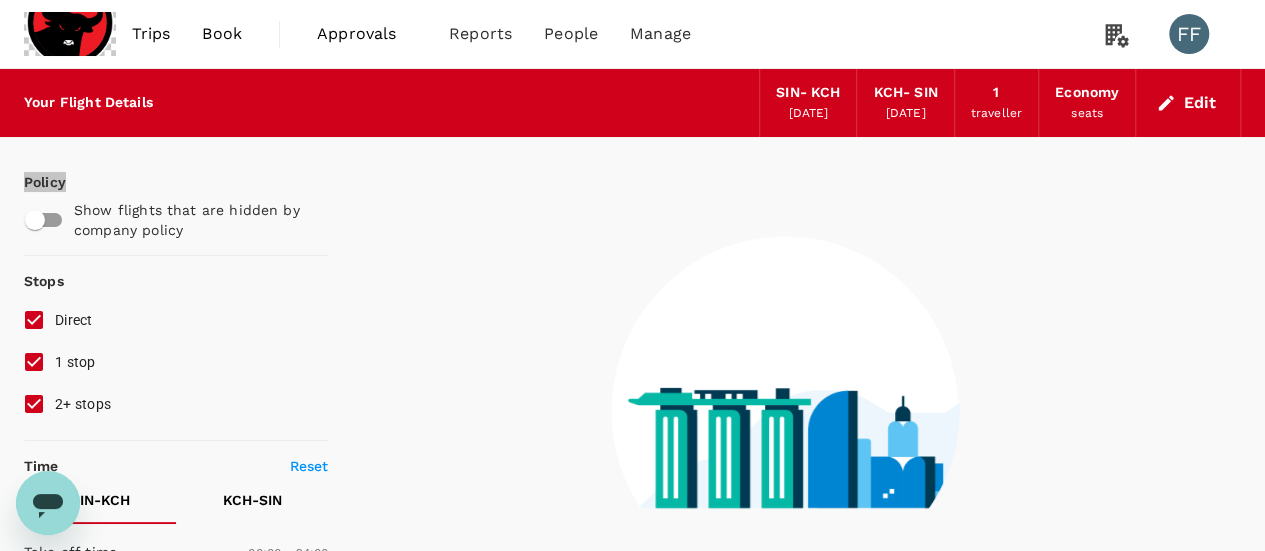 type on "895" 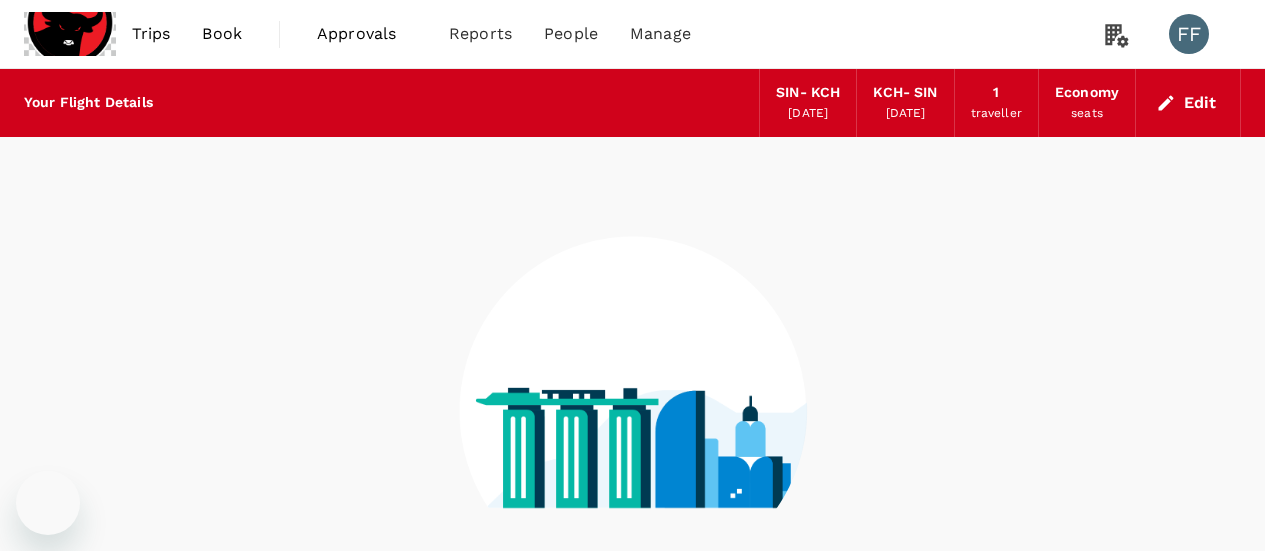 scroll, scrollTop: 0, scrollLeft: 0, axis: both 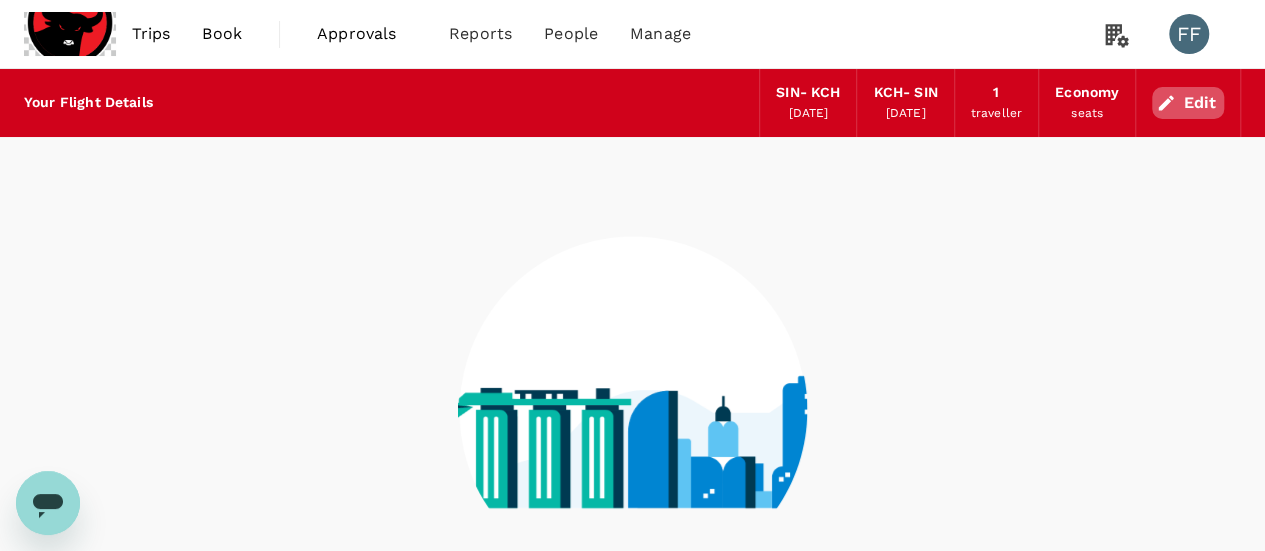 click on "Edit" at bounding box center (1188, 103) 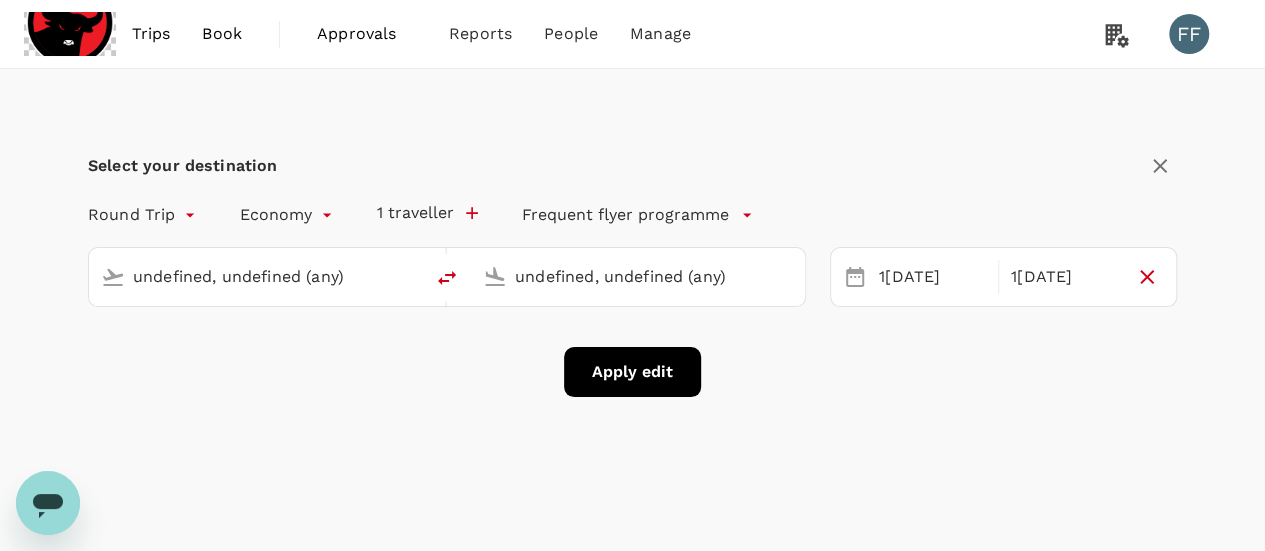 type on "Singapore Changi (SIN)" 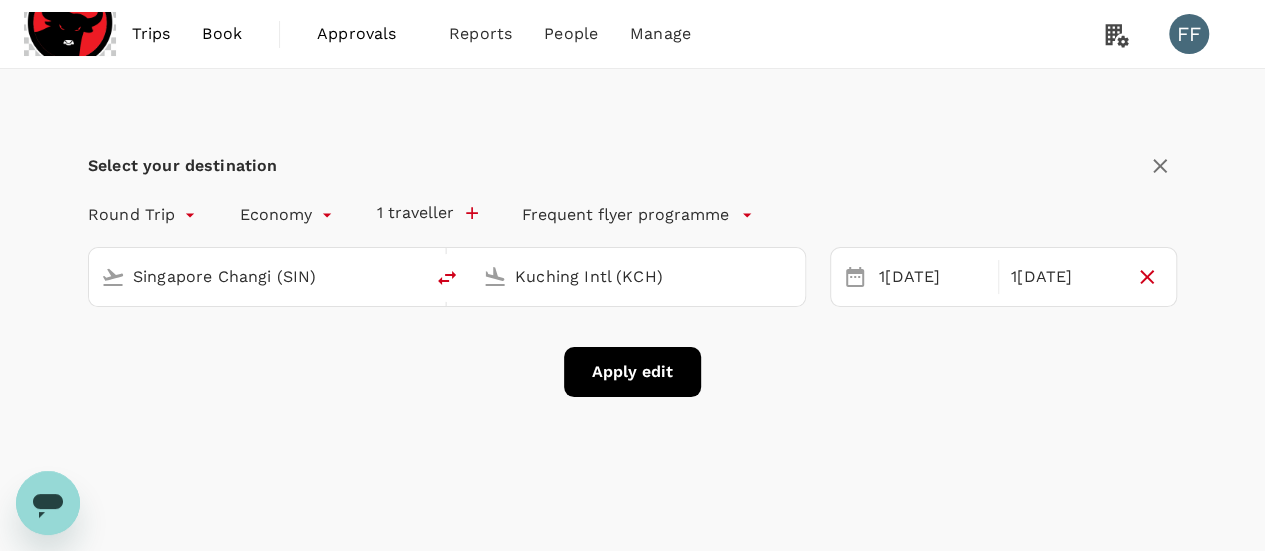 type 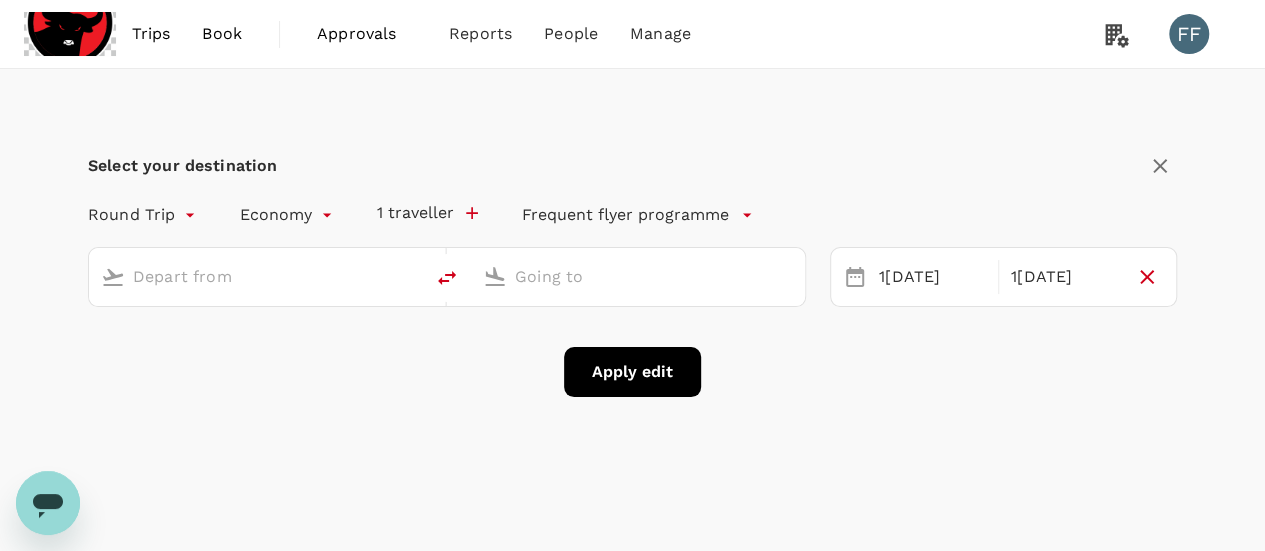 type on "Singapore Changi (SIN)" 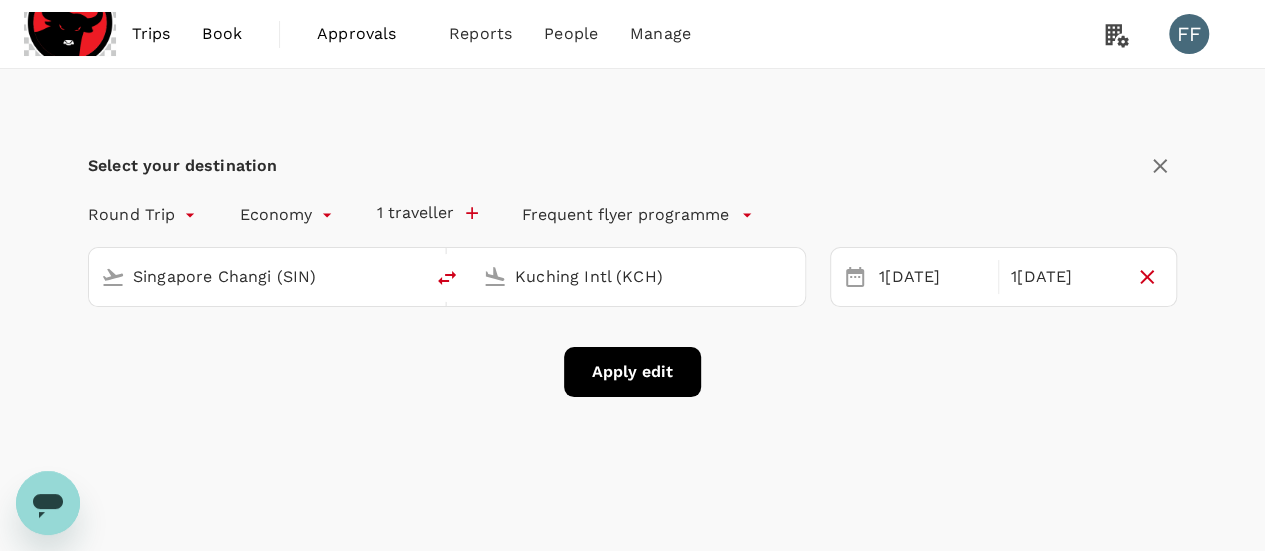 click on "Kuching Intl (KCH)" at bounding box center [639, 276] 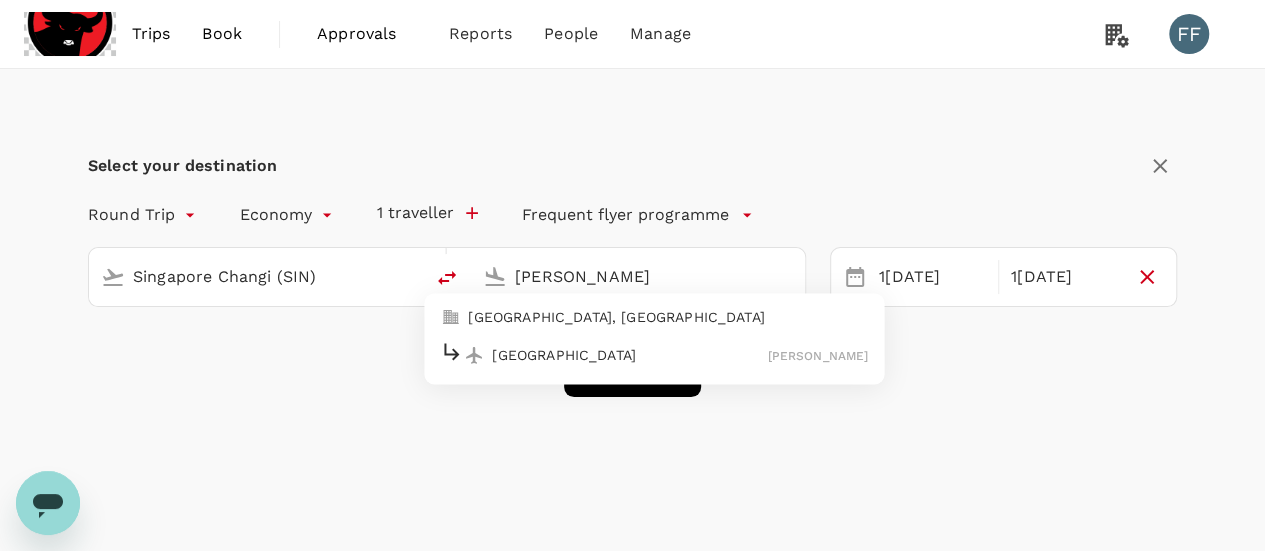 click on "[GEOGRAPHIC_DATA]" at bounding box center (629, 355) 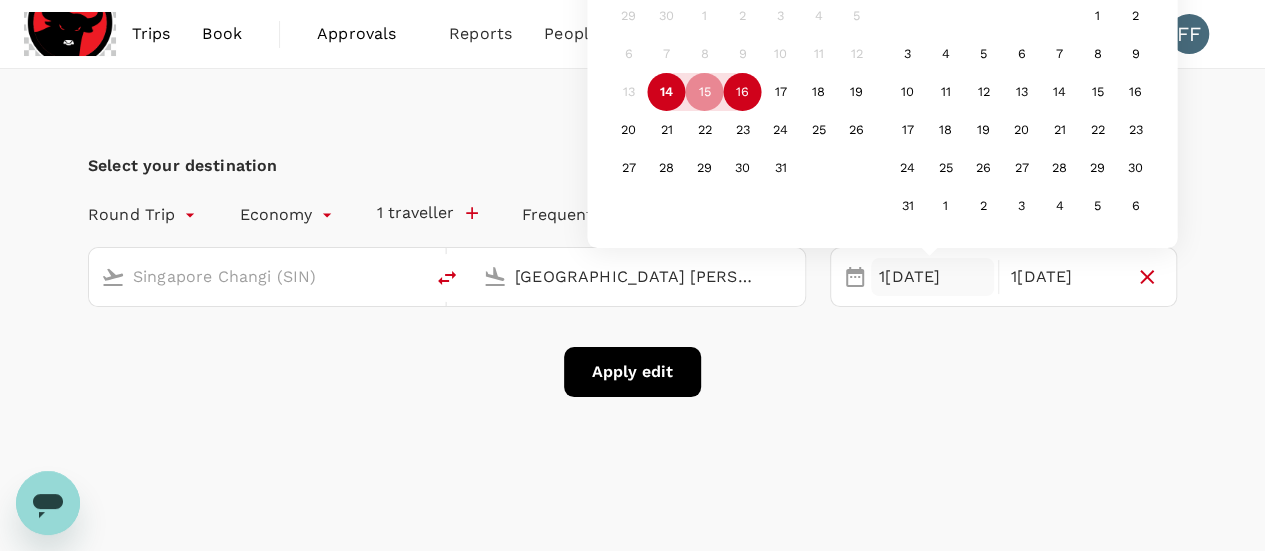 type on "[GEOGRAPHIC_DATA] [PERSON_NAME]L)" 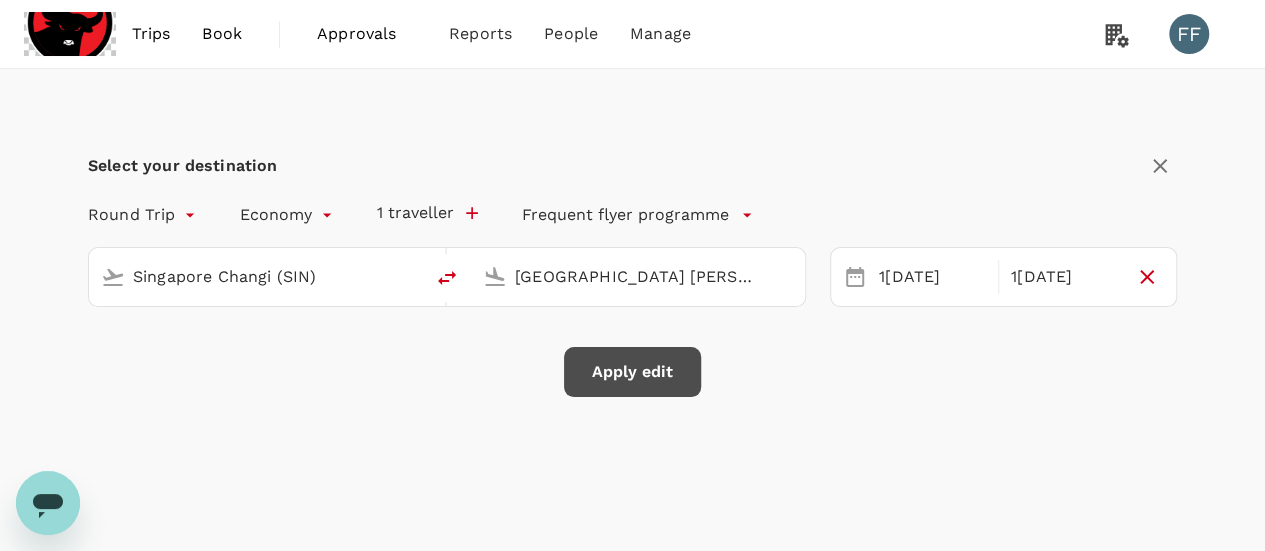 click on "Apply edit" at bounding box center [632, 372] 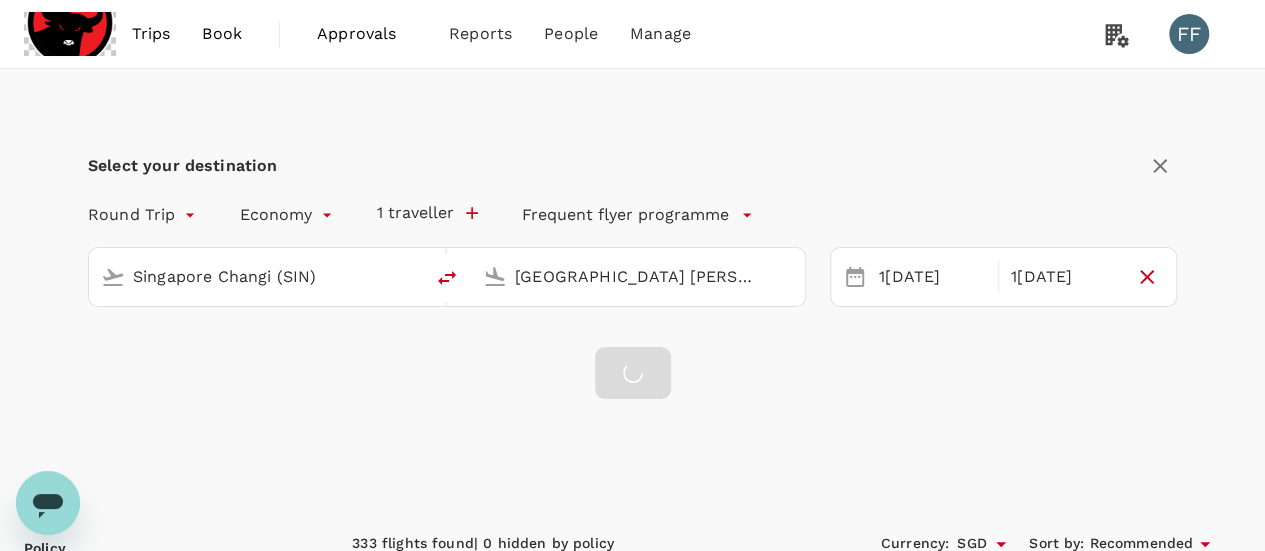 checkbox on "false" 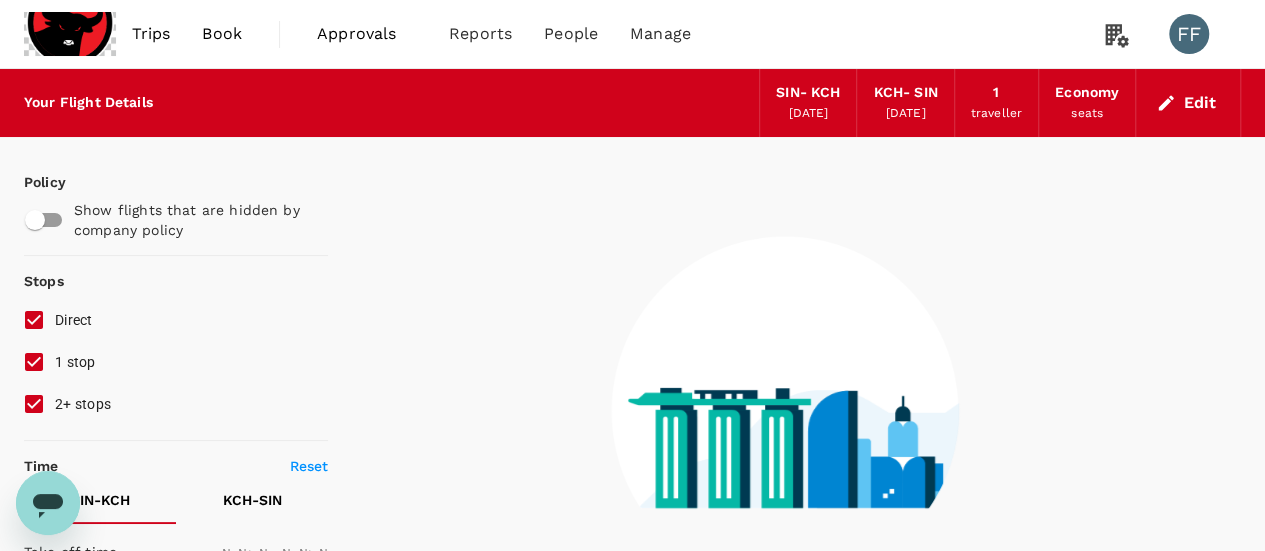 type on "1440" 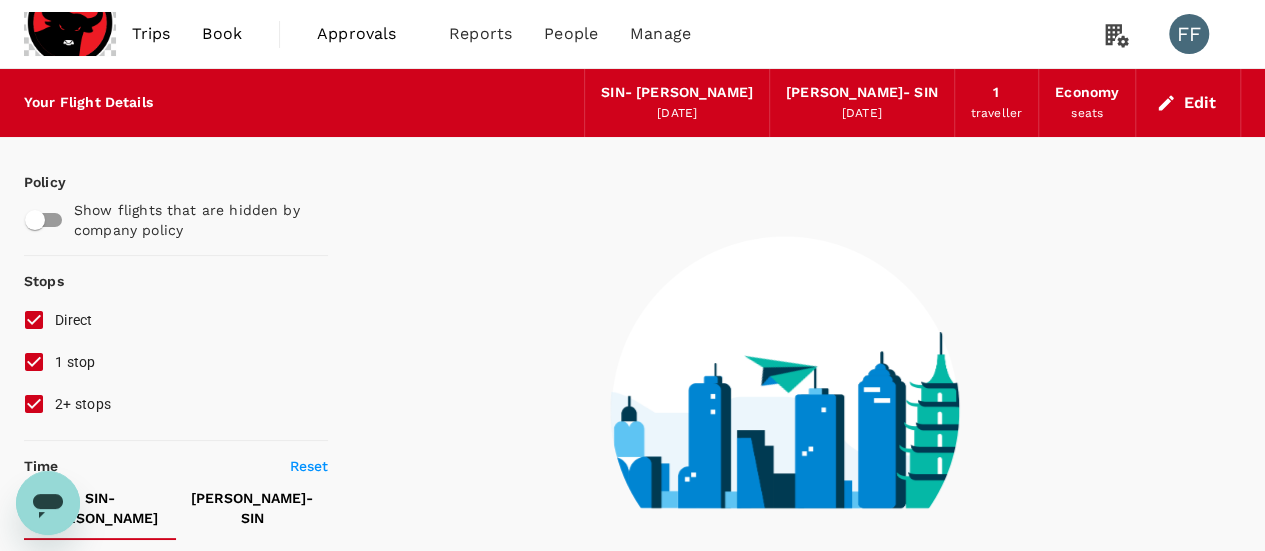 type on "1360" 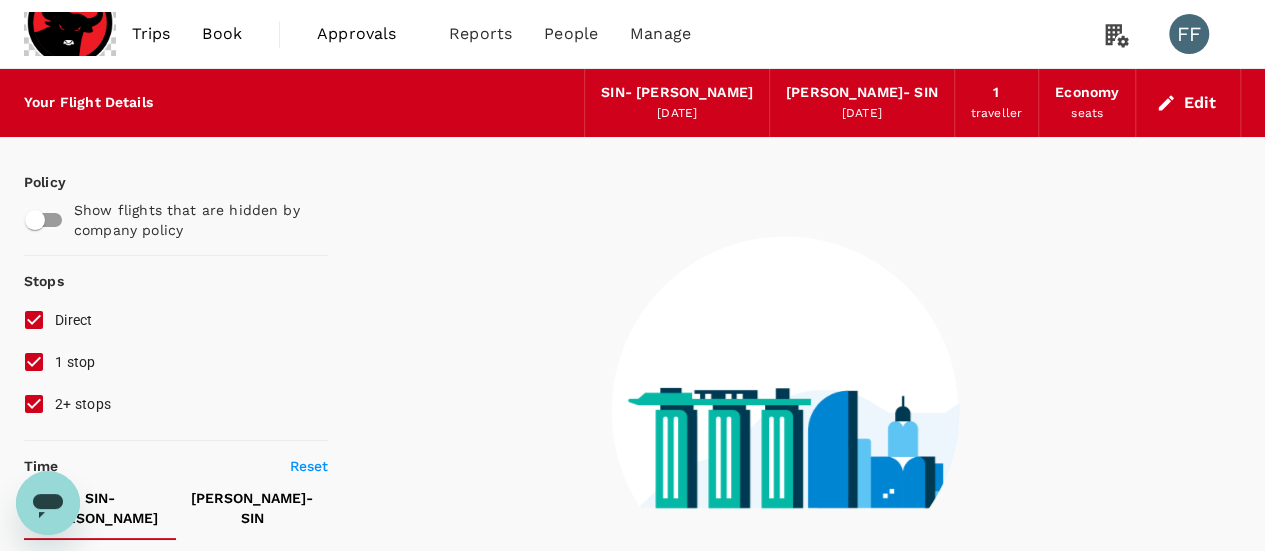 type on "1655" 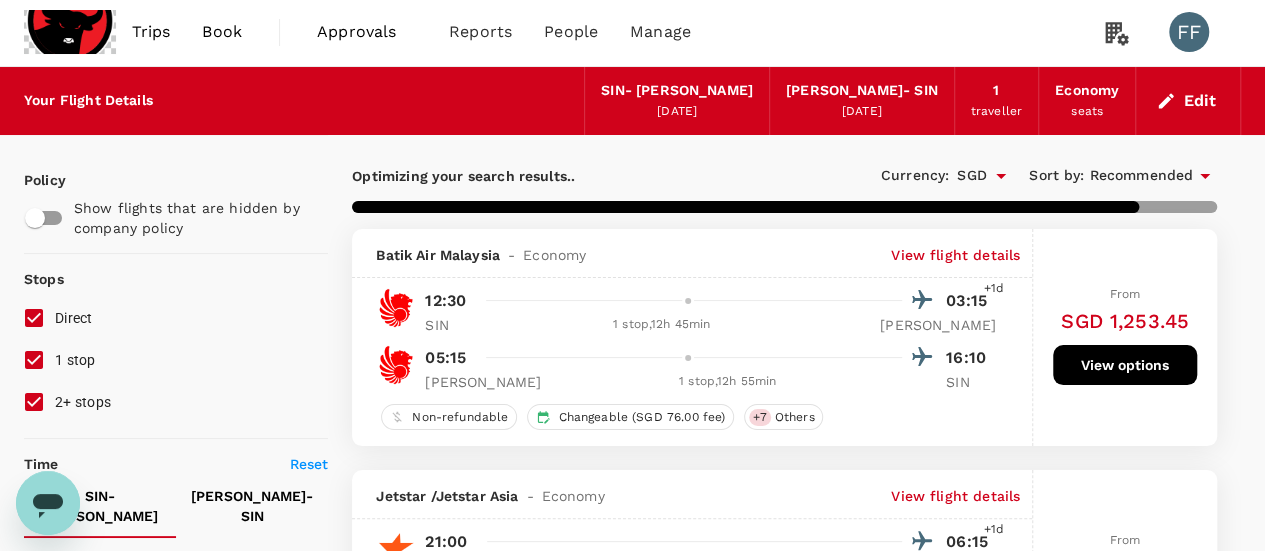 scroll, scrollTop: 0, scrollLeft: 0, axis: both 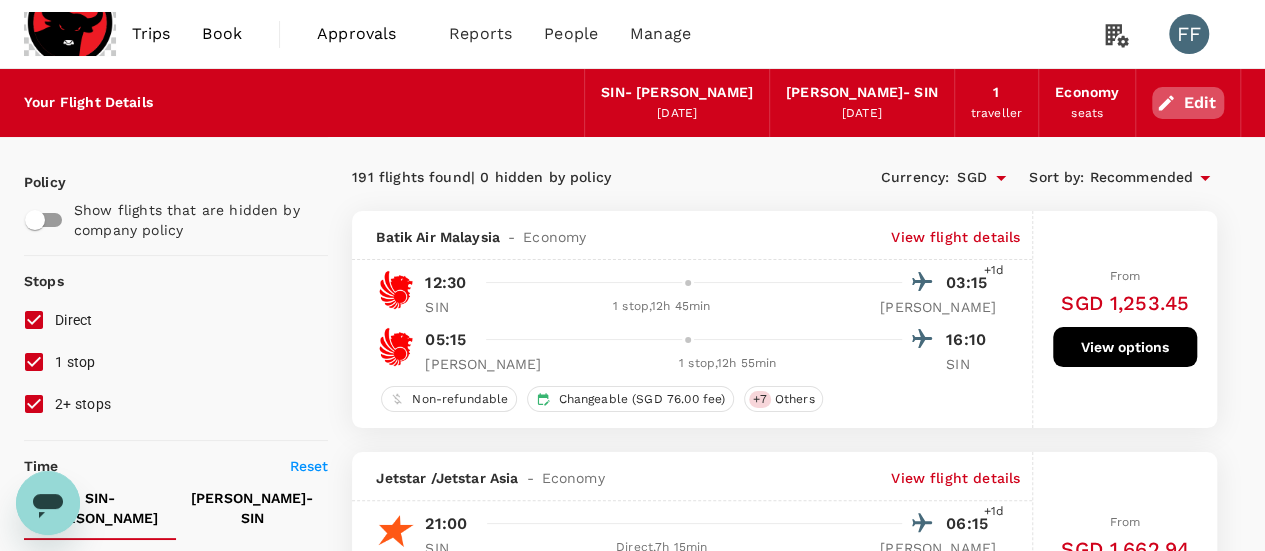 click on "Edit" at bounding box center [1188, 103] 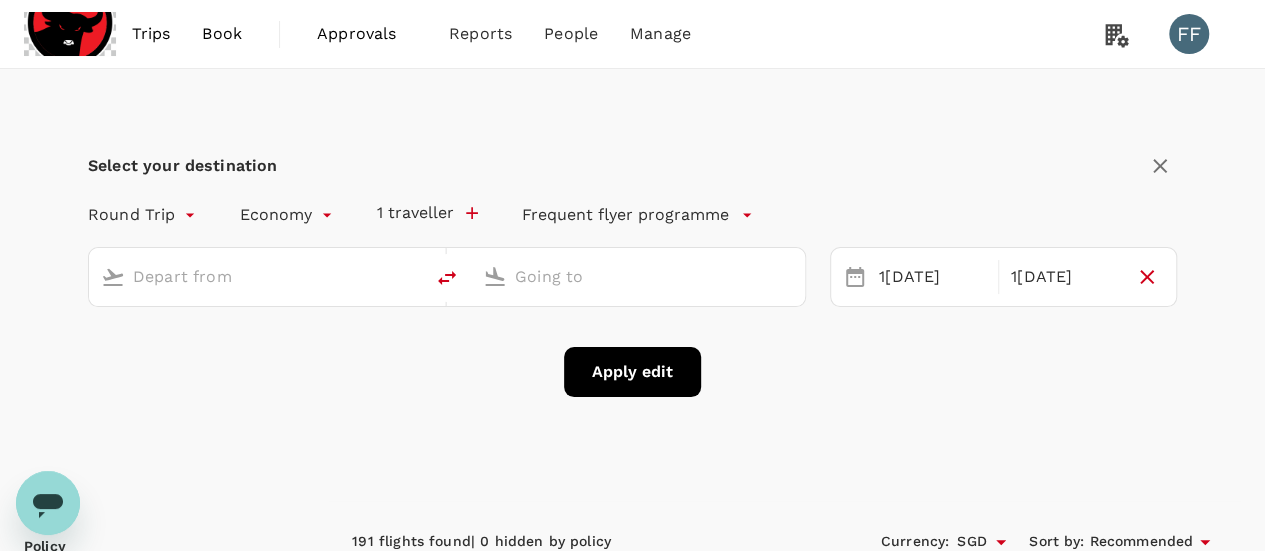 type on "Singapore Changi (SIN)" 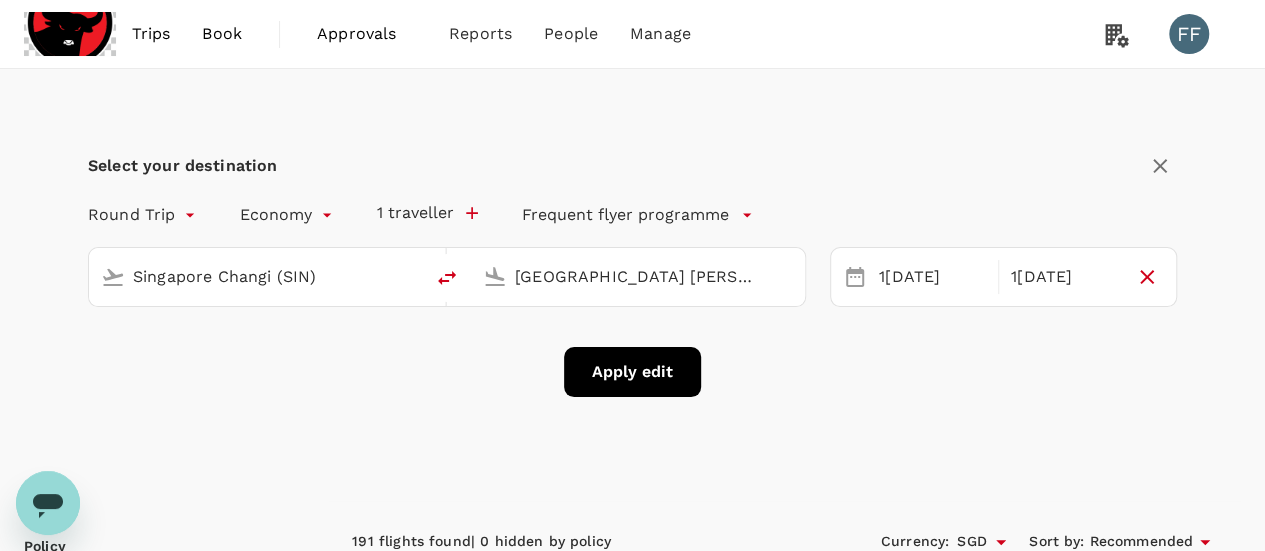 click on "Singapore Changi (SIN)" at bounding box center [268, 273] 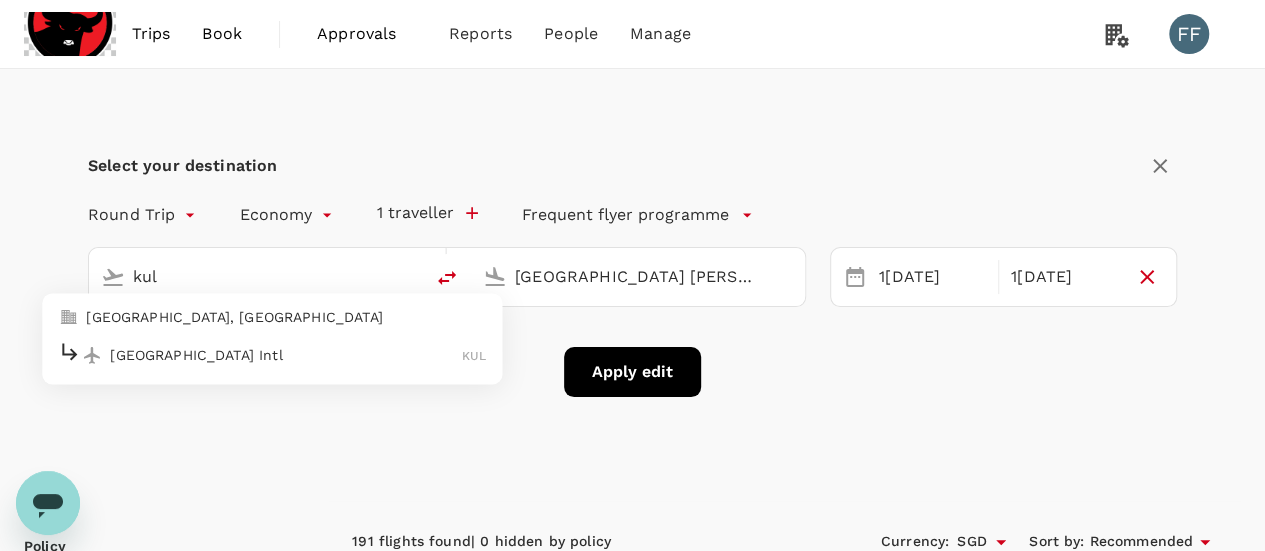 drag, startPoint x: 301, startPoint y: 351, endPoint x: 467, endPoint y: 312, distance: 170.51979 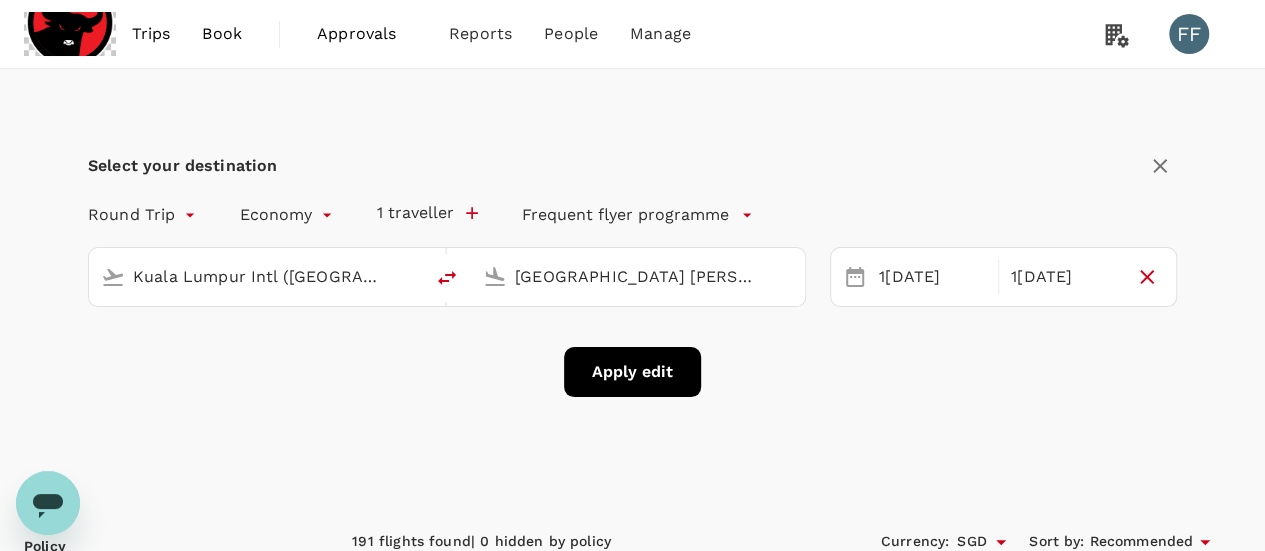 click on "Melbourne (MEL)" at bounding box center [639, 276] 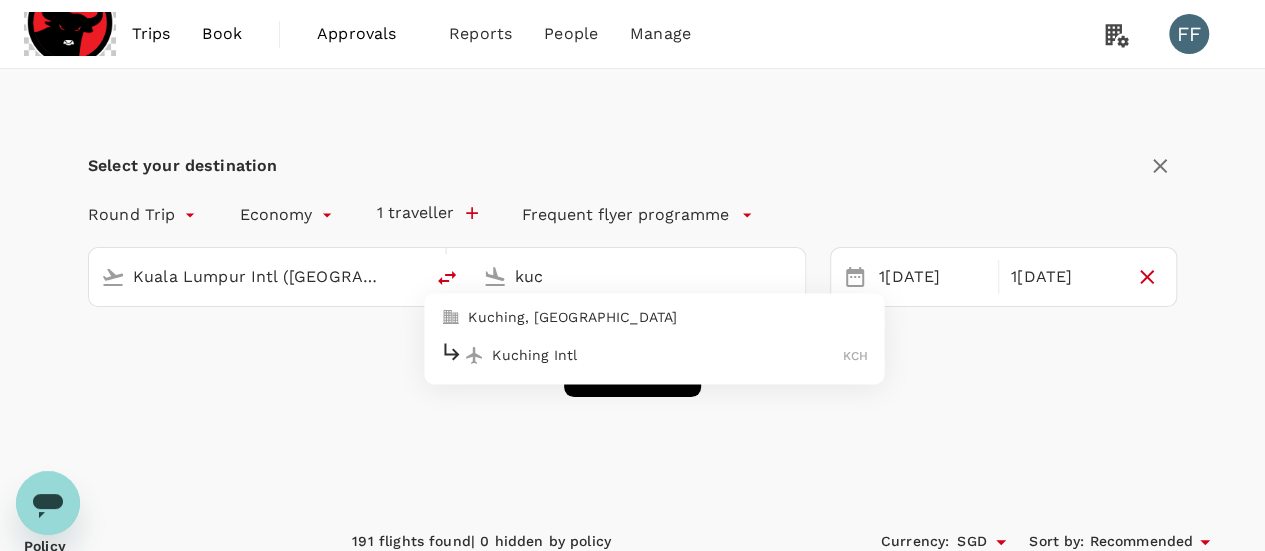click on "Kuching Intl" at bounding box center (667, 355) 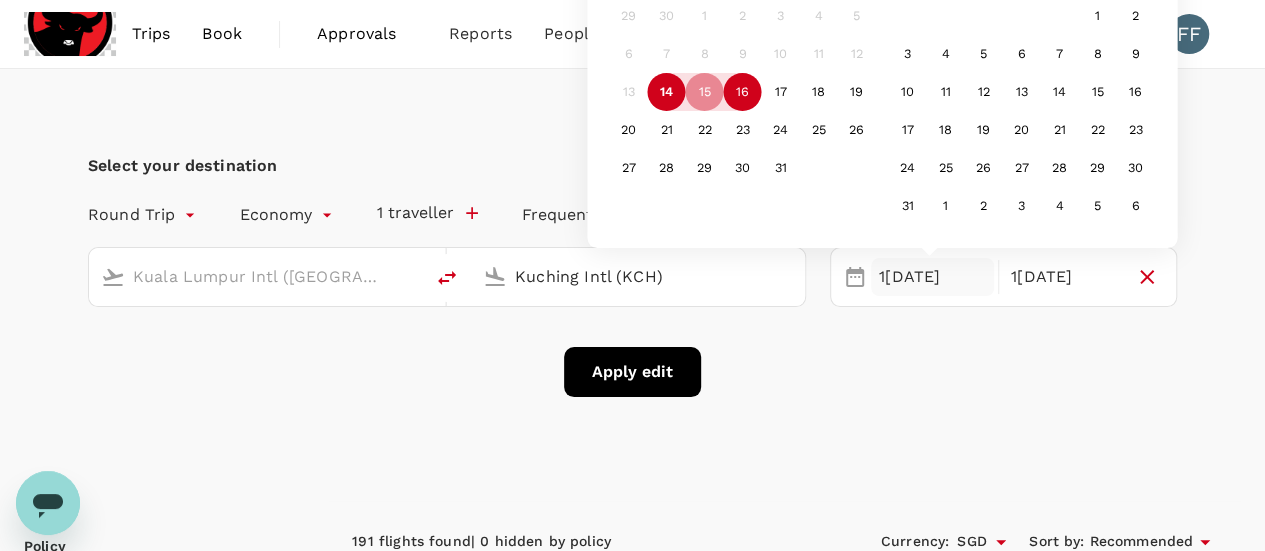 type on "Kuching Intl (KCH)" 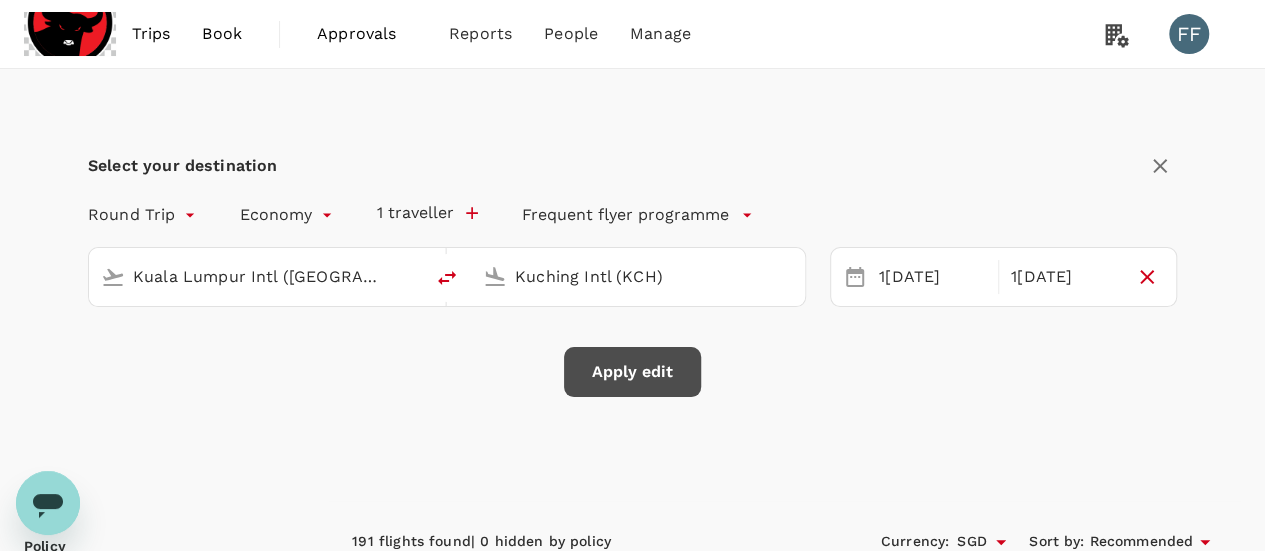 click on "Apply edit" at bounding box center (632, 372) 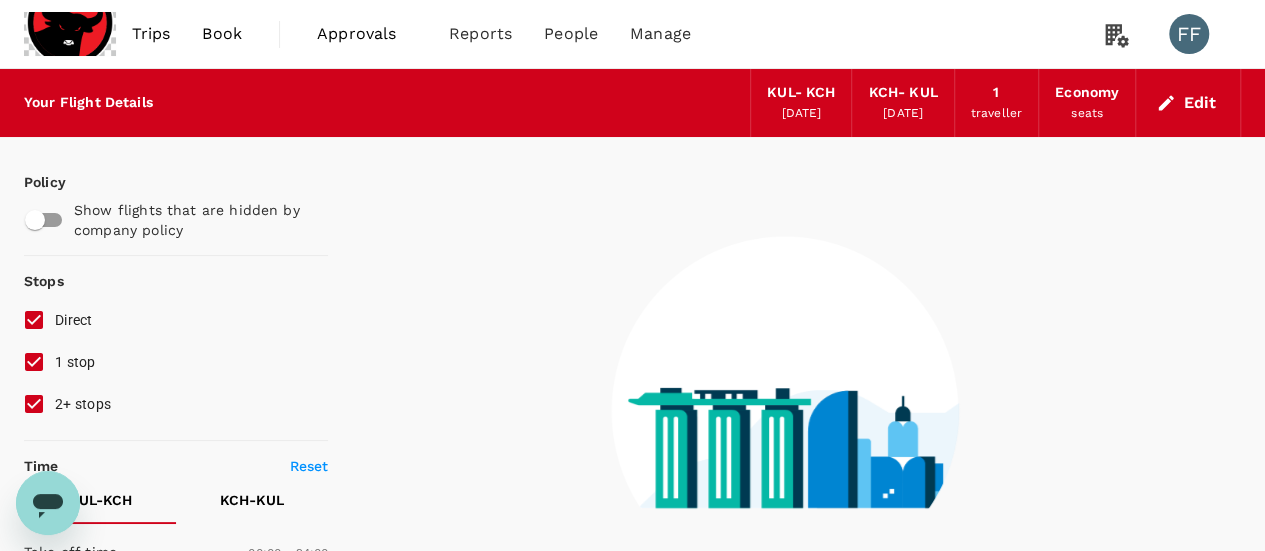 checkbox on "true" 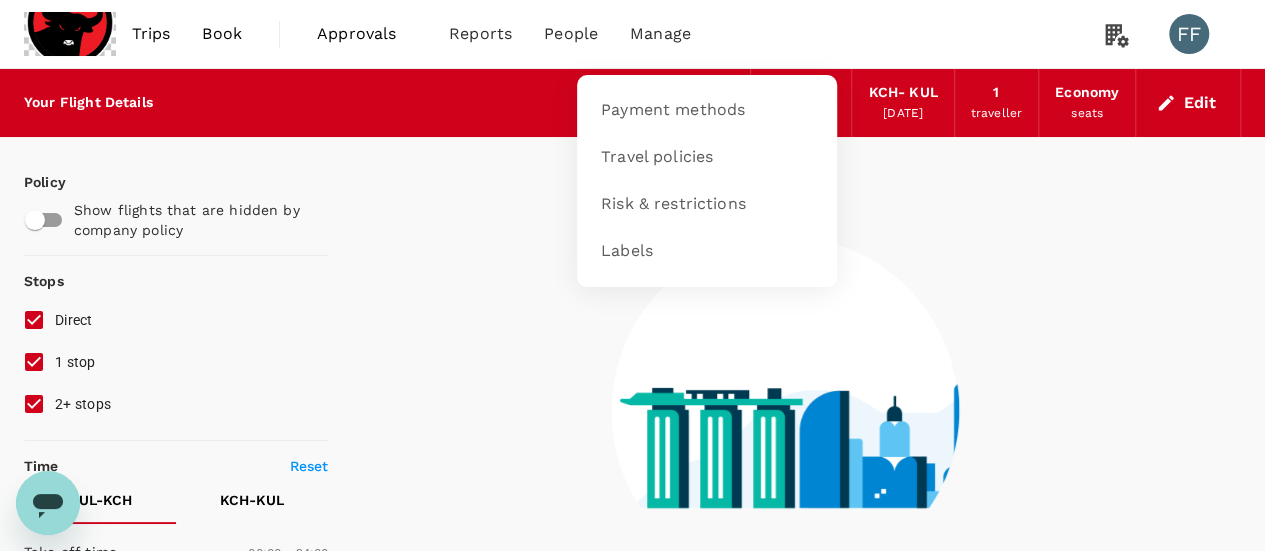 type on "530" 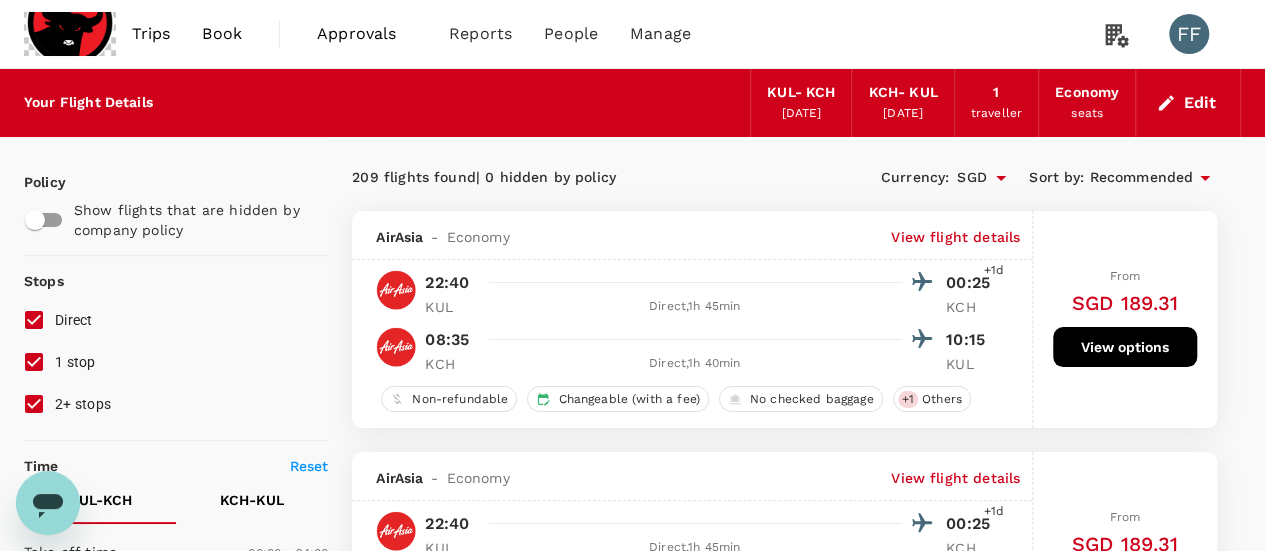 click on "Edit" at bounding box center [1188, 103] 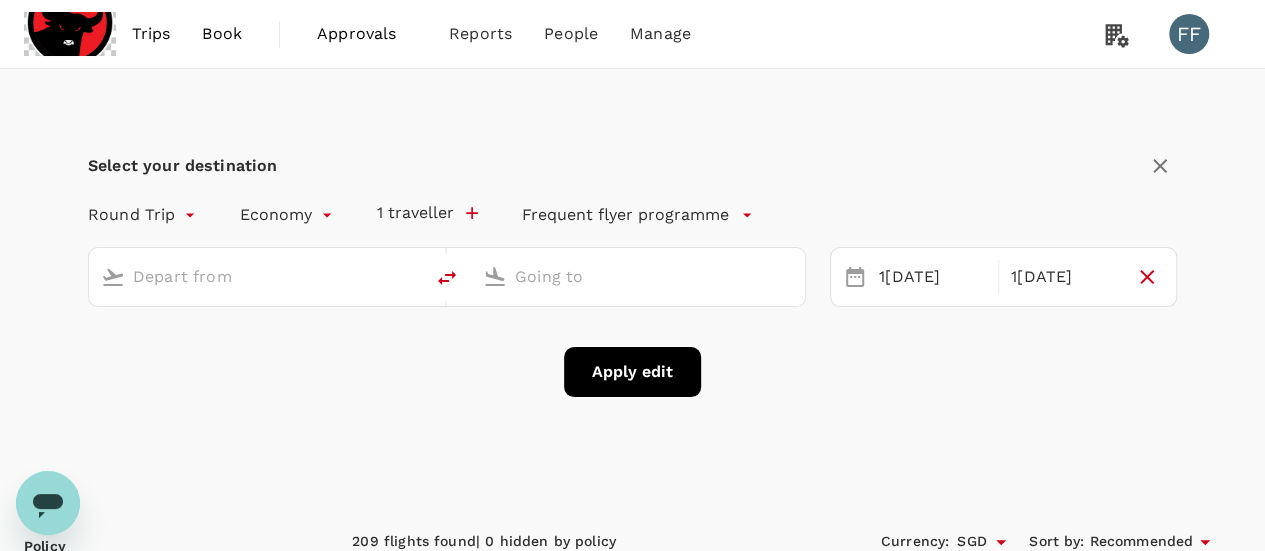 type on "Kuala Lumpur Intl (KUL)" 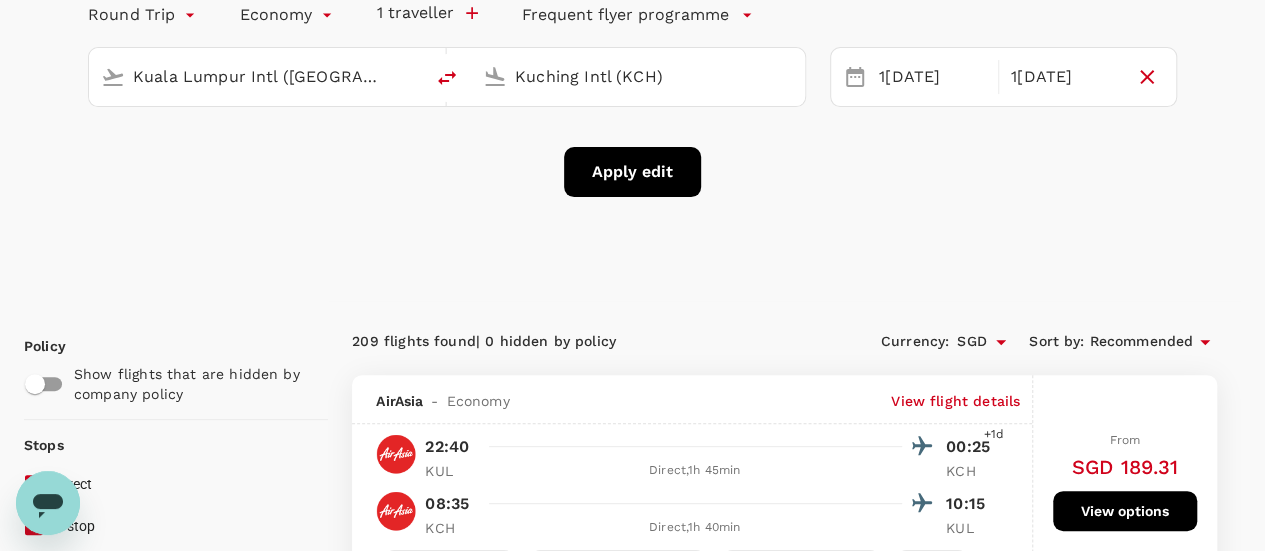 scroll, scrollTop: 0, scrollLeft: 0, axis: both 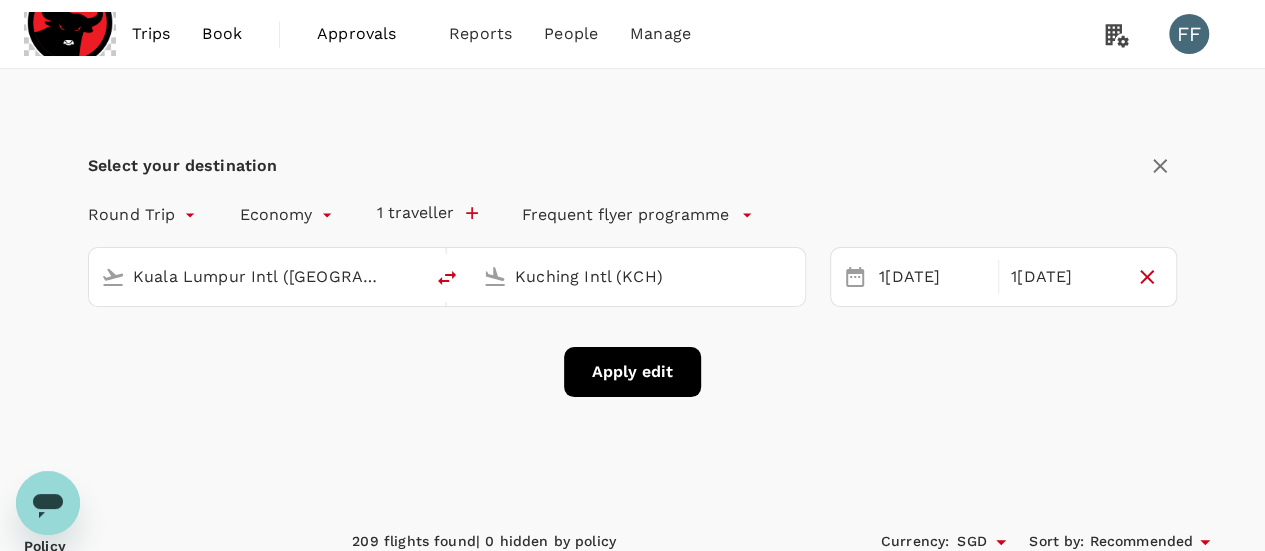click on "Select your destination" at bounding box center [182, 166] 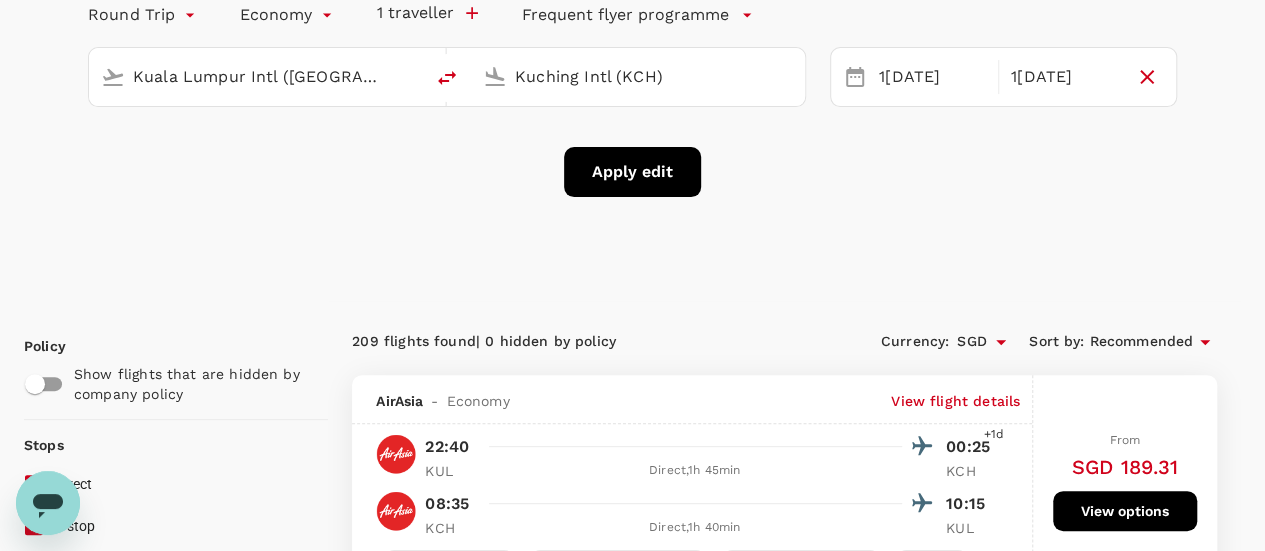 scroll, scrollTop: 0, scrollLeft: 0, axis: both 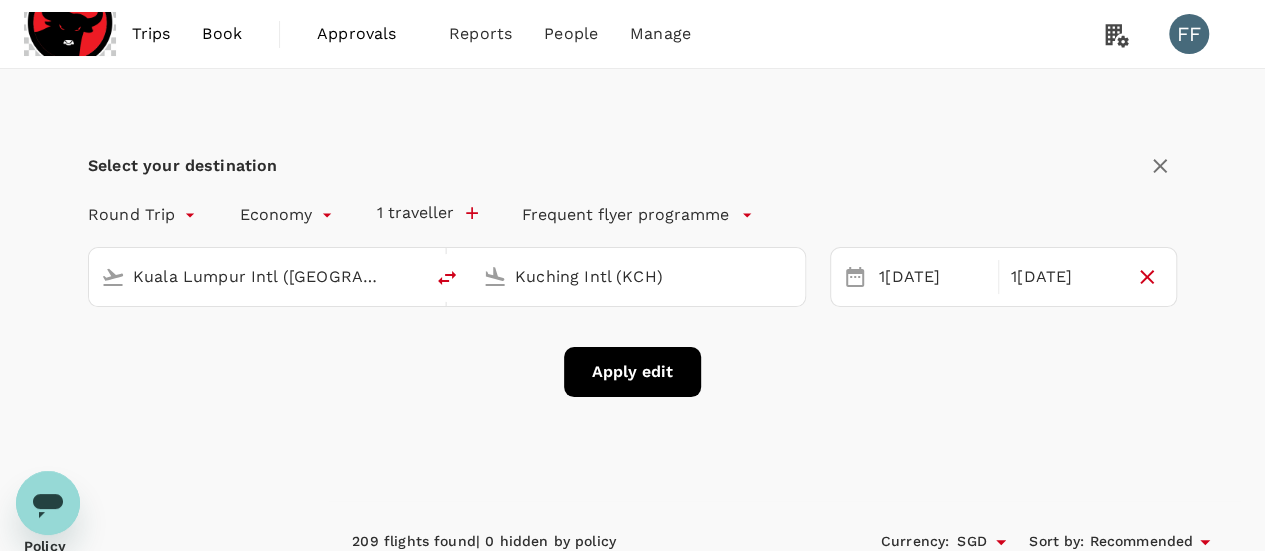 click on "1   traveller" at bounding box center (427, 213) 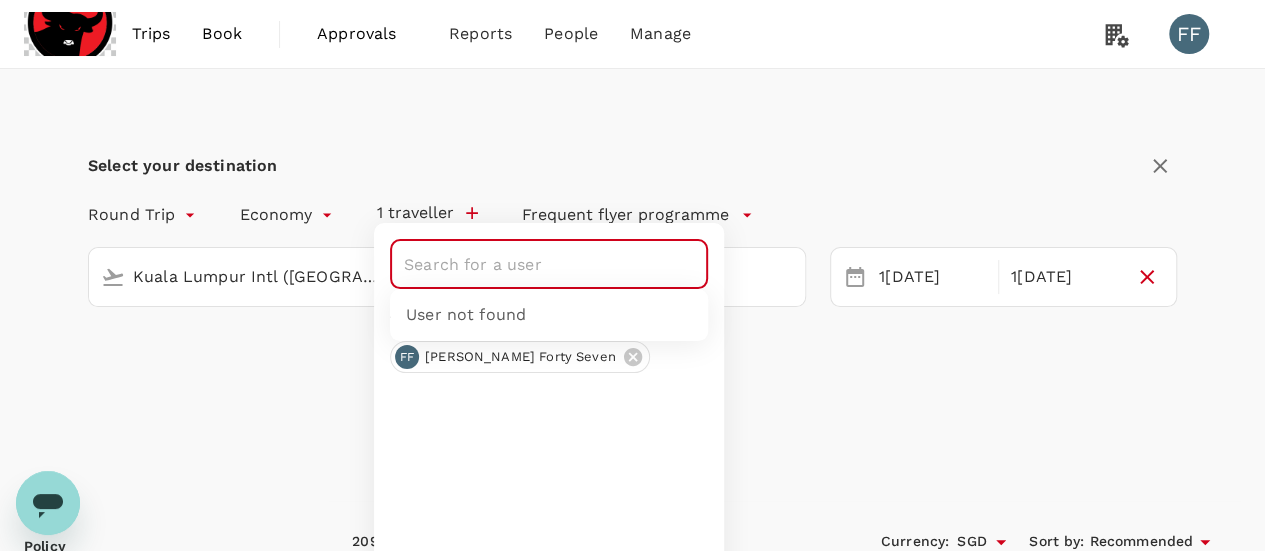 click at bounding box center [534, 264] 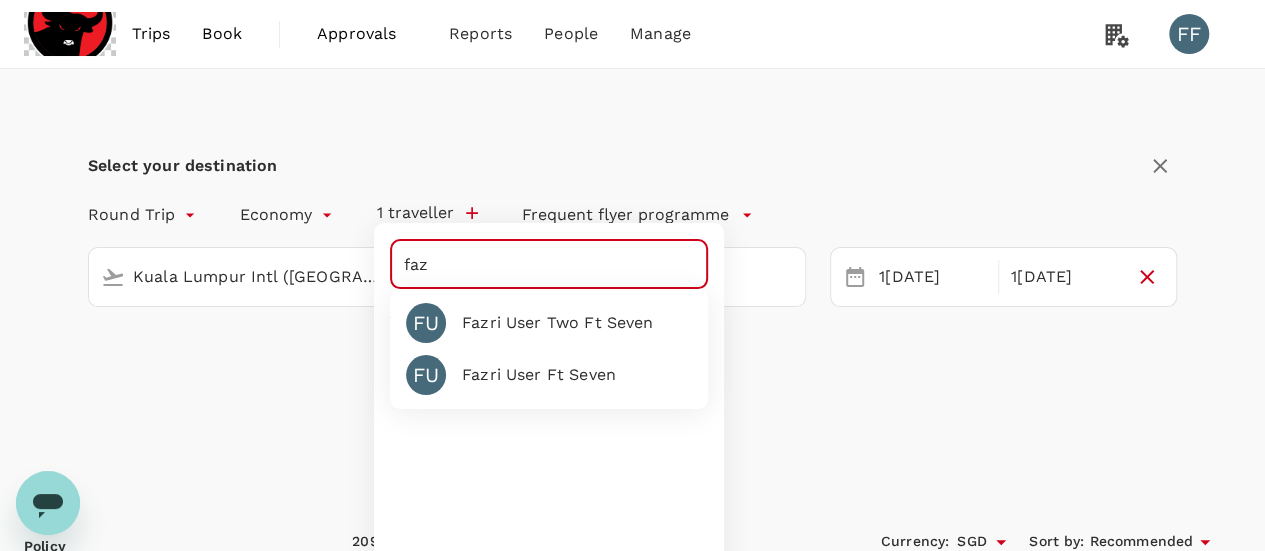 click on "FU fazri user two ft seven" at bounding box center [541, 315] 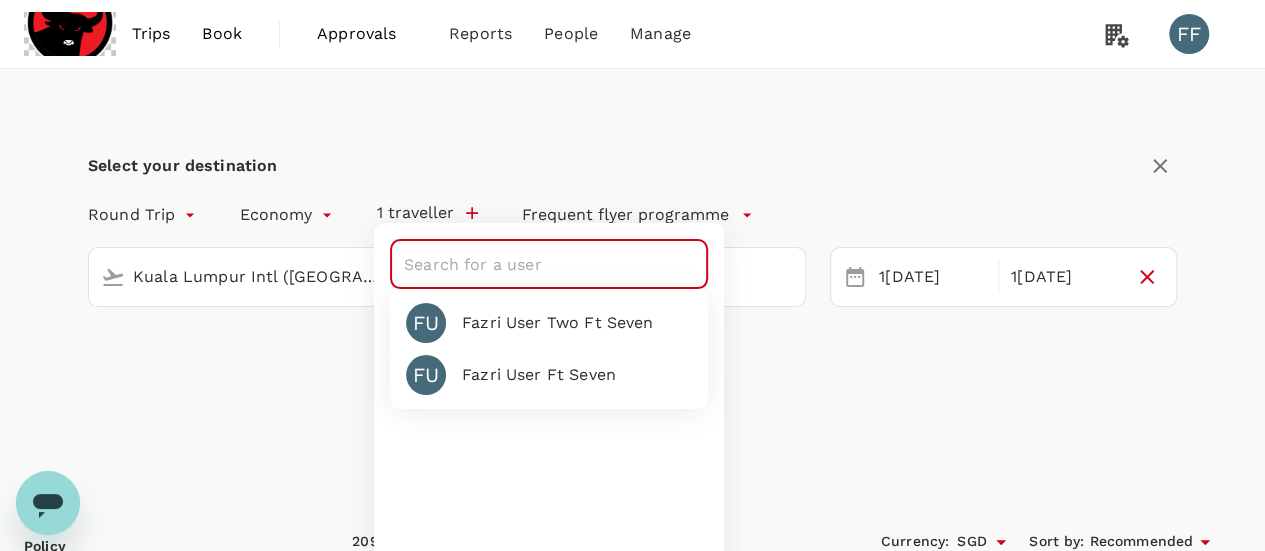 type on "fazri user two ft seven" 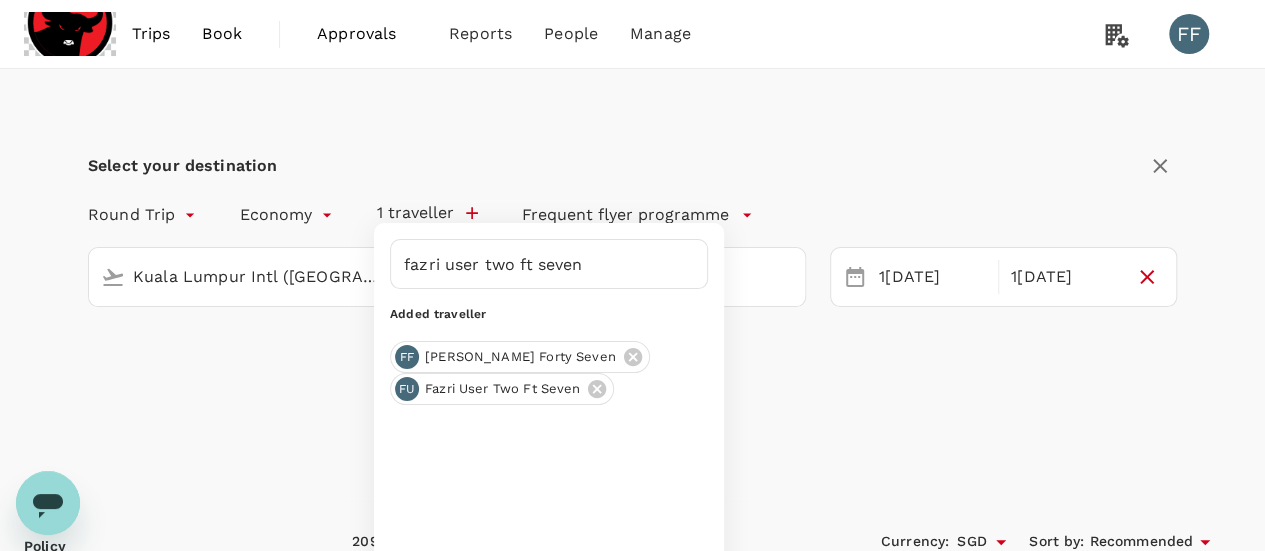 click on "Apply edit" at bounding box center (632, 372) 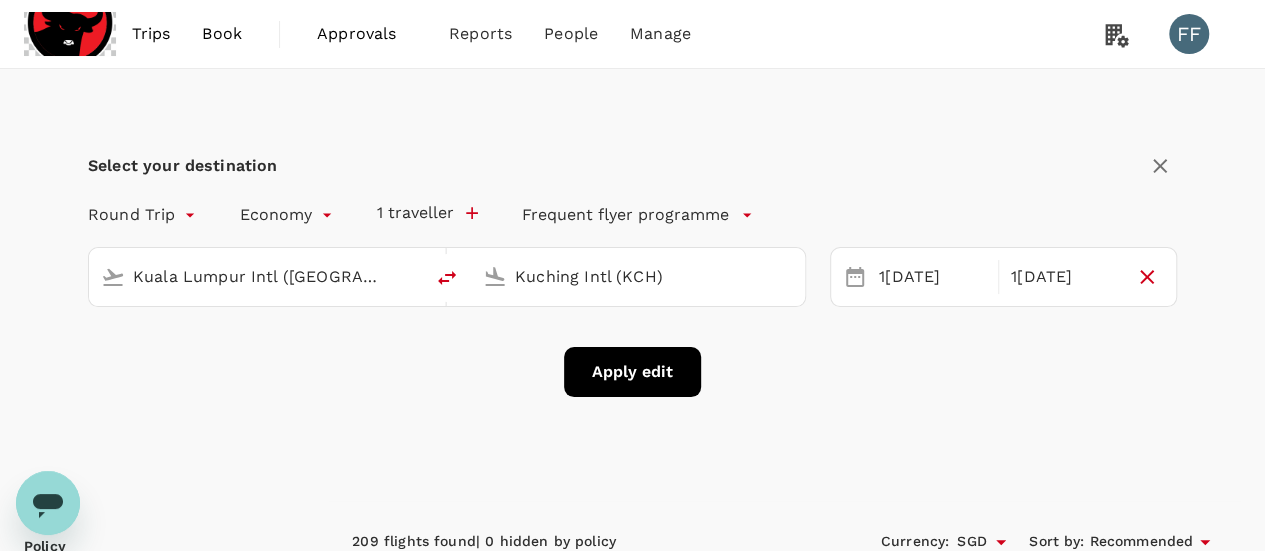 click 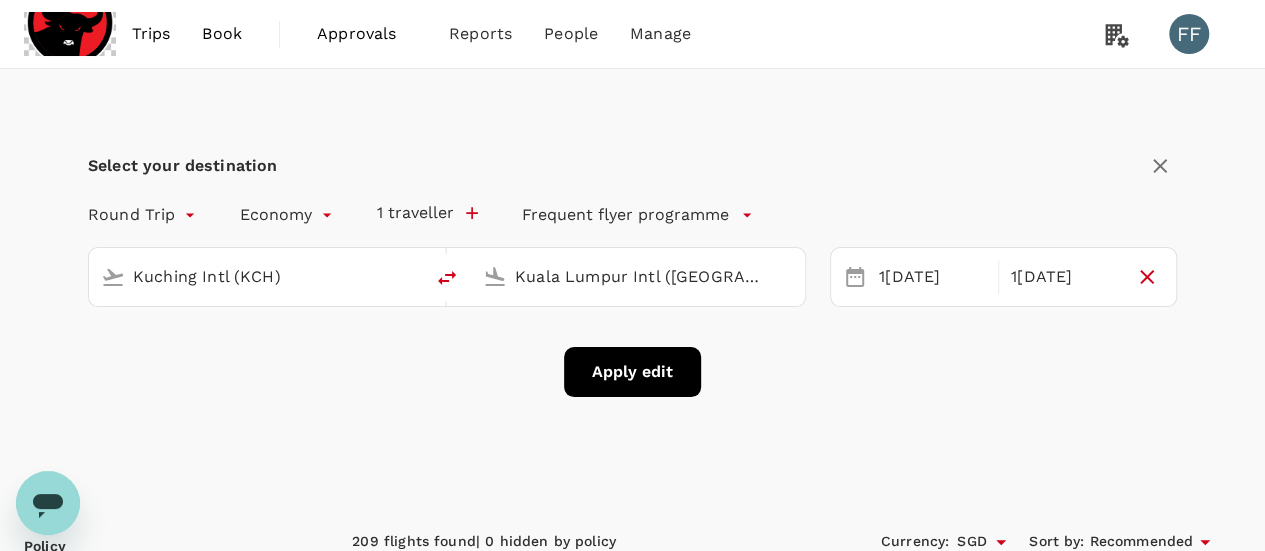 click on "Kuala Lumpur Intl (KUL)" at bounding box center (639, 276) 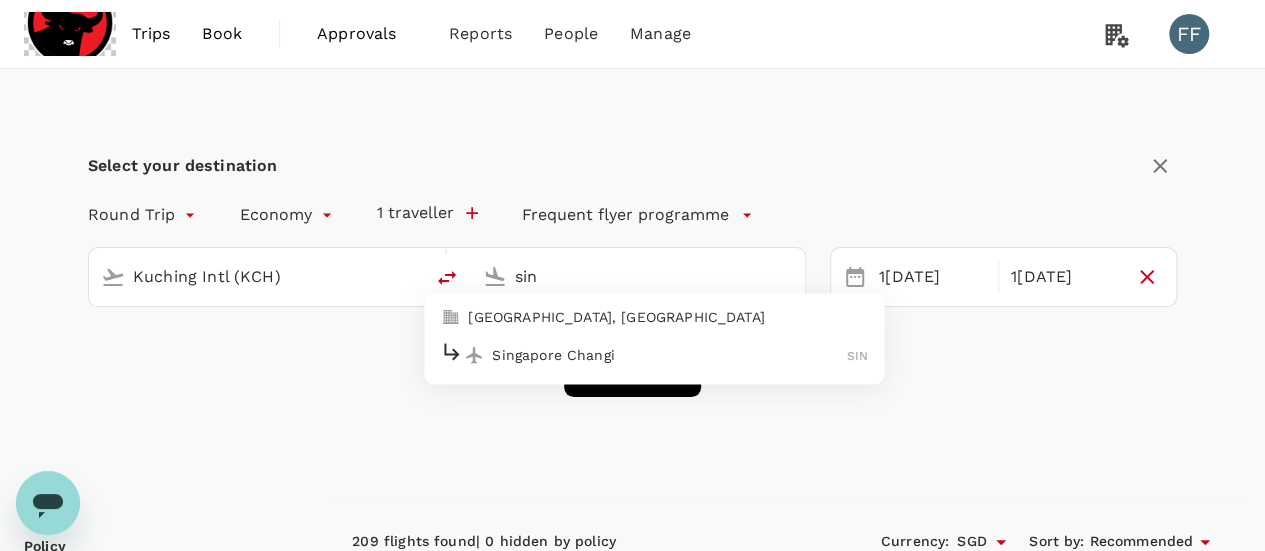 click on "Singapore Changi SIN" at bounding box center [654, 354] 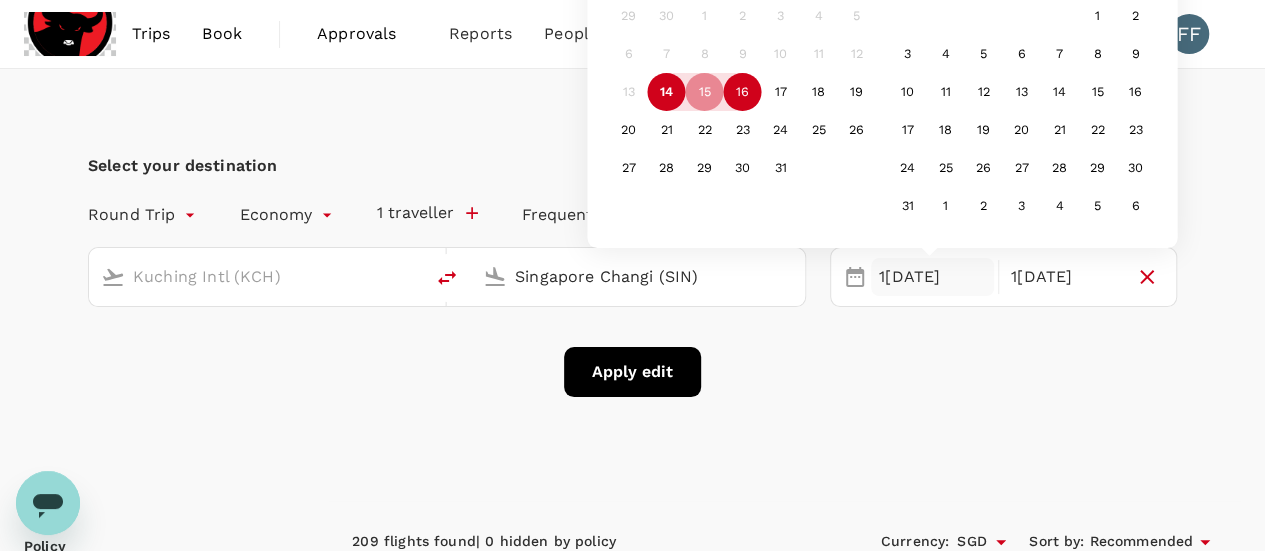type on "Singapore Changi (SIN)" 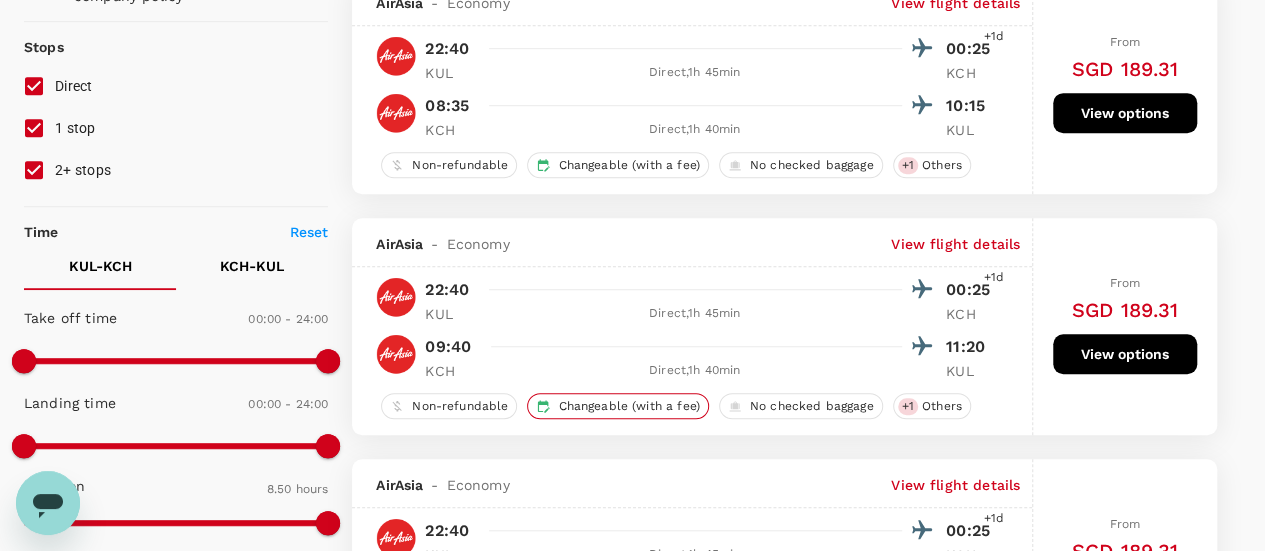 checkbox on "false" 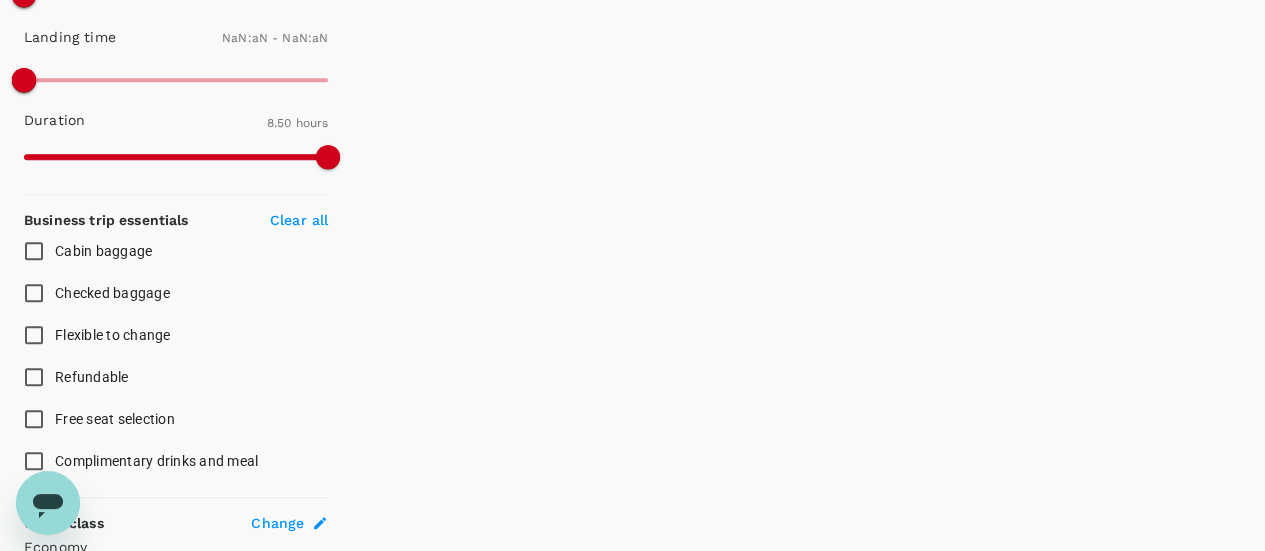 type on "1440" 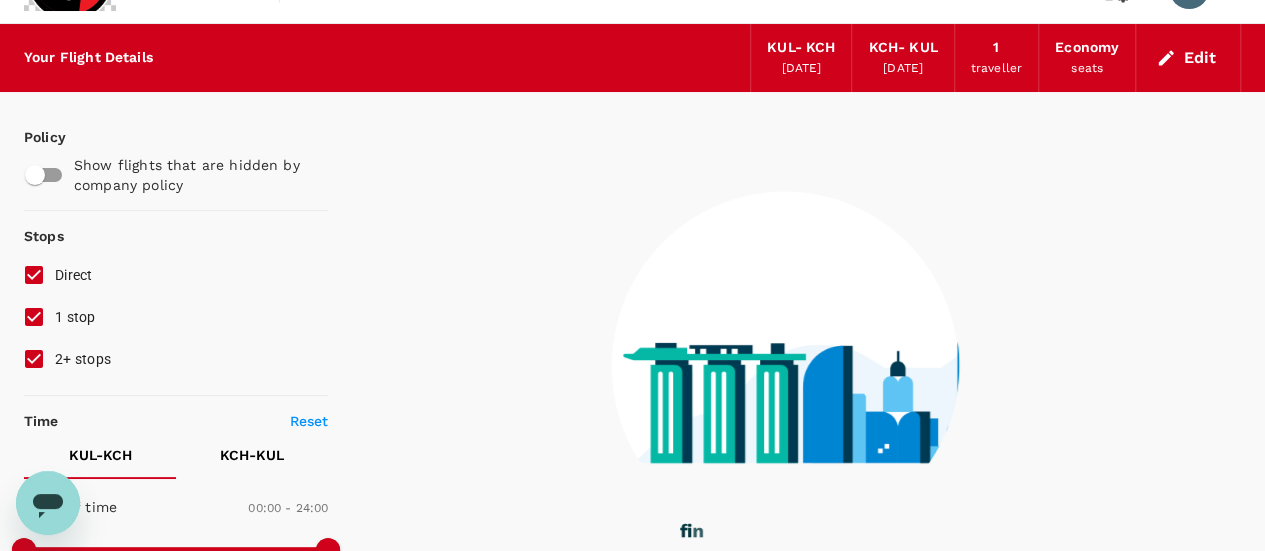 scroll, scrollTop: 0, scrollLeft: 0, axis: both 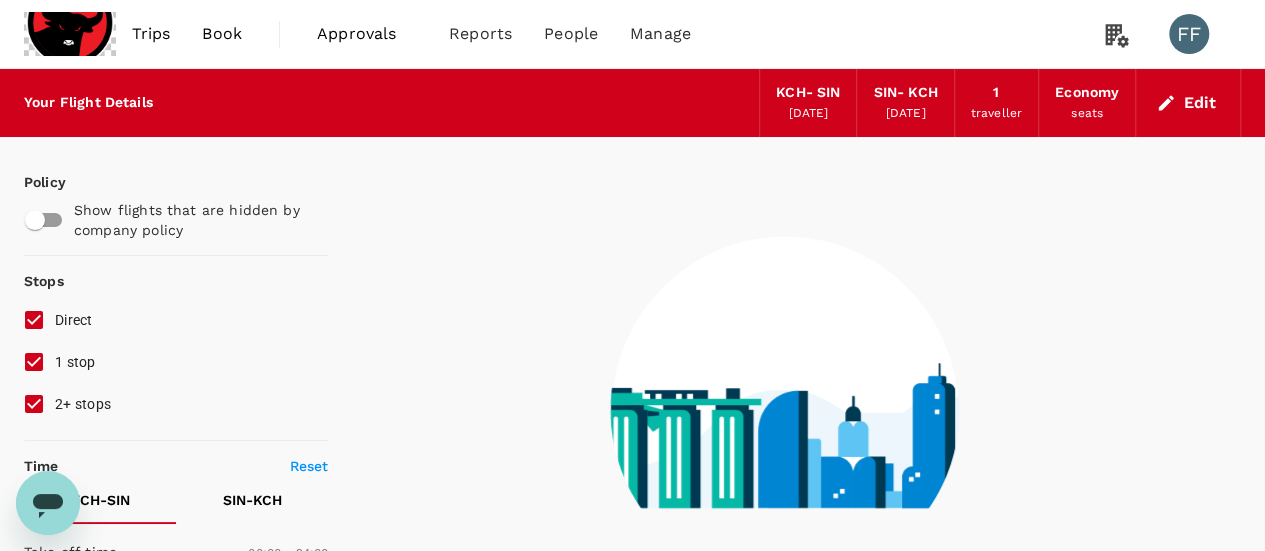 type on "955" 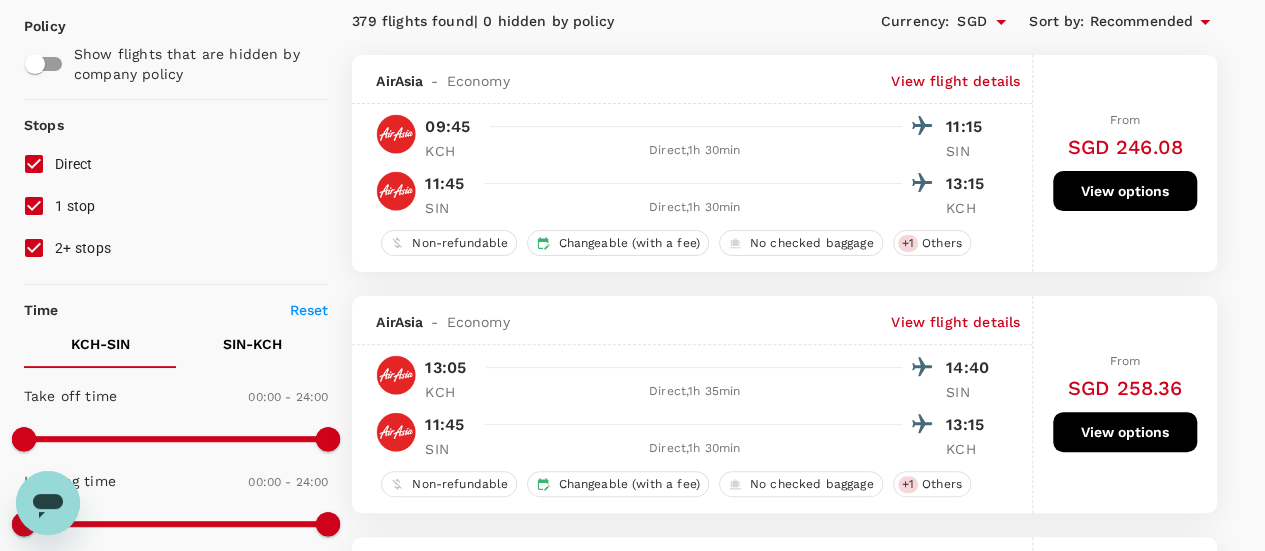 scroll, scrollTop: 200, scrollLeft: 0, axis: vertical 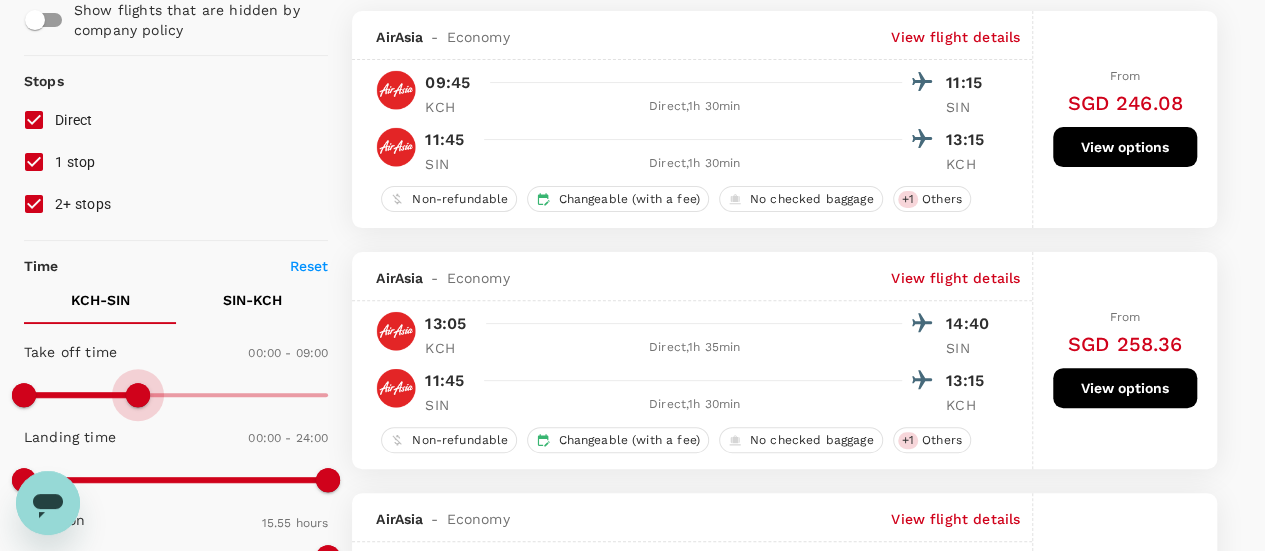 drag, startPoint x: 290, startPoint y: 386, endPoint x: 128, endPoint y: 389, distance: 162.02777 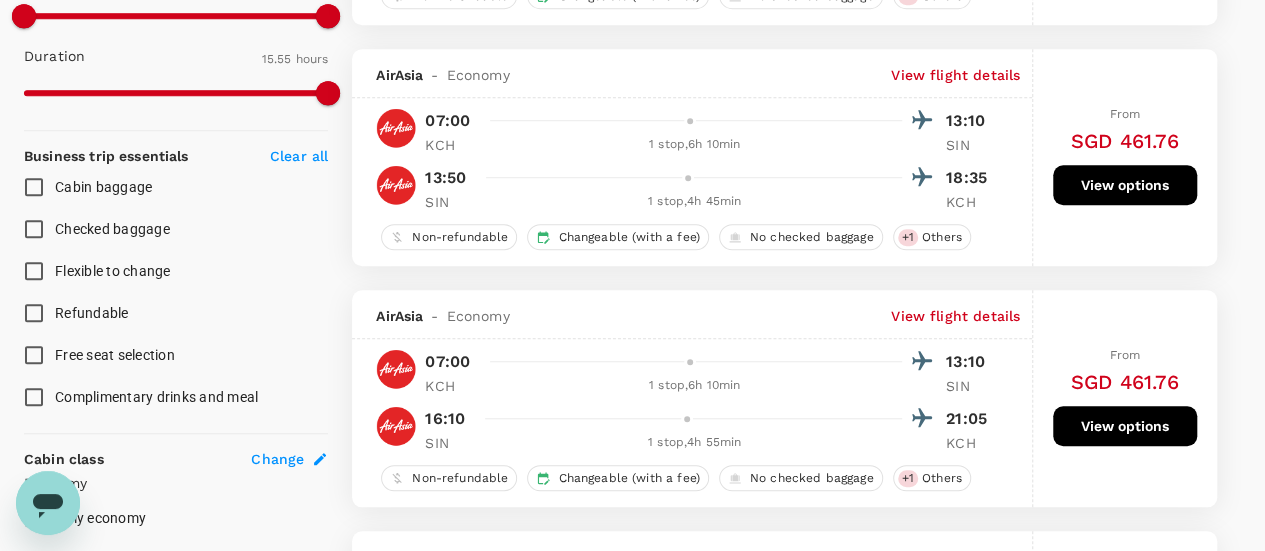 scroll, scrollTop: 276, scrollLeft: 0, axis: vertical 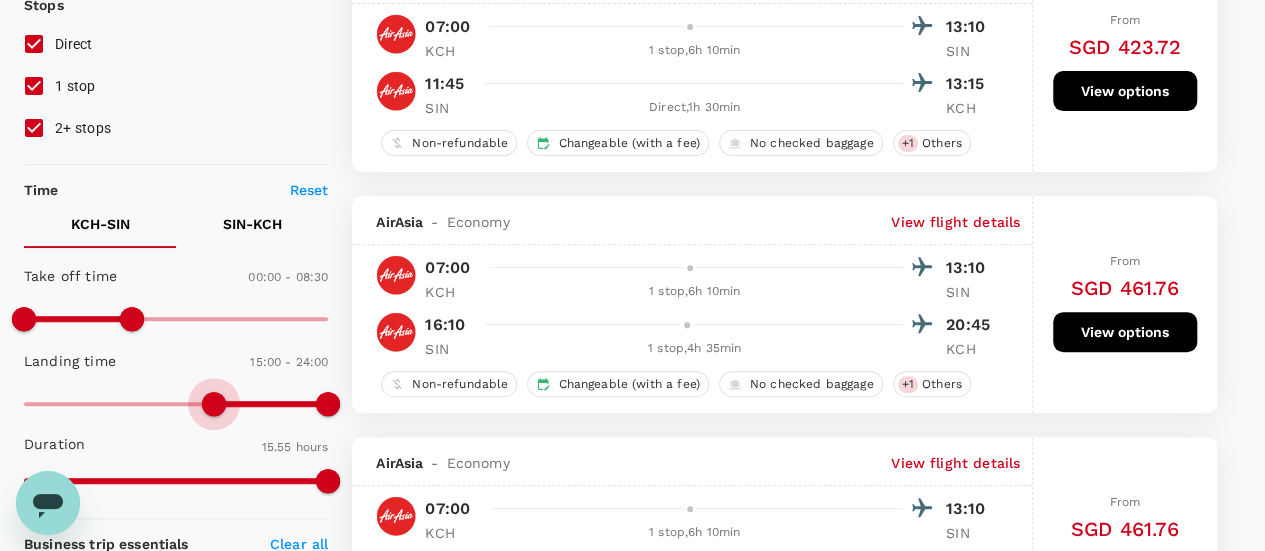 drag, startPoint x: 114, startPoint y: 404, endPoint x: 230, endPoint y: 386, distance: 117.388245 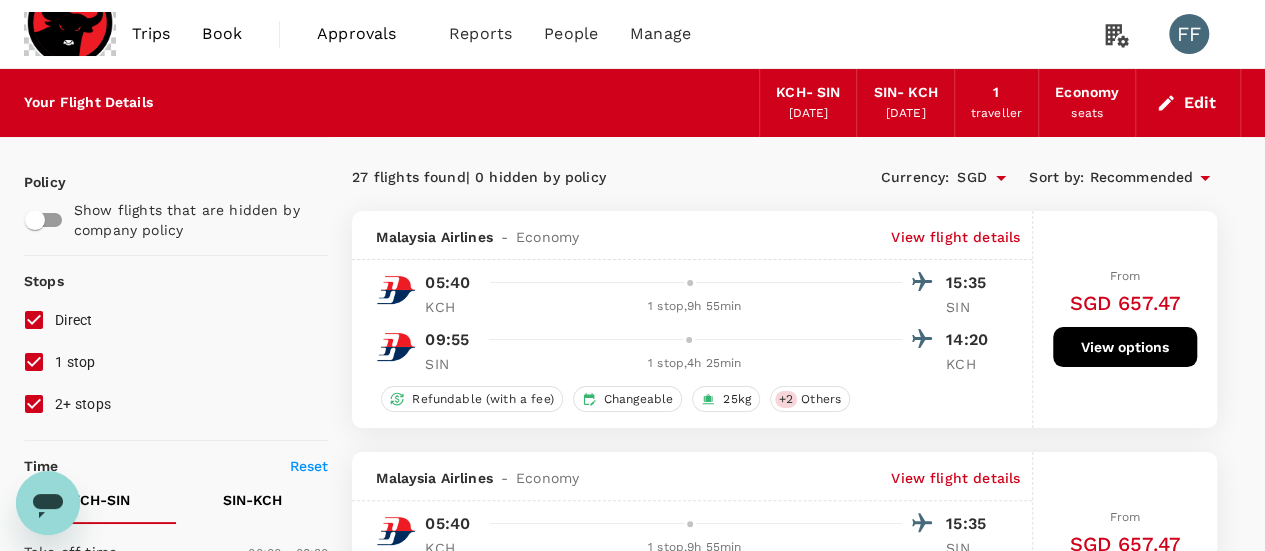 scroll, scrollTop: 400, scrollLeft: 0, axis: vertical 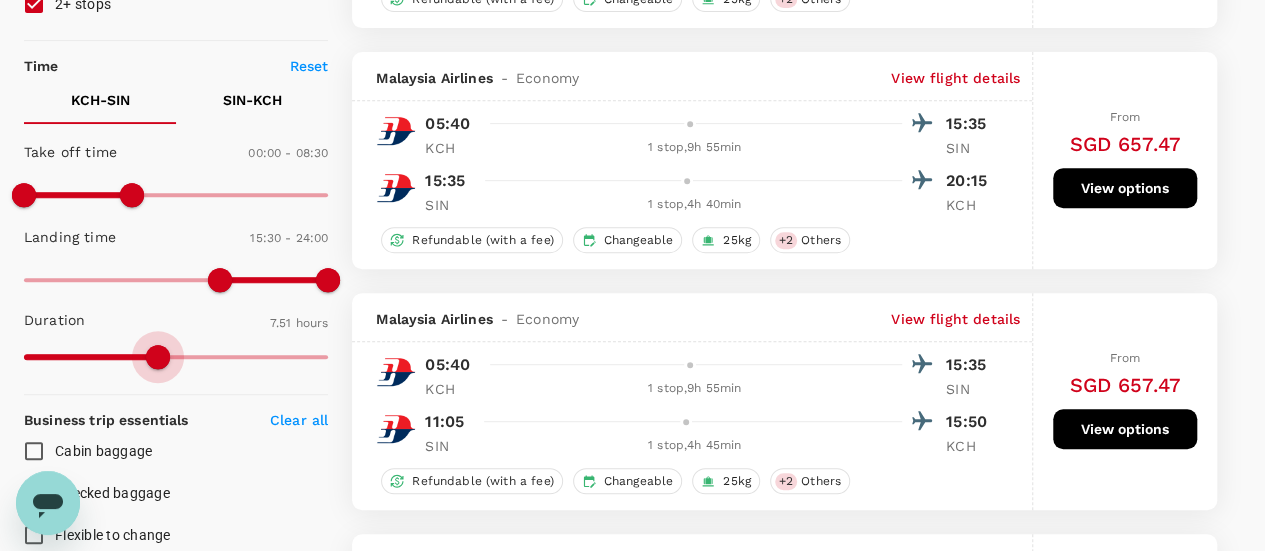 type on "482" 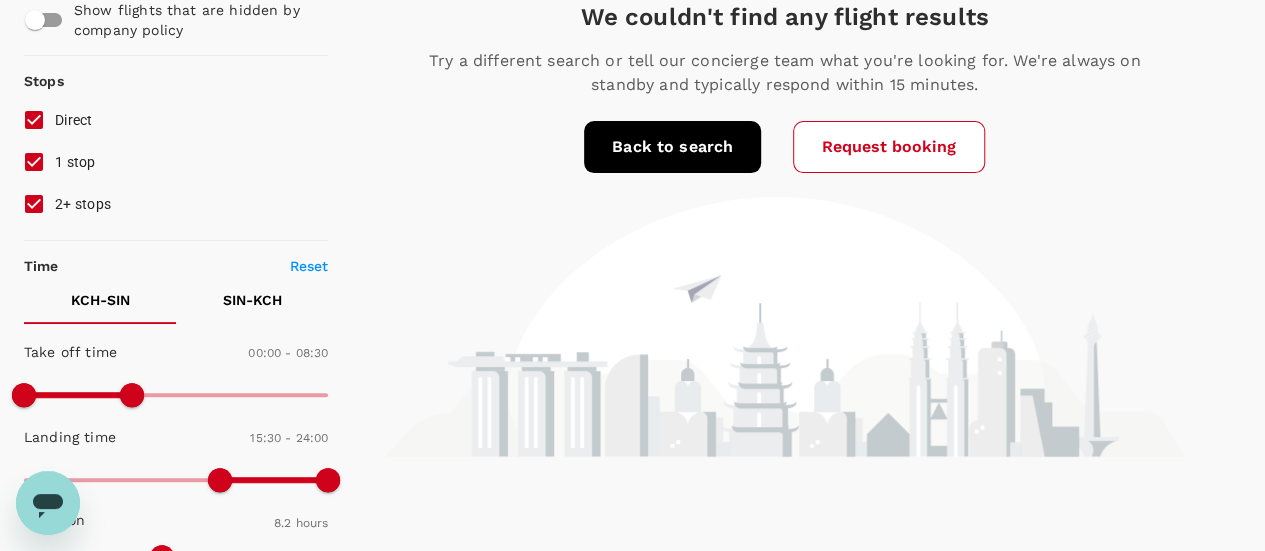 scroll, scrollTop: 0, scrollLeft: 0, axis: both 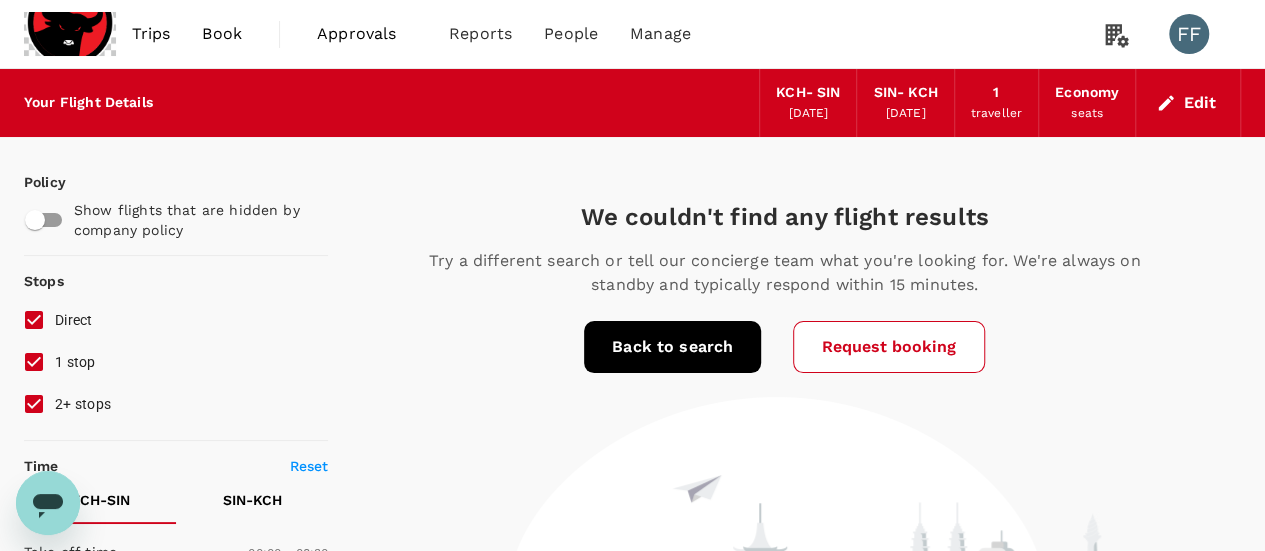 click on "Reset" at bounding box center [309, 466] 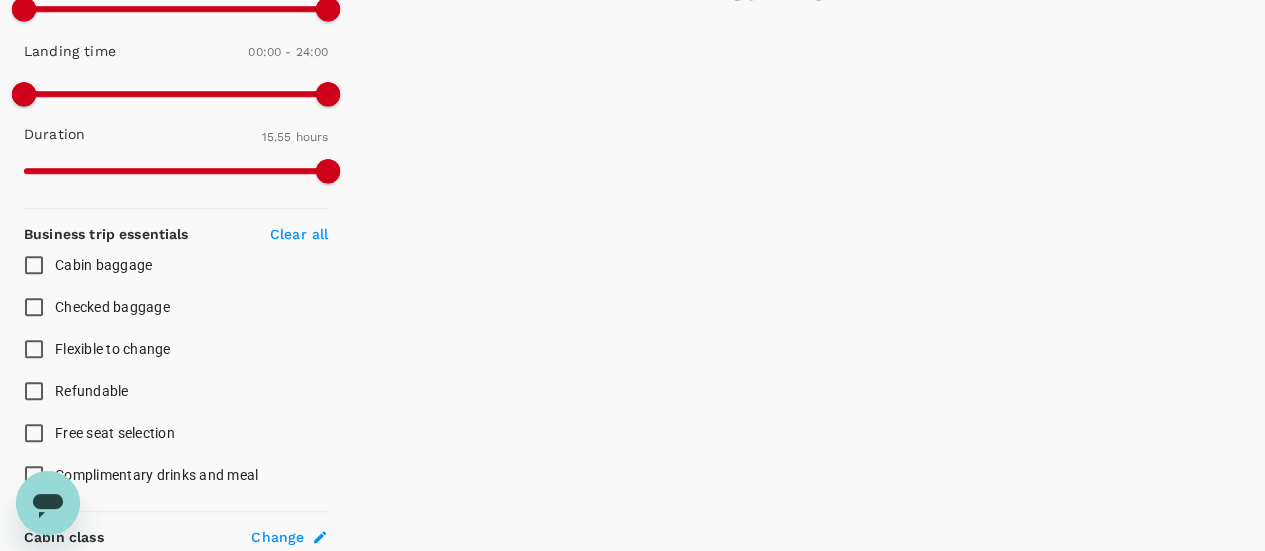 scroll, scrollTop: 600, scrollLeft: 0, axis: vertical 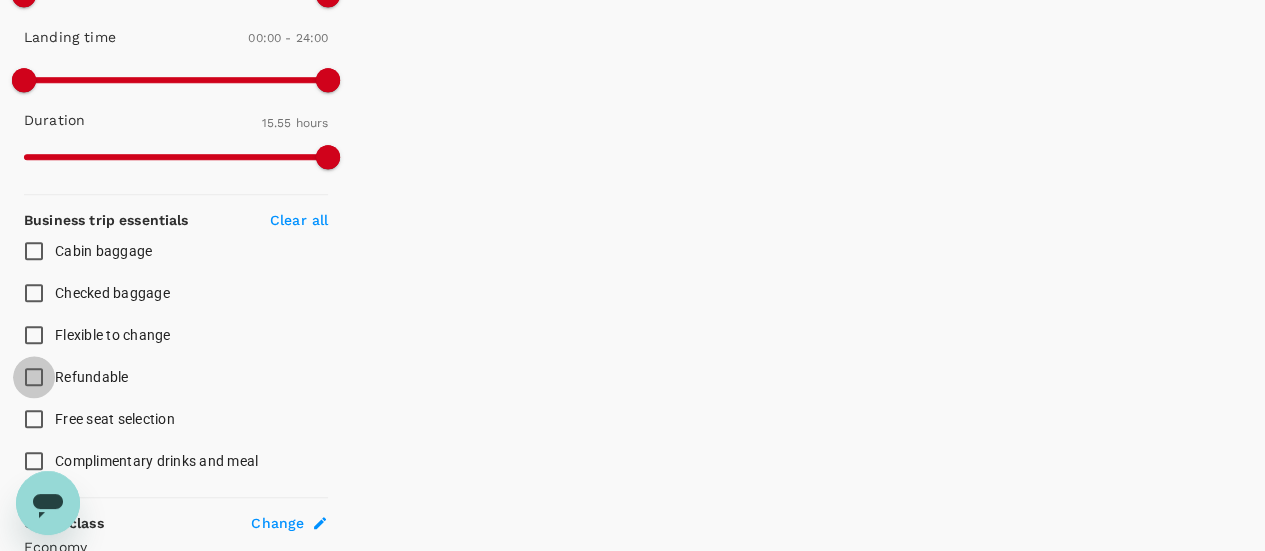 click on "Refundable" at bounding box center (34, 377) 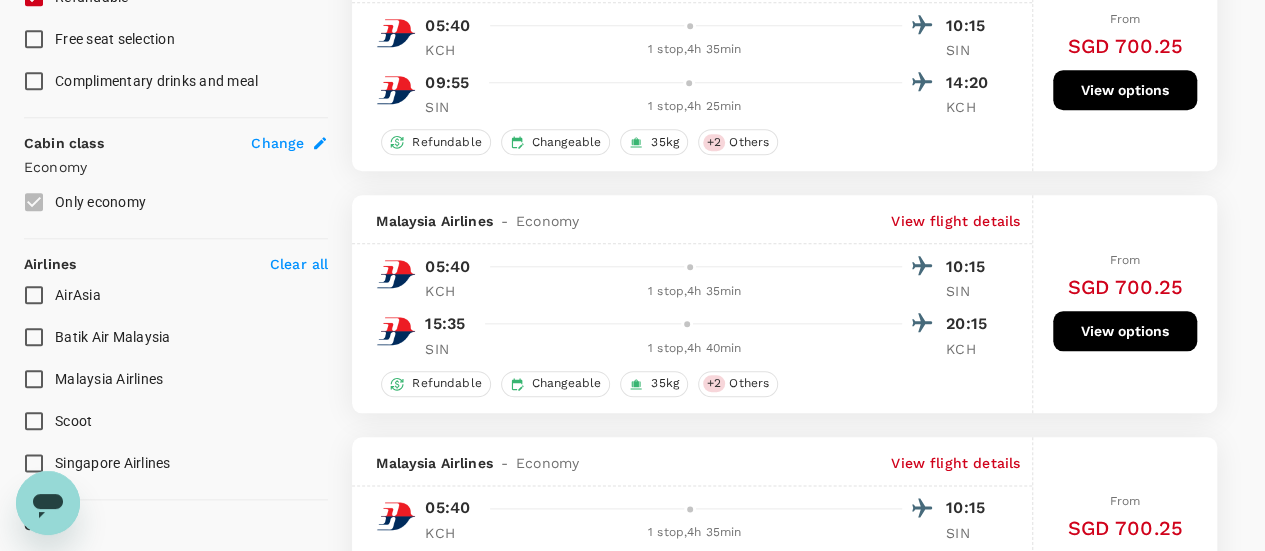 scroll, scrollTop: 1200, scrollLeft: 0, axis: vertical 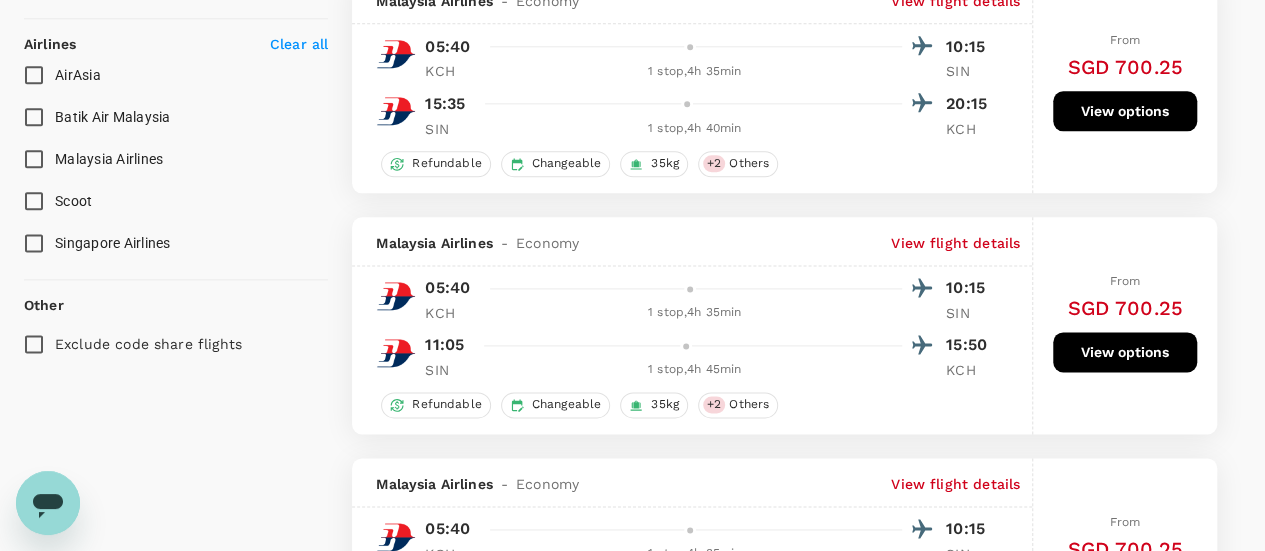 click on "Malaysia Airlines" at bounding box center [34, 159] 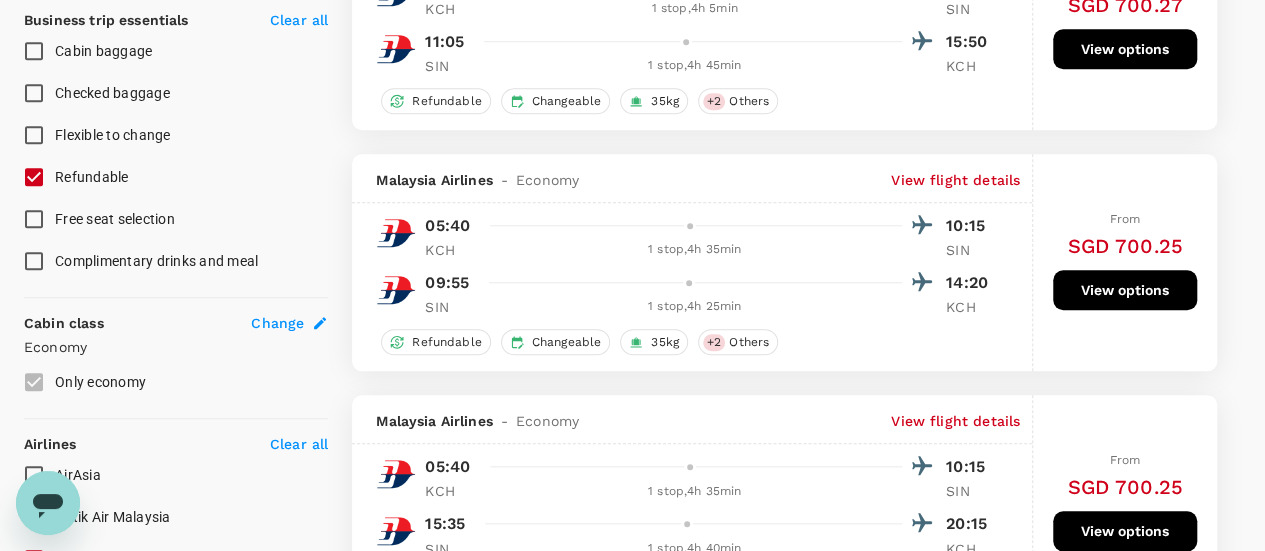 scroll, scrollTop: 600, scrollLeft: 0, axis: vertical 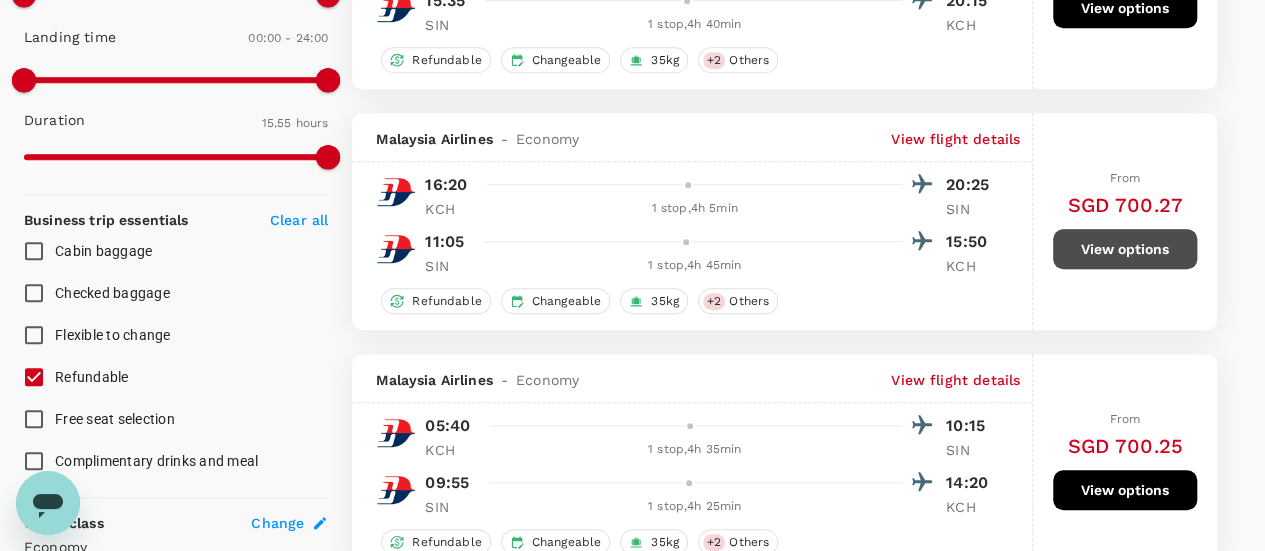 click on "View options" at bounding box center [1125, 249] 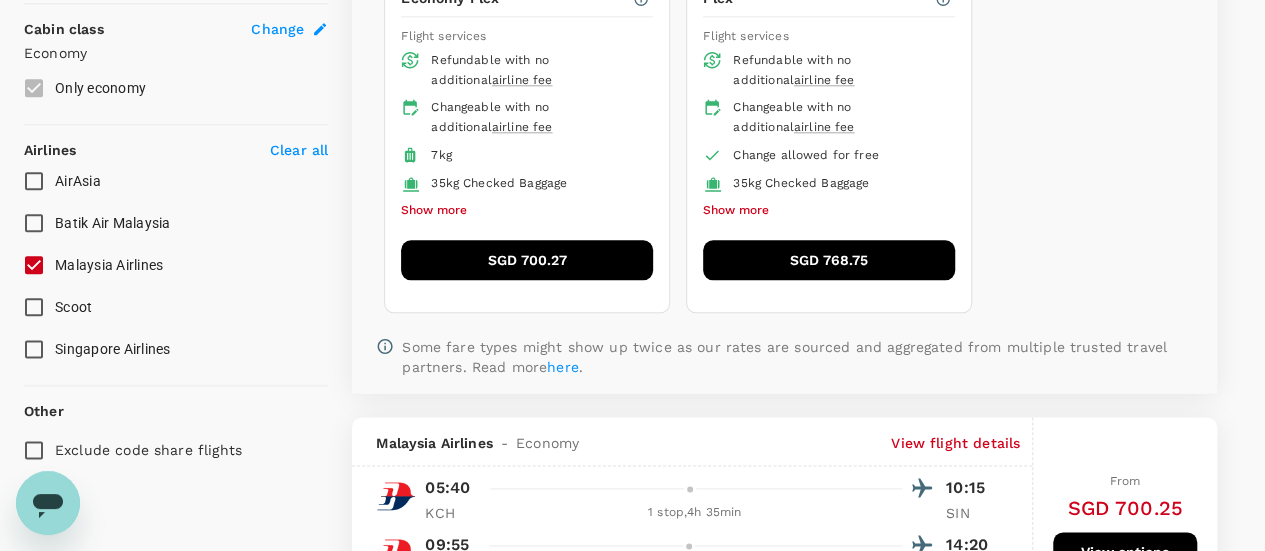 scroll, scrollTop: 1112, scrollLeft: 0, axis: vertical 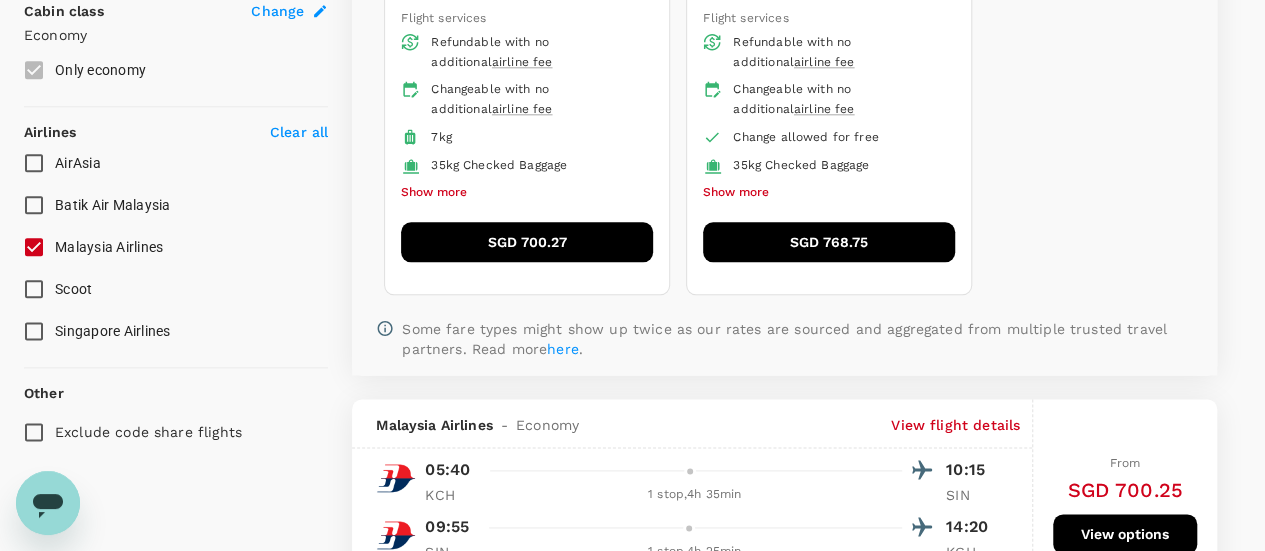 click on "NDC Economy Flex Flight services Refundable with no additional  airline fee Changeable with no additional  airline fee 7kg 35kg Checked Baggage Show more SGD 700.27" at bounding box center (527, 112) 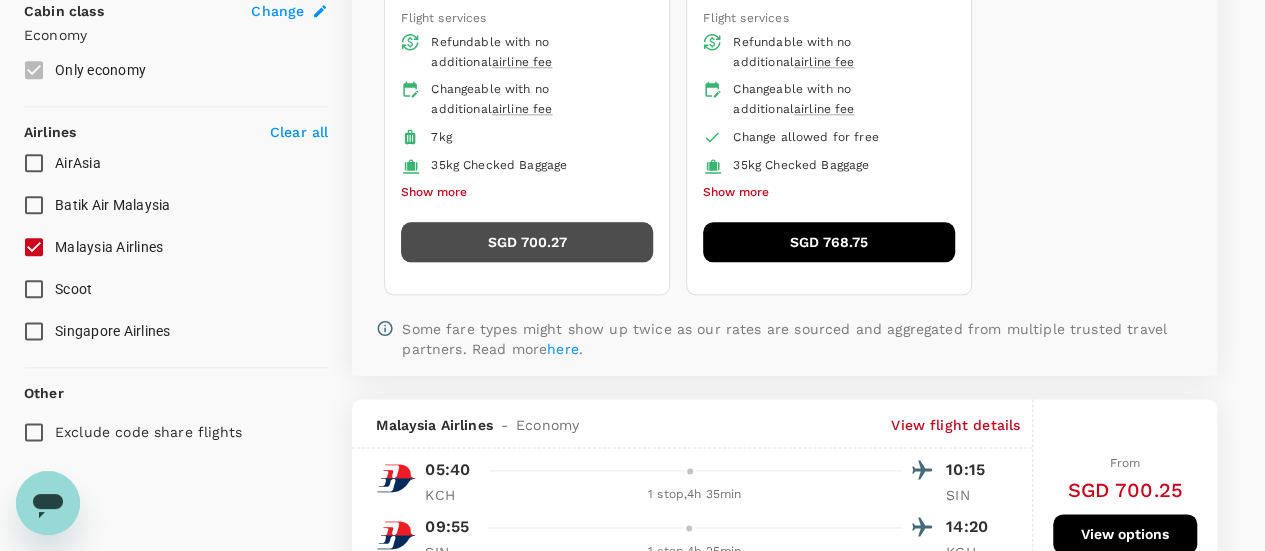 click on "SGD 700.27" at bounding box center (527, 242) 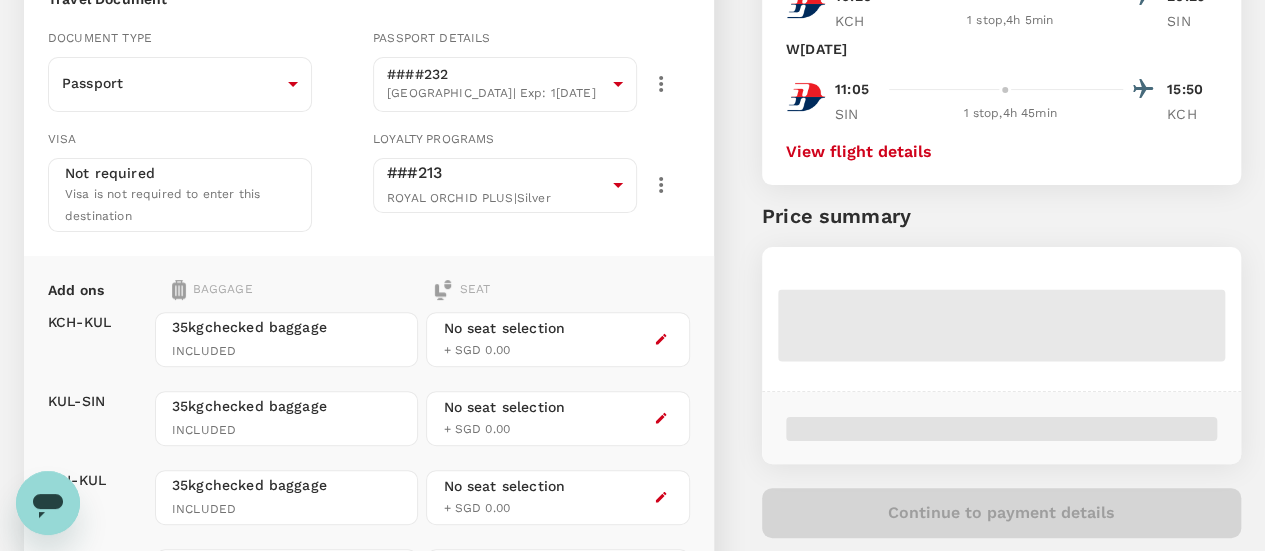 drag, startPoint x: 762, startPoint y: 341, endPoint x: 774, endPoint y: 330, distance: 16.27882 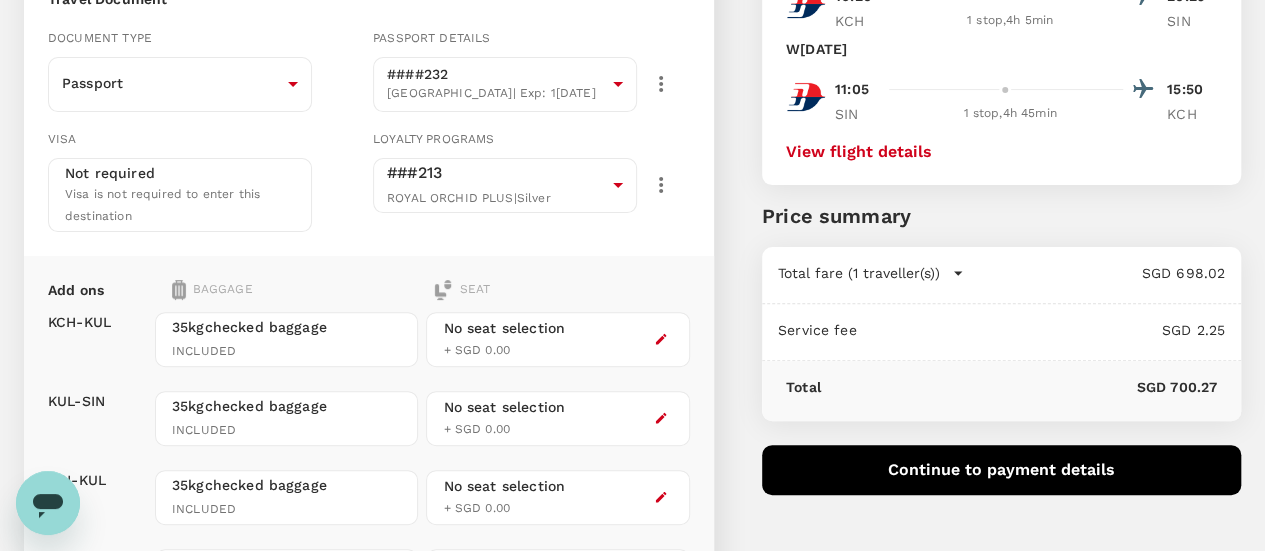click on "No seat selection + SGD 0.00" at bounding box center (557, 339) 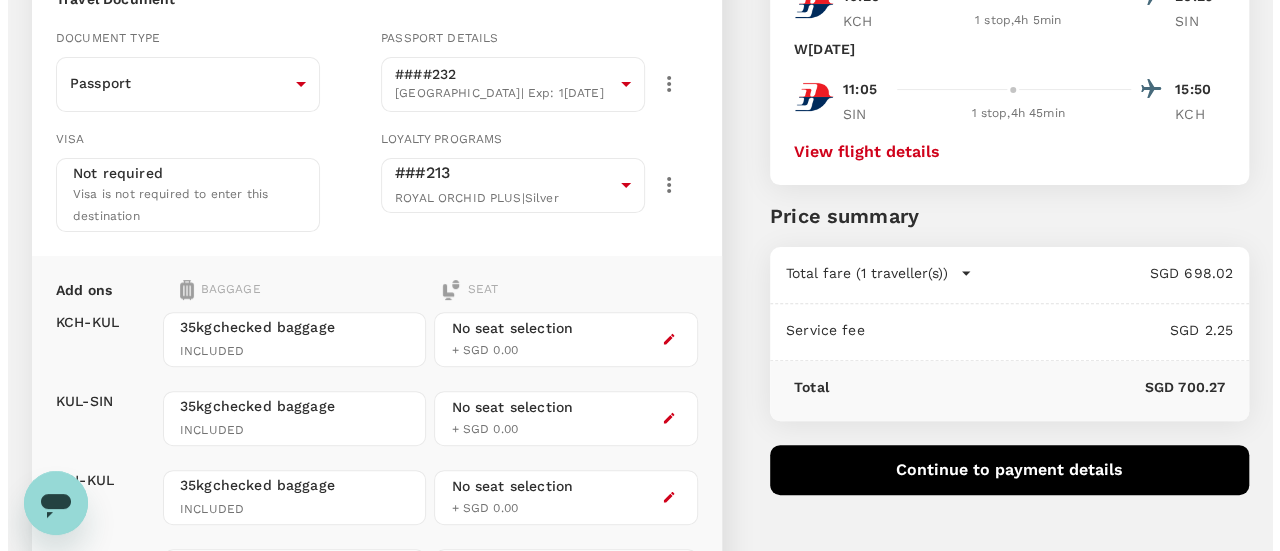 scroll, scrollTop: 244, scrollLeft: 0, axis: vertical 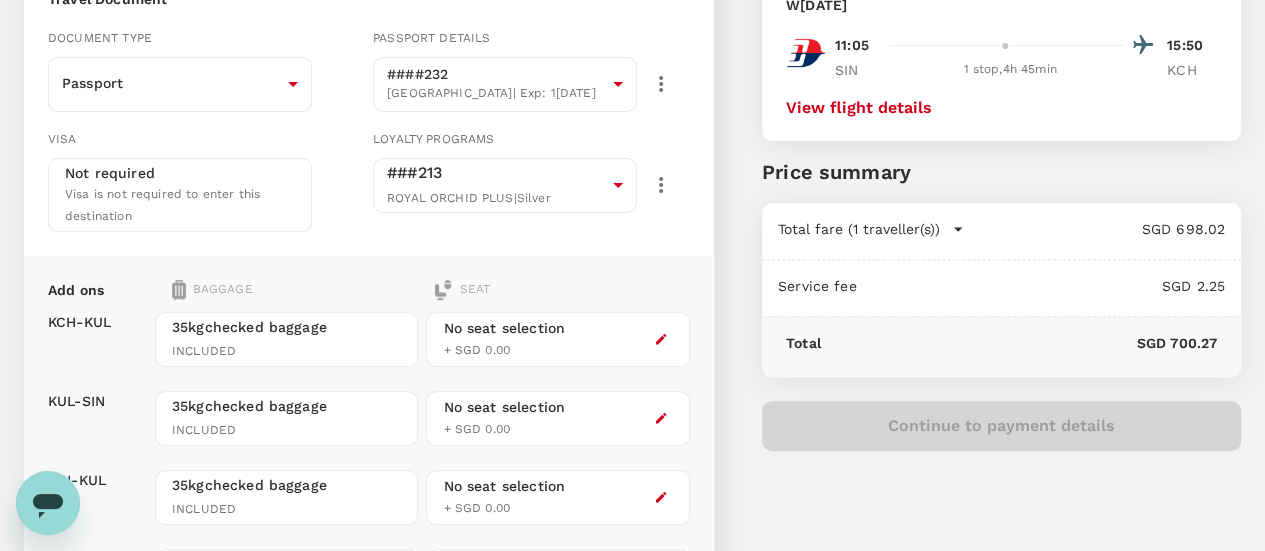 click on "No seat selection + SGD 0.00" at bounding box center [557, 339] 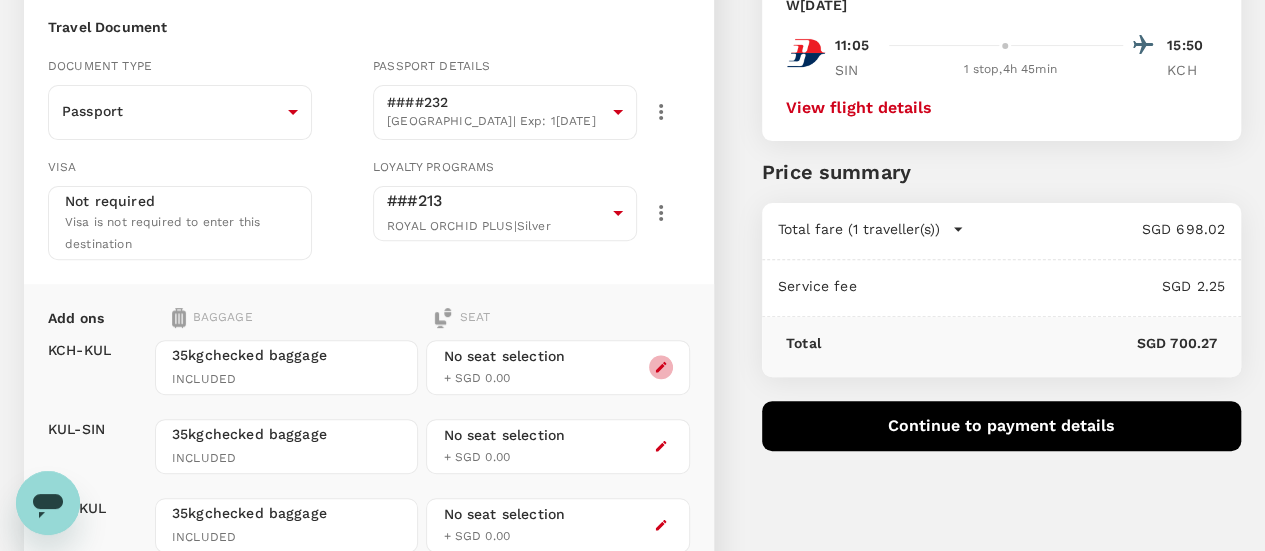 click at bounding box center [661, 367] 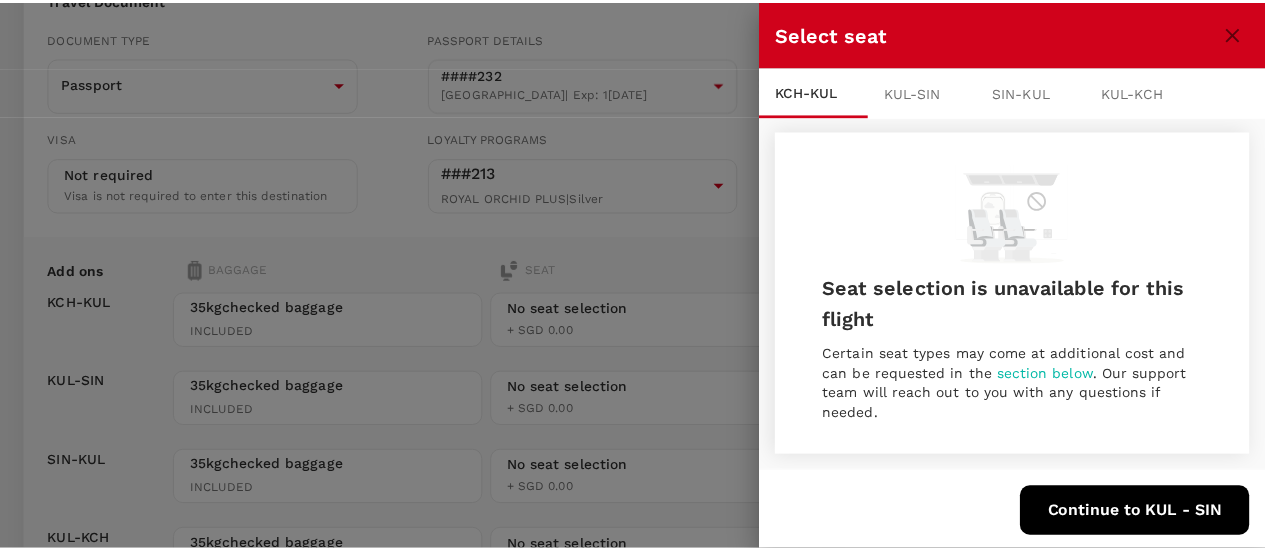 scroll, scrollTop: 2, scrollLeft: 0, axis: vertical 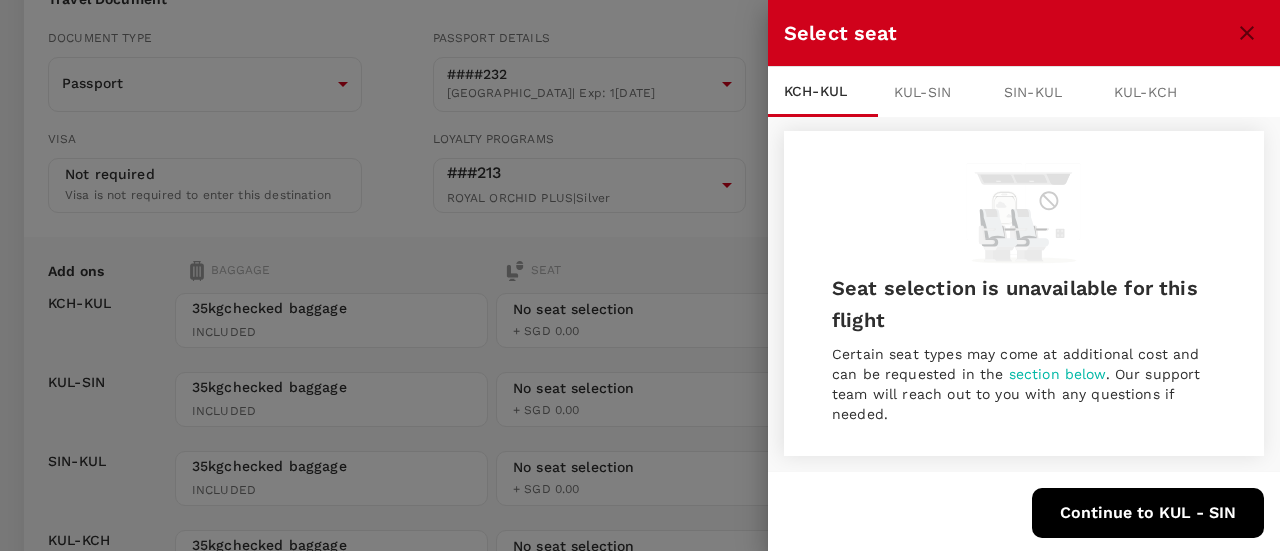 click on "KUL  -  SIN" at bounding box center (933, 92) 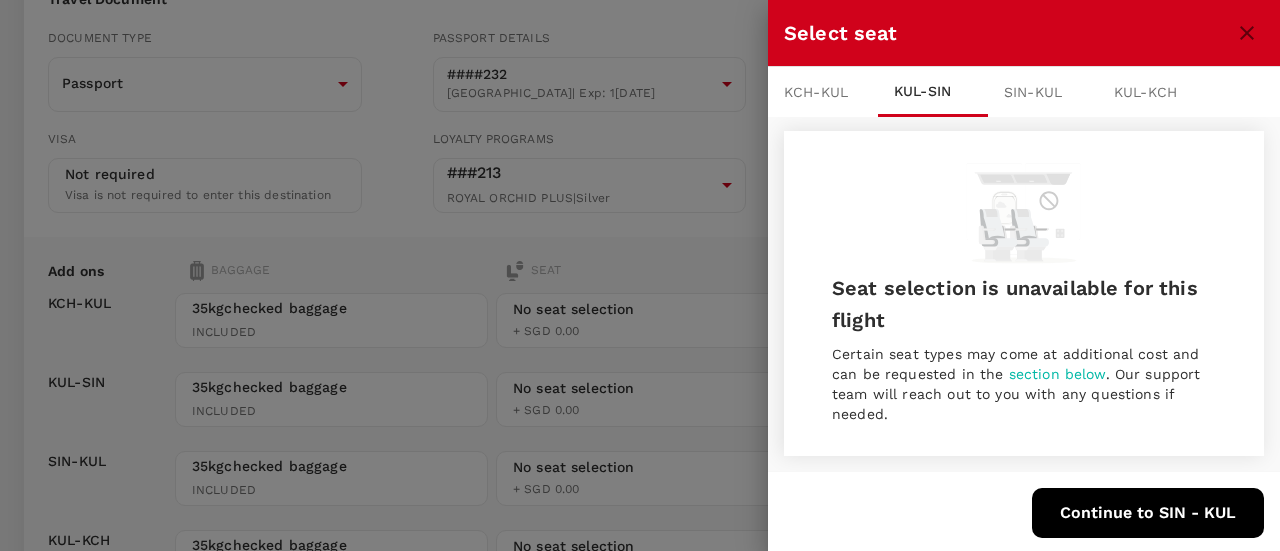 click on "SIN  -  KUL" at bounding box center [1043, 92] 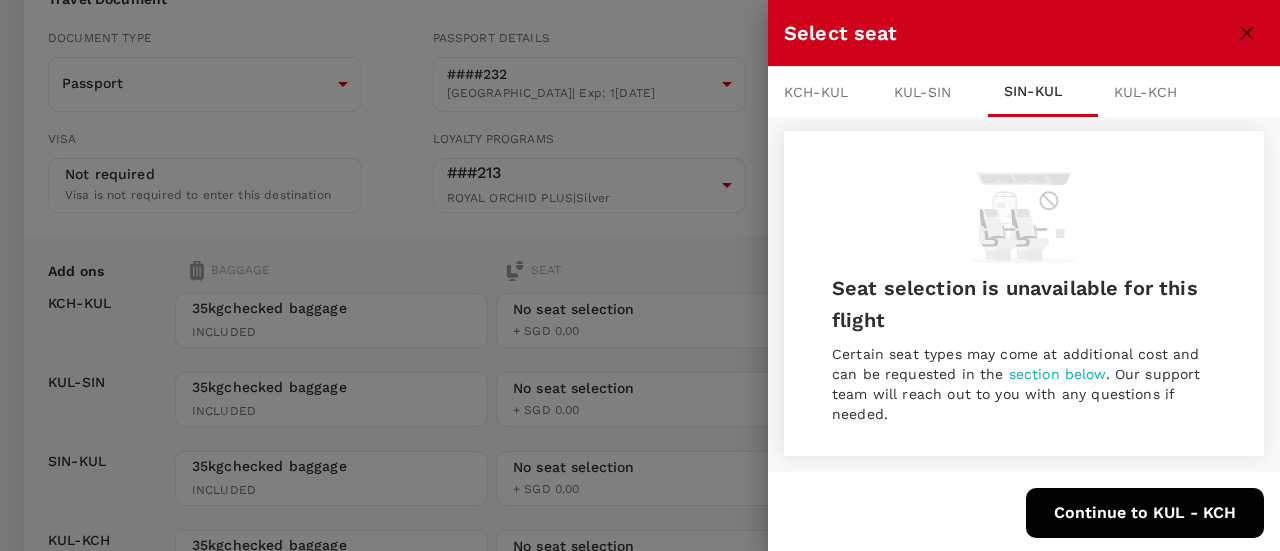 click on "KUL  -  KCH" at bounding box center [1153, 92] 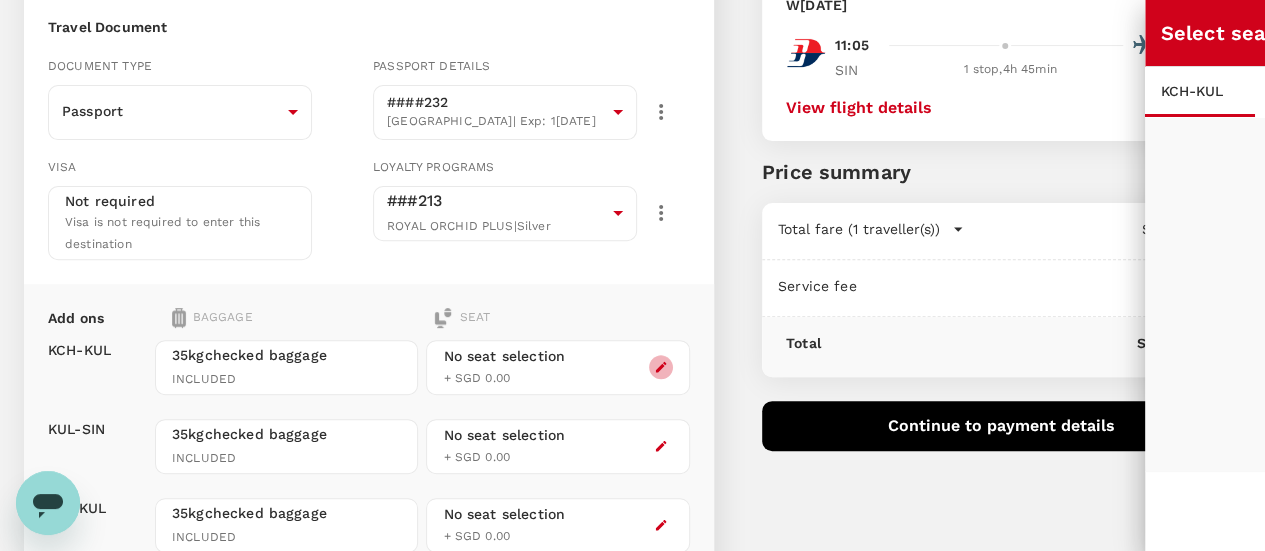 type 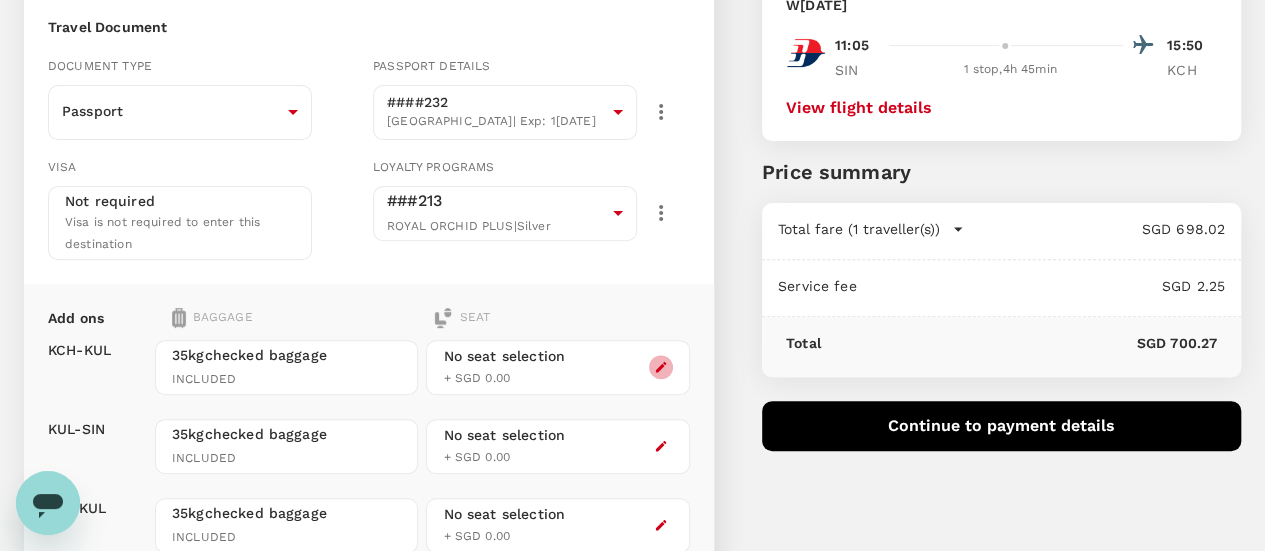 click on "Continue to payment details" at bounding box center [1001, 426] 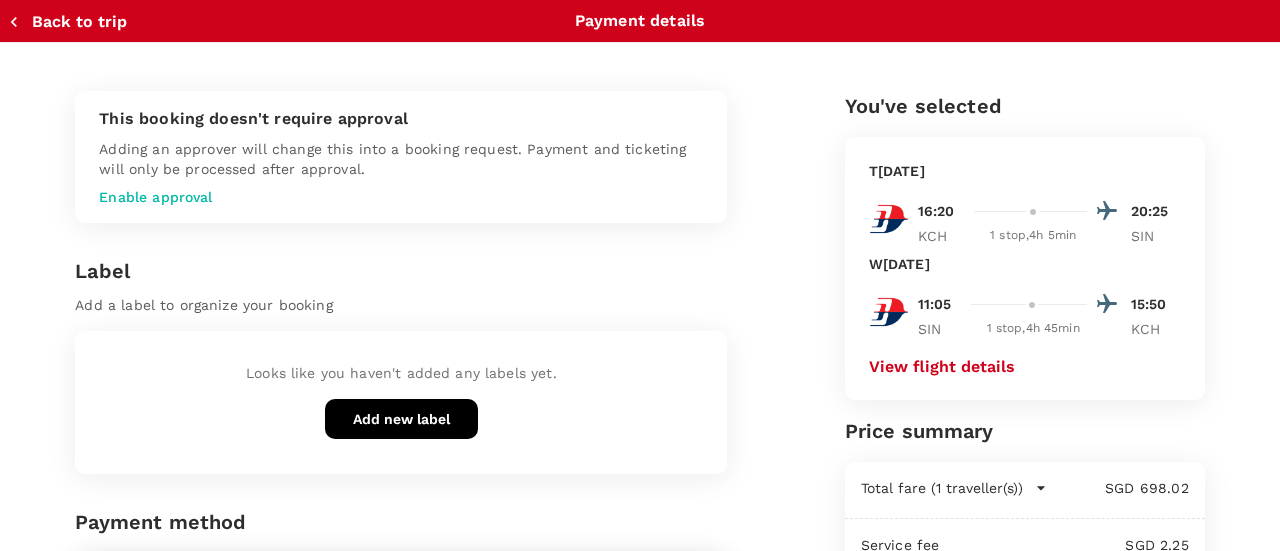 click on "Adding an approver will change this into a booking request. Payment and ticketing will only be processed after approval." at bounding box center (401, 159) 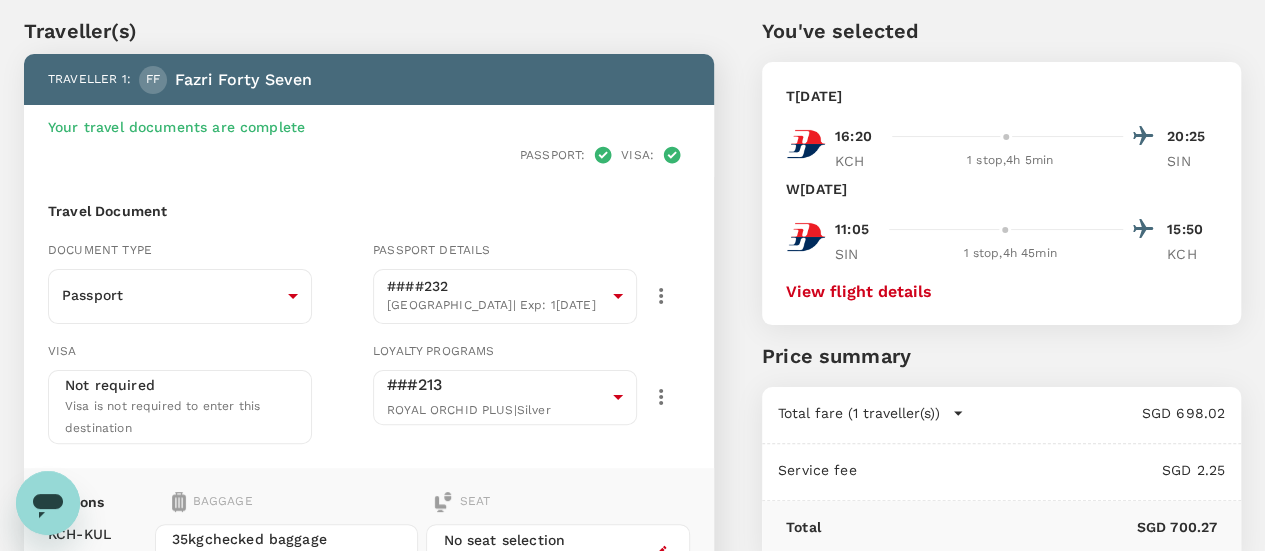 scroll, scrollTop: 0, scrollLeft: 0, axis: both 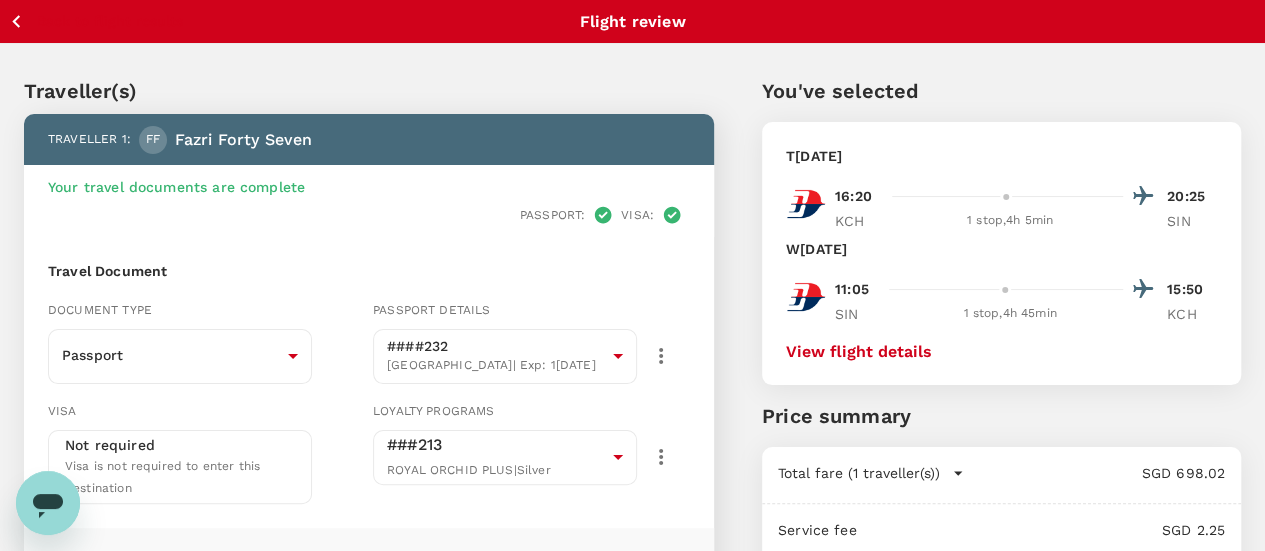 click on "Back to flight results" at bounding box center [110, 21] 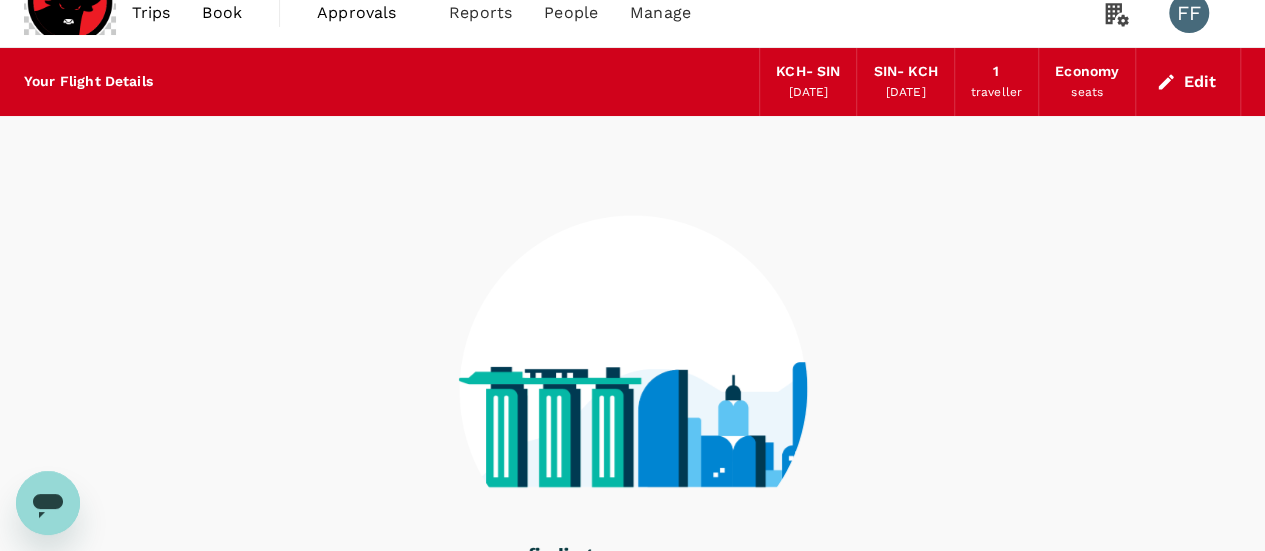scroll, scrollTop: 0, scrollLeft: 0, axis: both 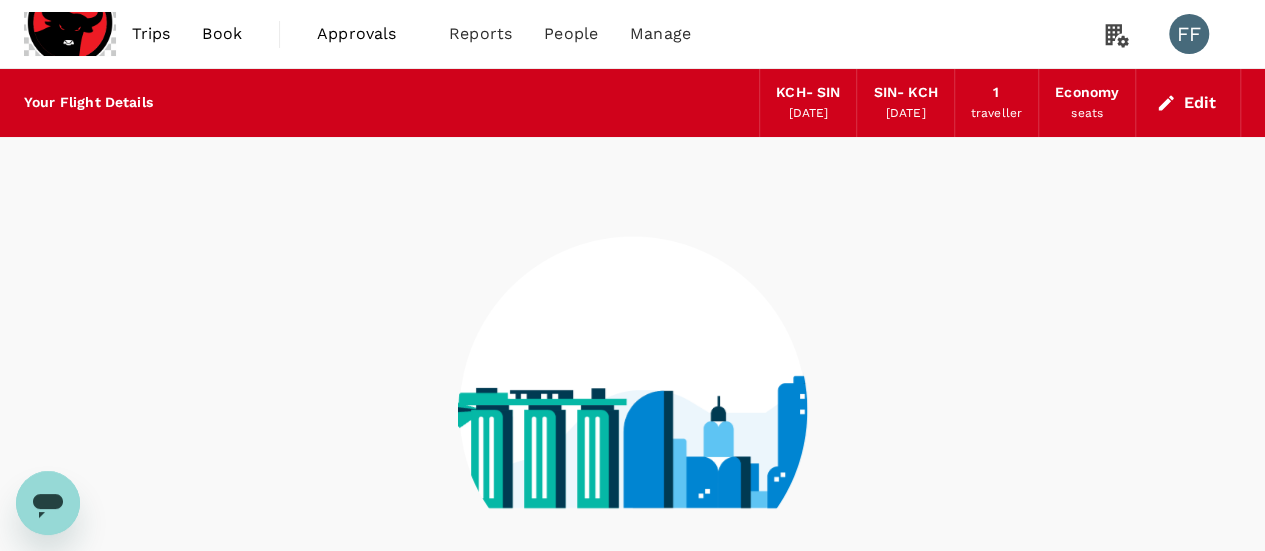 click on "Book" at bounding box center [222, 34] 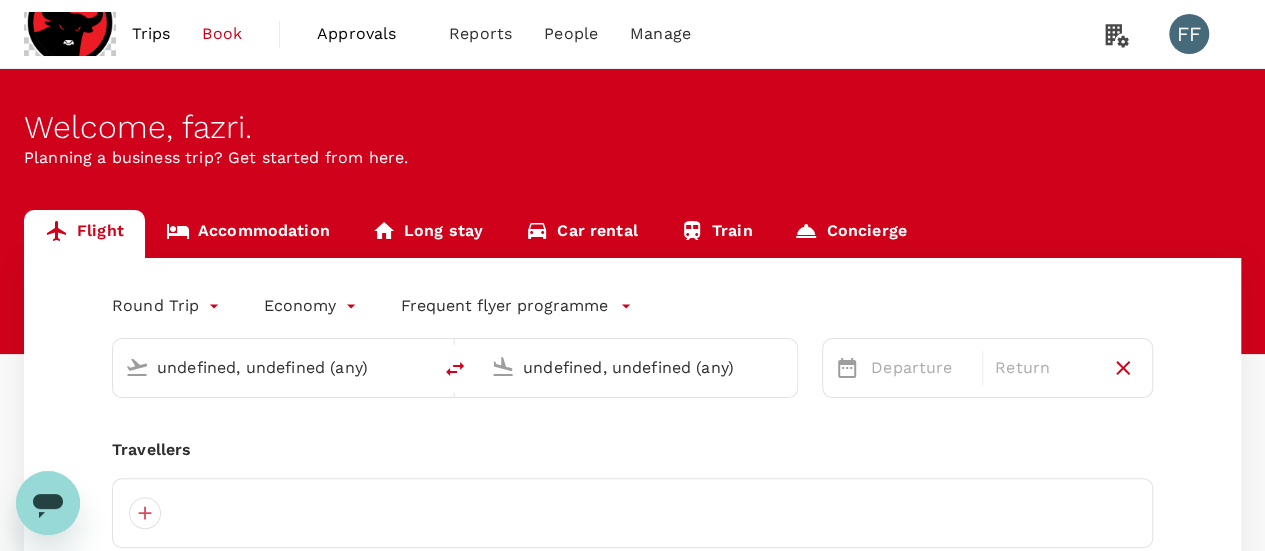type 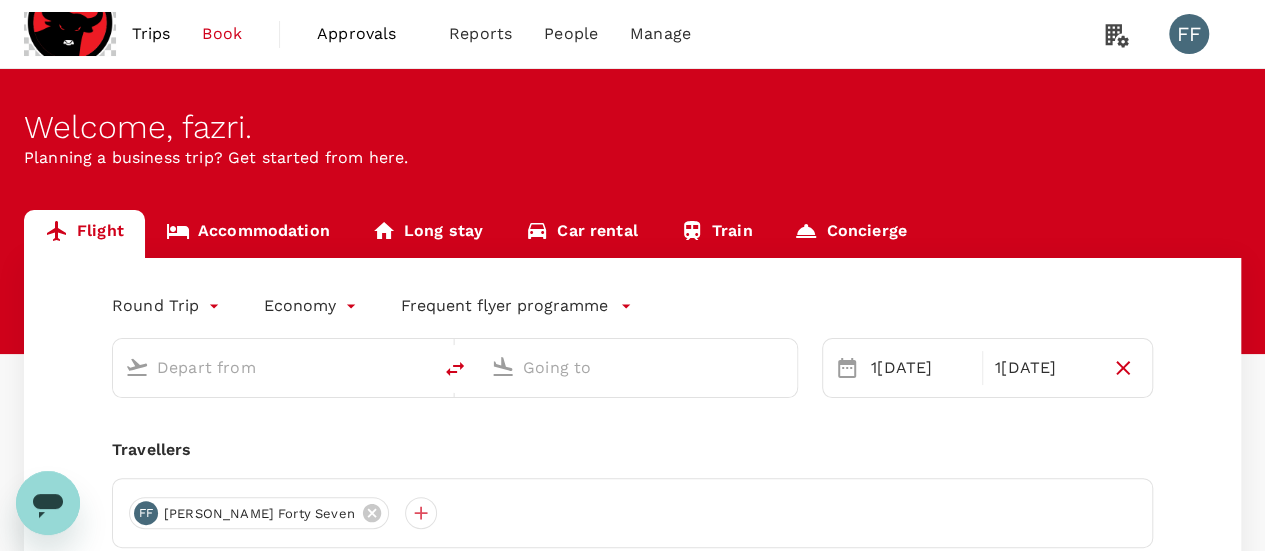 type on "Kuching Intl (KCH)" 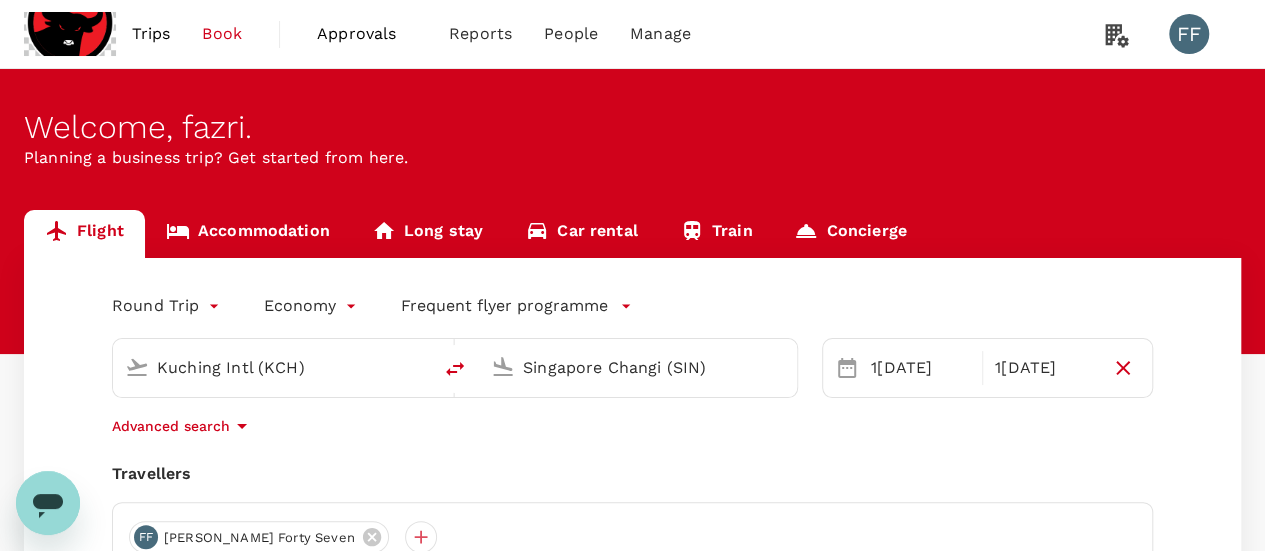 click on "Accommodation" at bounding box center (248, 234) 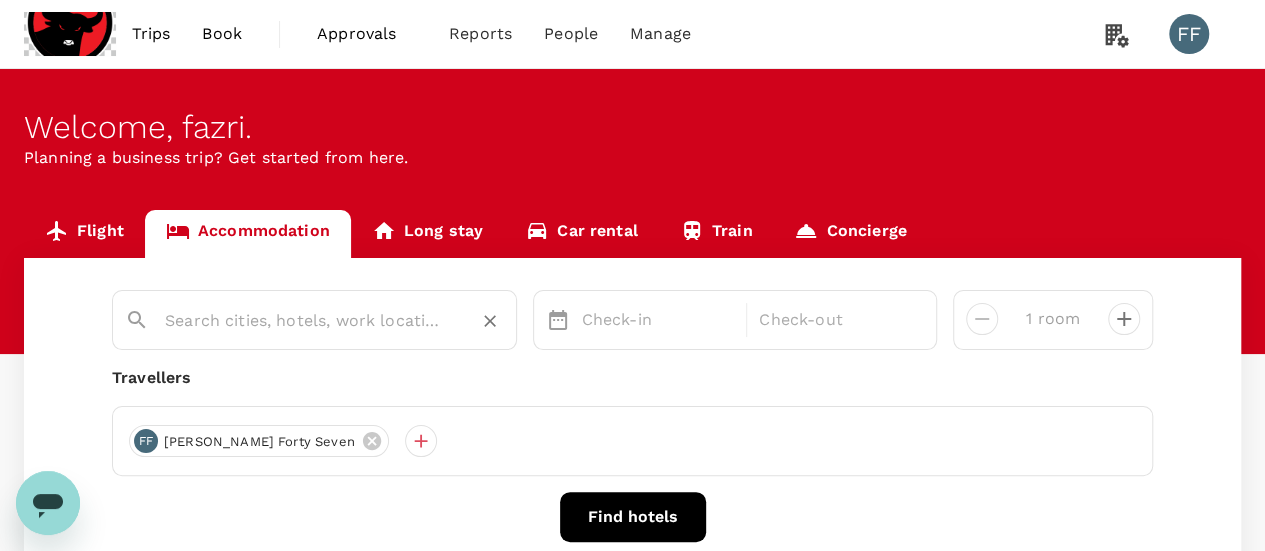 click at bounding box center (306, 320) 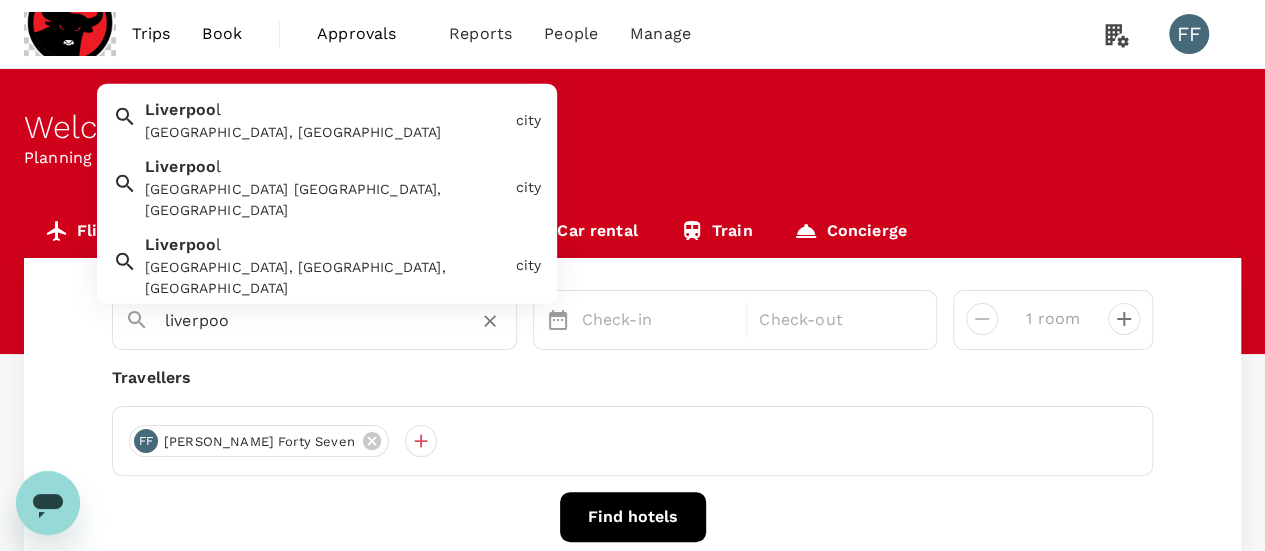drag, startPoint x: 203, startPoint y: 138, endPoint x: 704, endPoint y: 280, distance: 520.73505 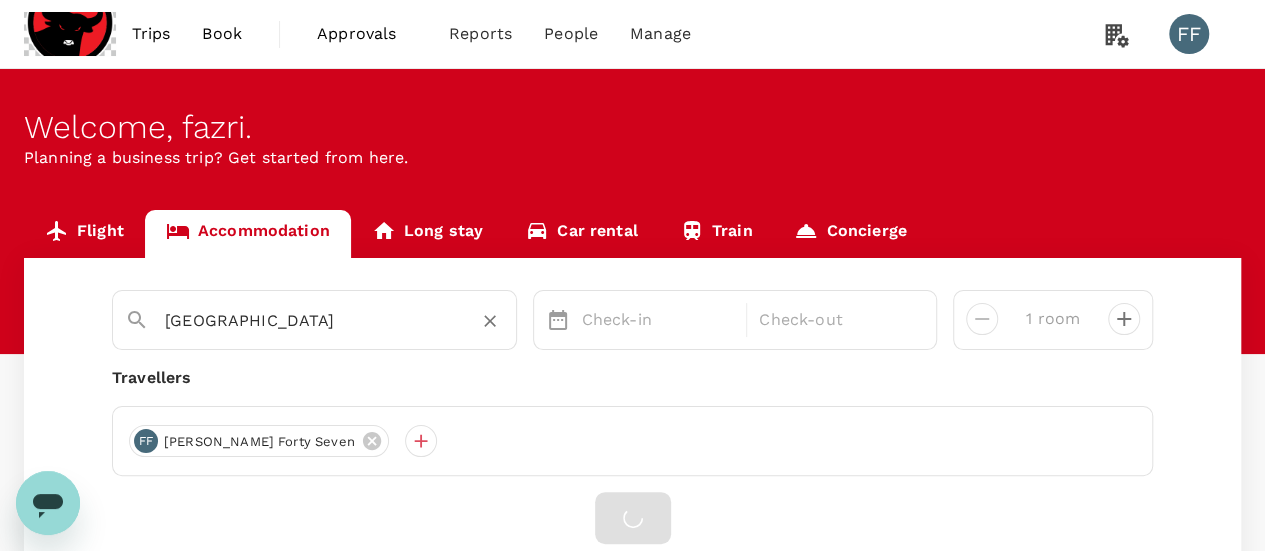 type on "Liverpool" 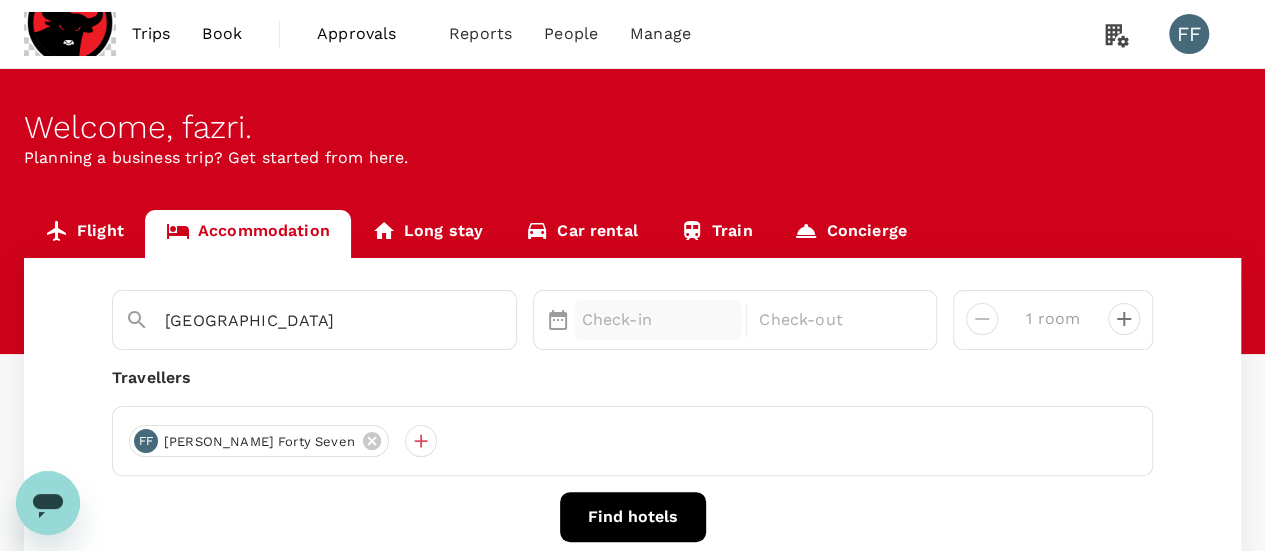 click on "Check-in" at bounding box center [658, 320] 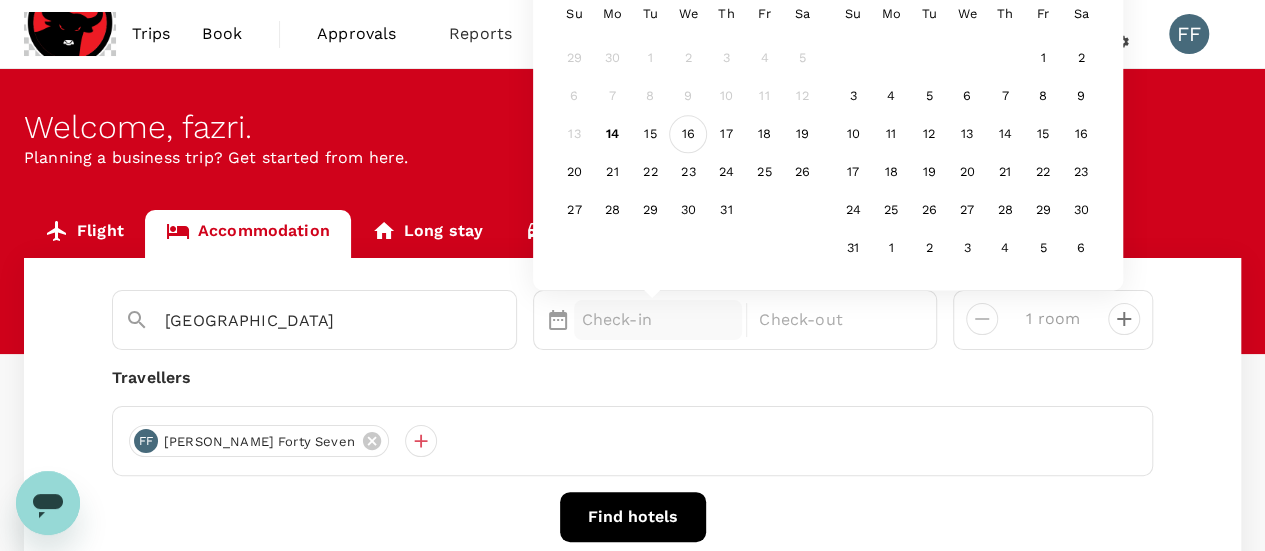 click on "16" at bounding box center (688, 135) 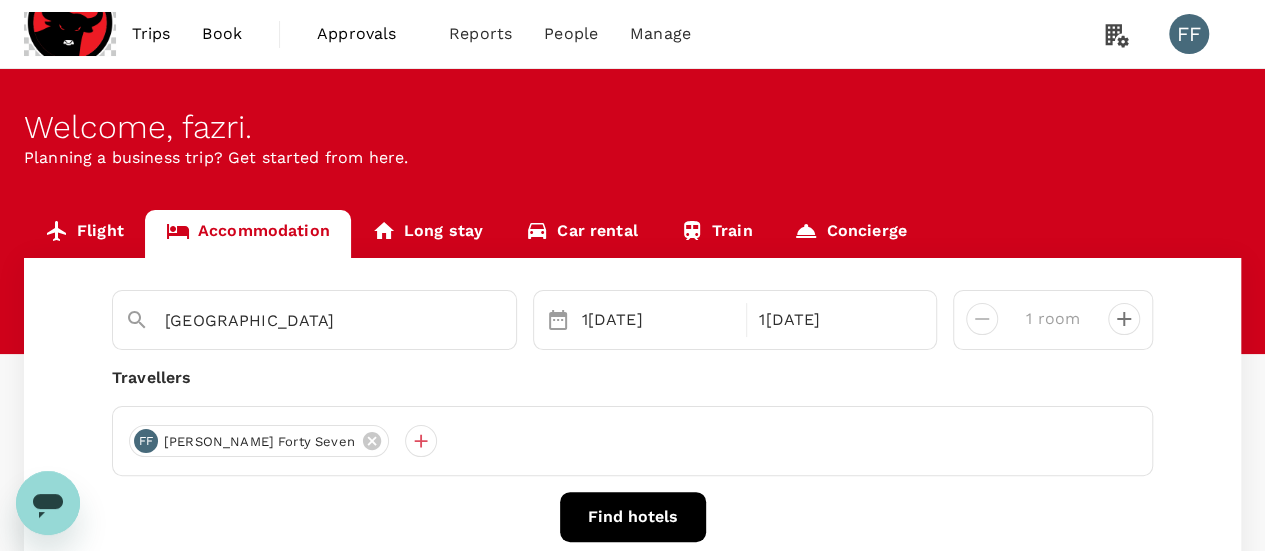 click on "Find hotels" at bounding box center [633, 517] 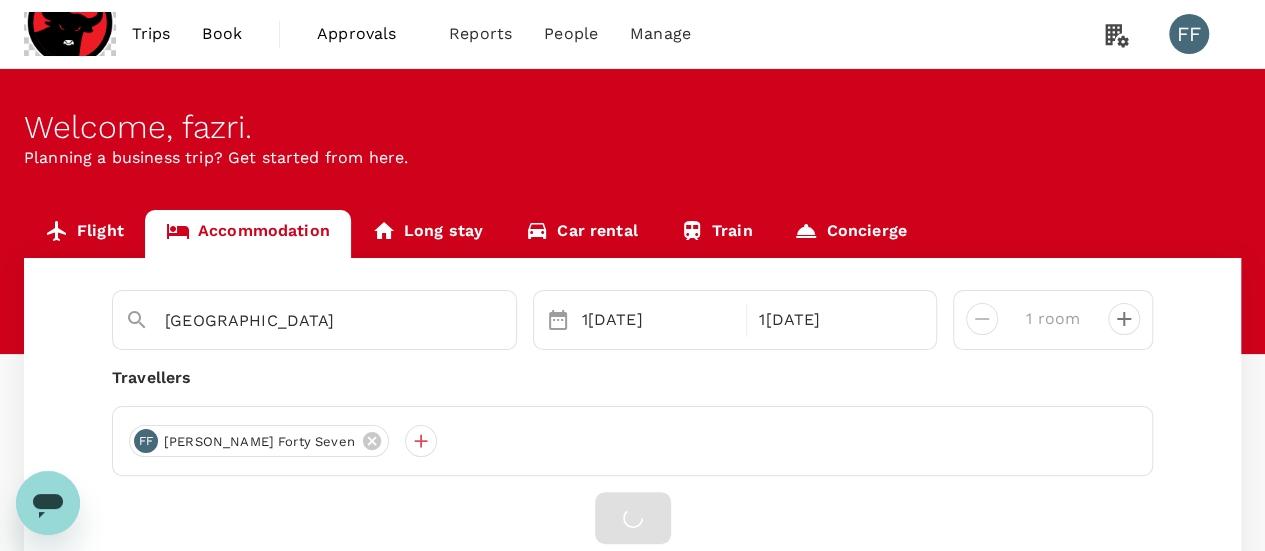 click at bounding box center [632, 518] 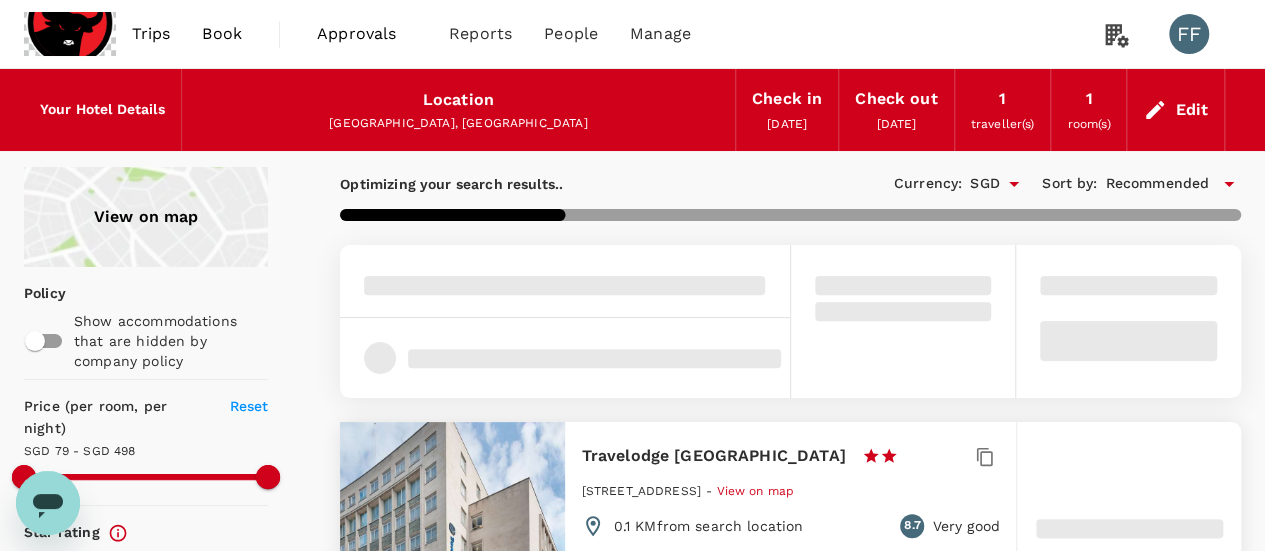 scroll, scrollTop: 124, scrollLeft: 0, axis: vertical 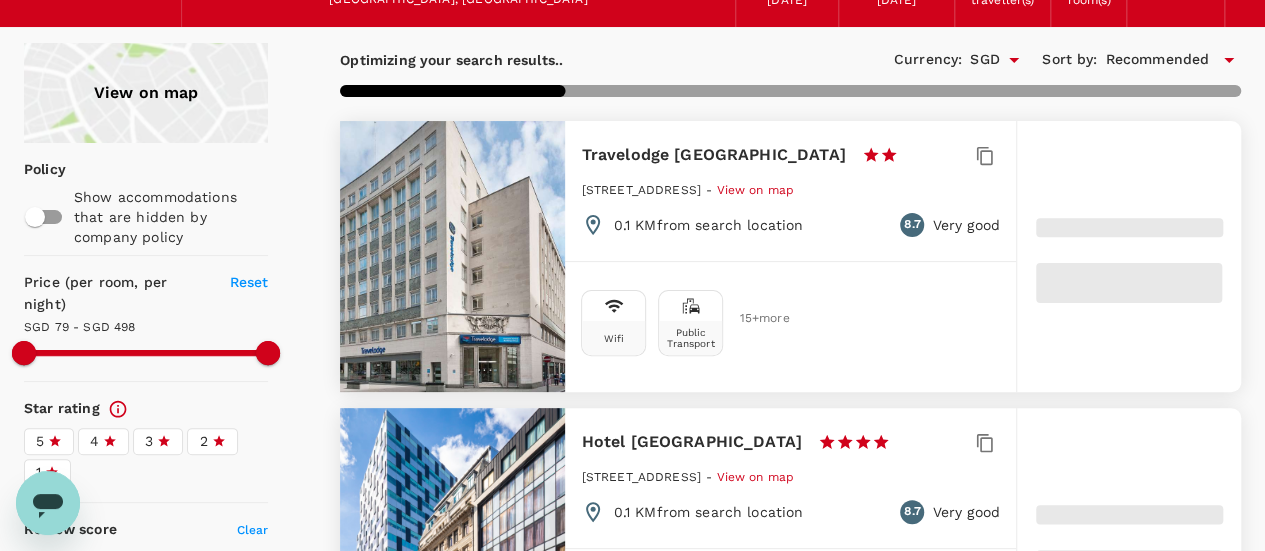 type on "498.11" 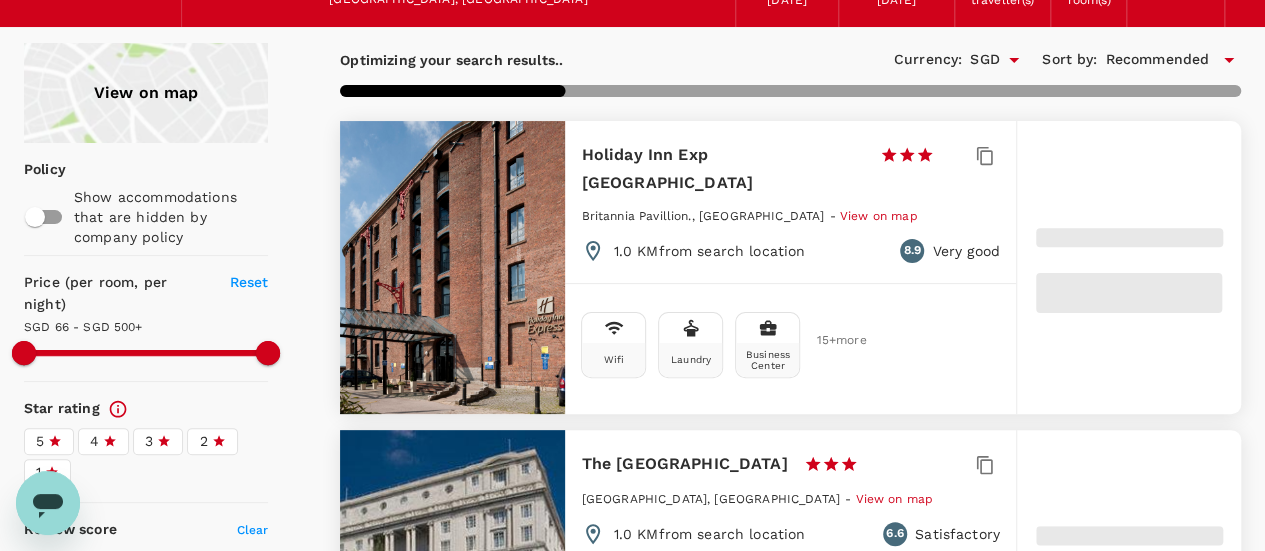 type on "66.11" 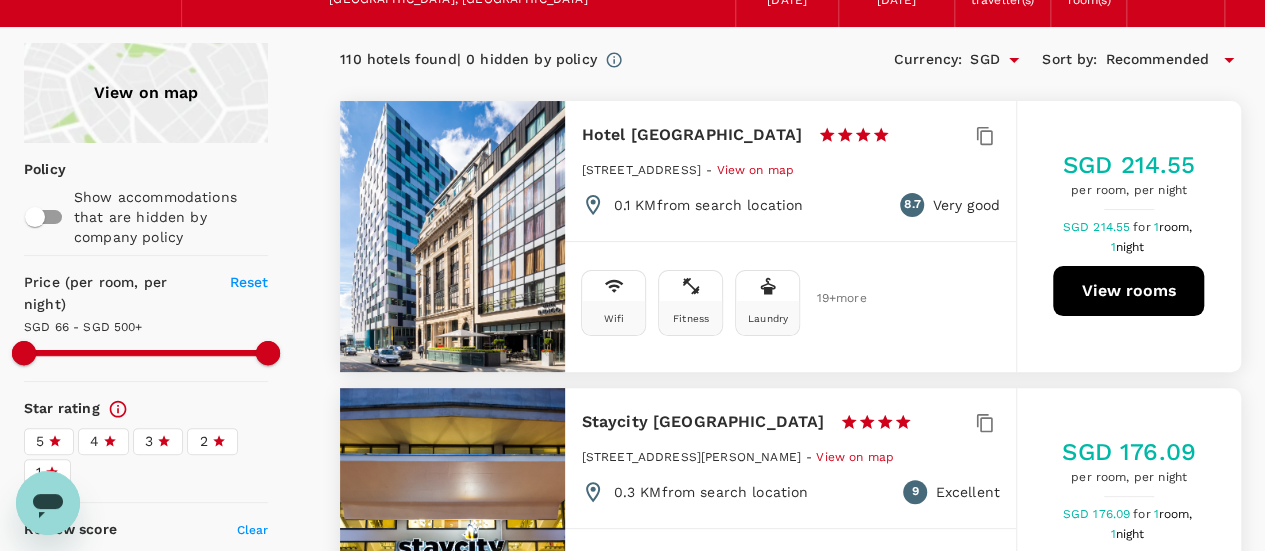type on "499.11" 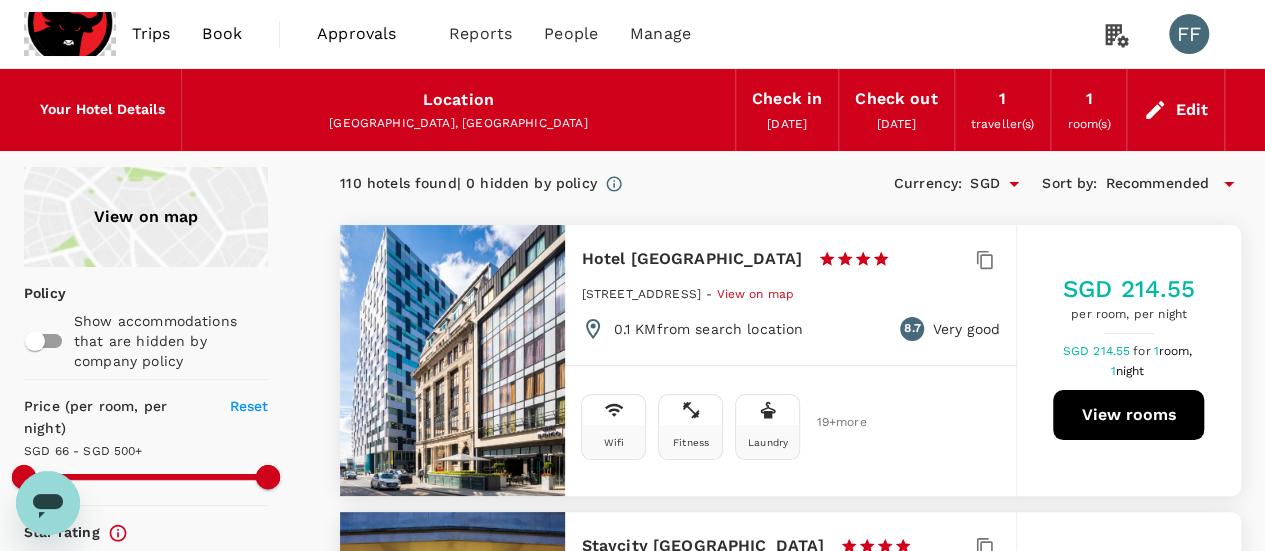 click on "Edit" at bounding box center [1175, 110] 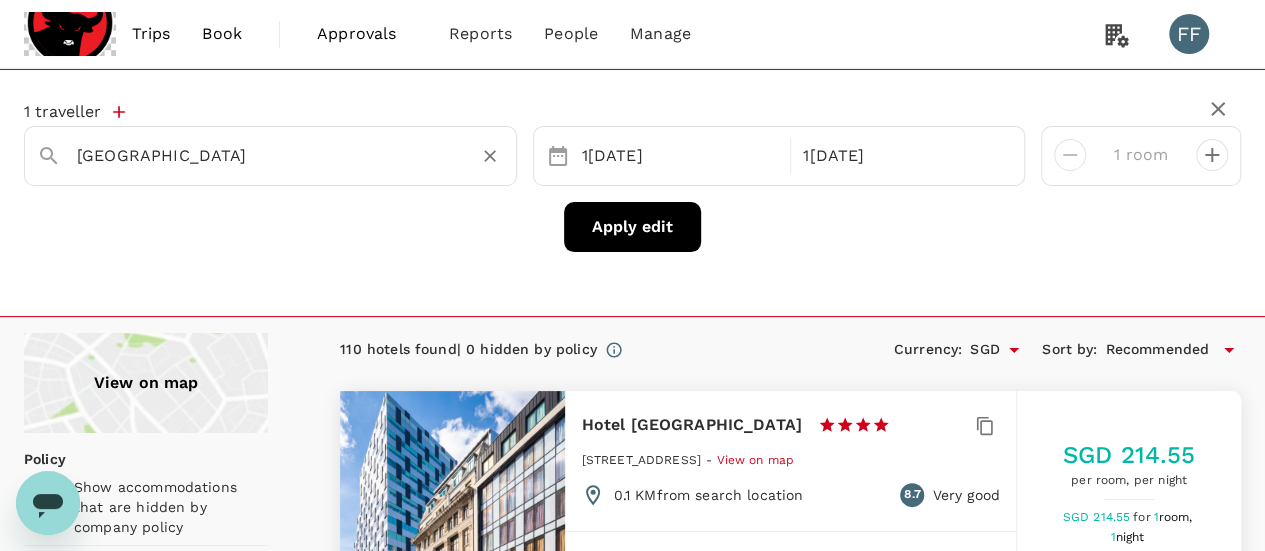 click on "Liverpool" at bounding box center (282, 148) 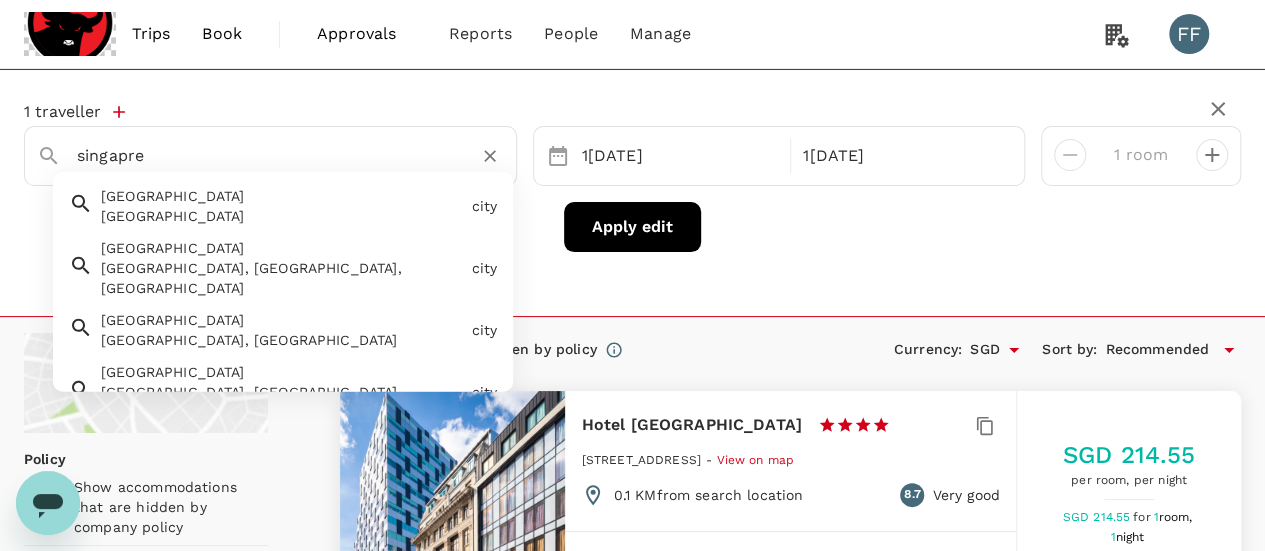 click on "Singapore Singapore" at bounding box center (278, 202) 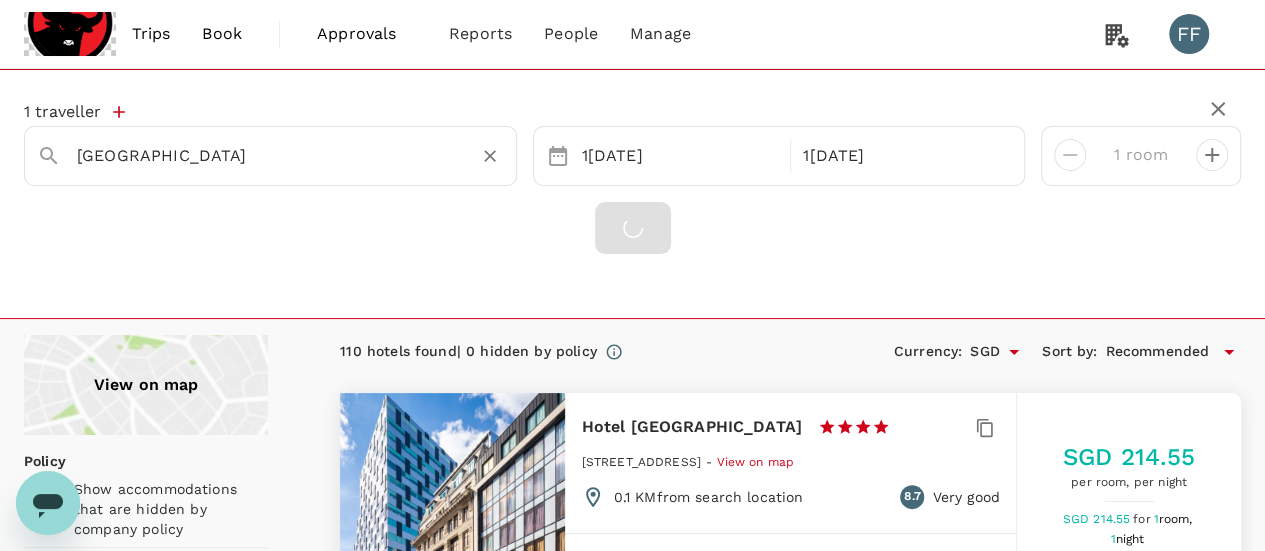 type on "Singapore" 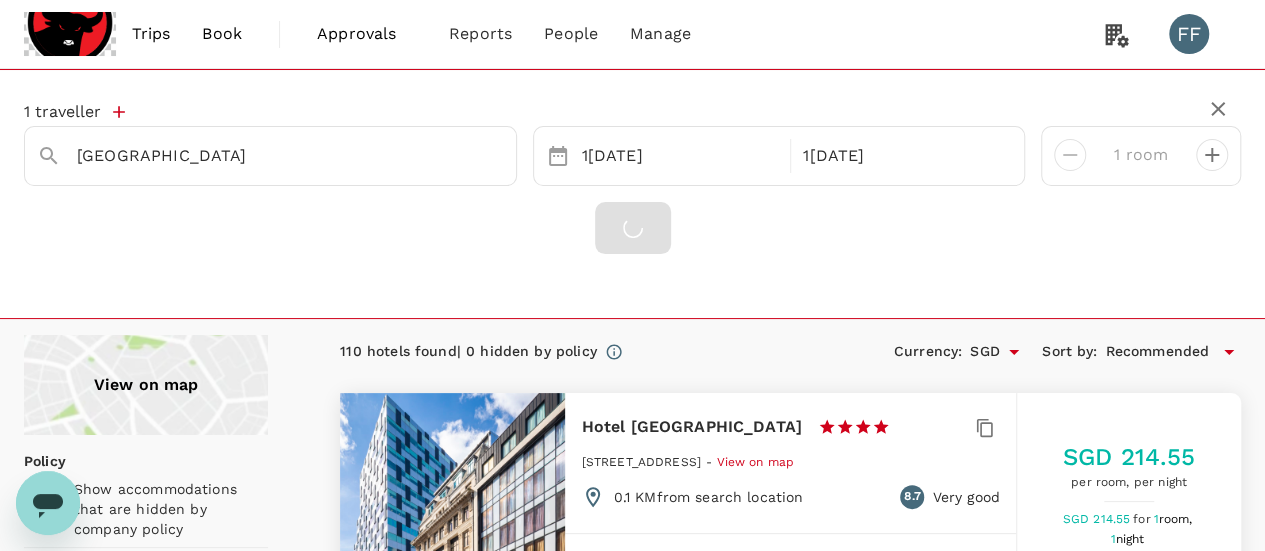 click at bounding box center (632, 228) 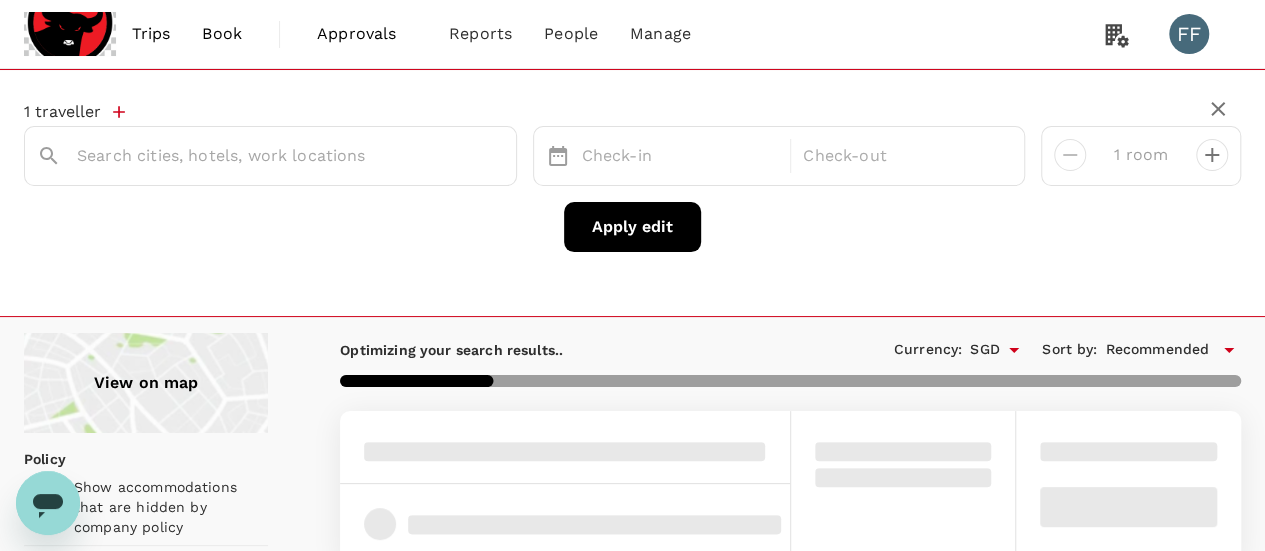type on "Singapore" 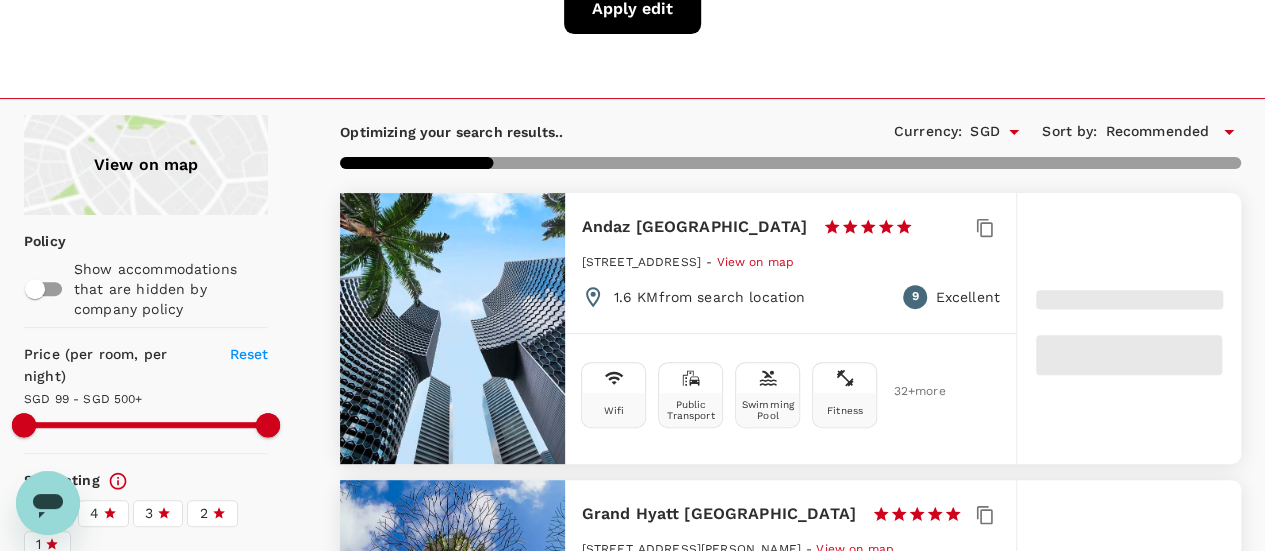 scroll, scrollTop: 0, scrollLeft: 0, axis: both 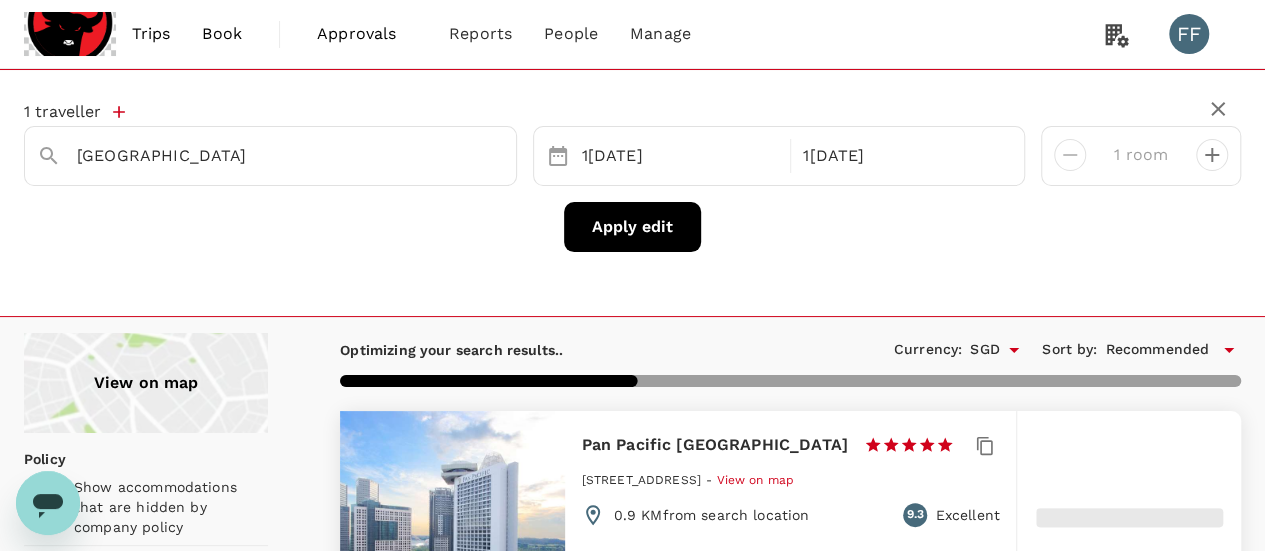 type on "48.27" 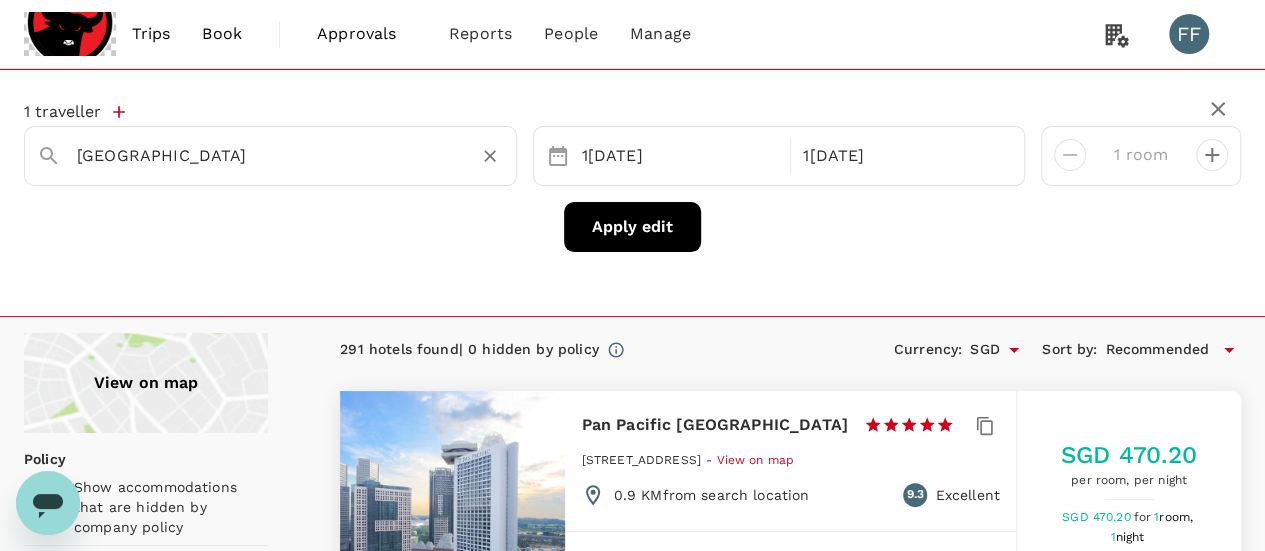 click on "Singapore" at bounding box center (262, 155) 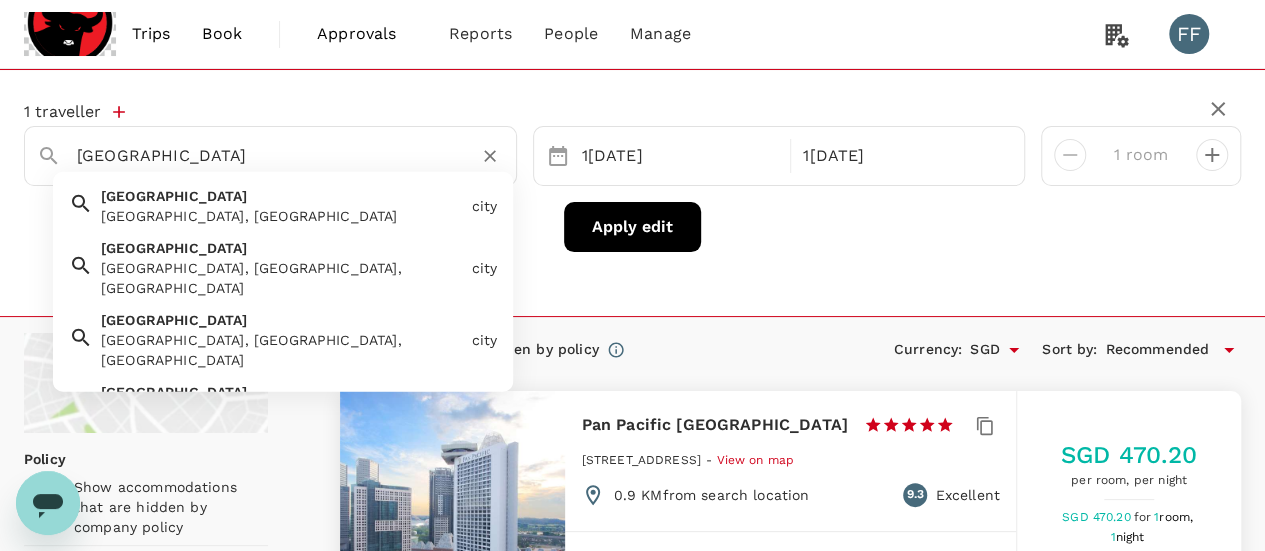 drag, startPoint x: 268, startPoint y: 201, endPoint x: 501, endPoint y: 169, distance: 235.18716 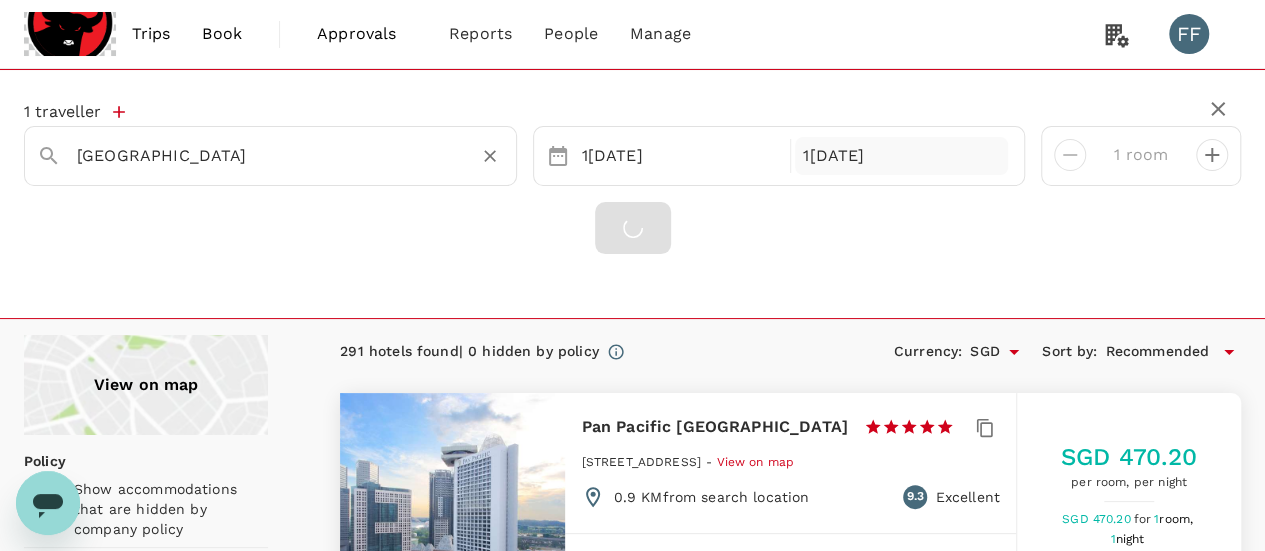 type on "Paris" 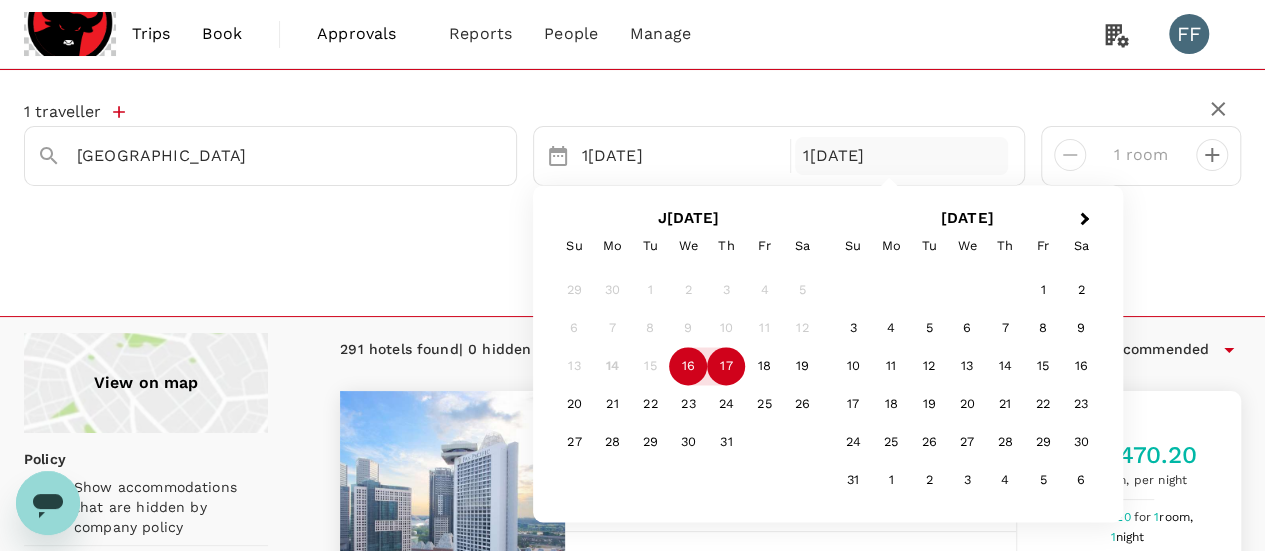 click on "17" at bounding box center (726, 367) 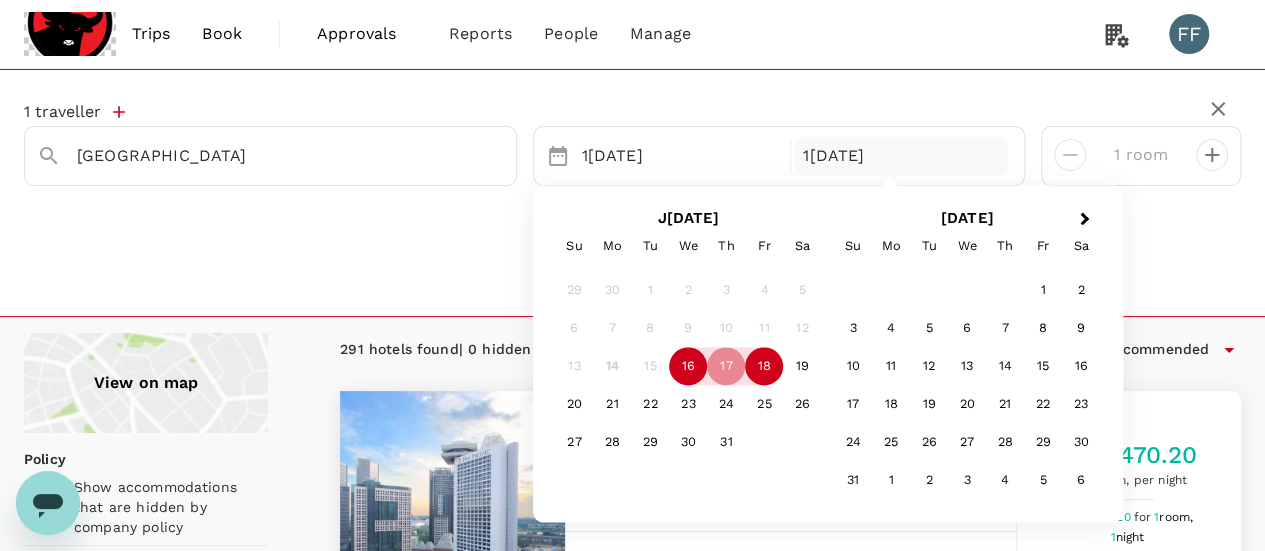 click on "18" at bounding box center (764, 367) 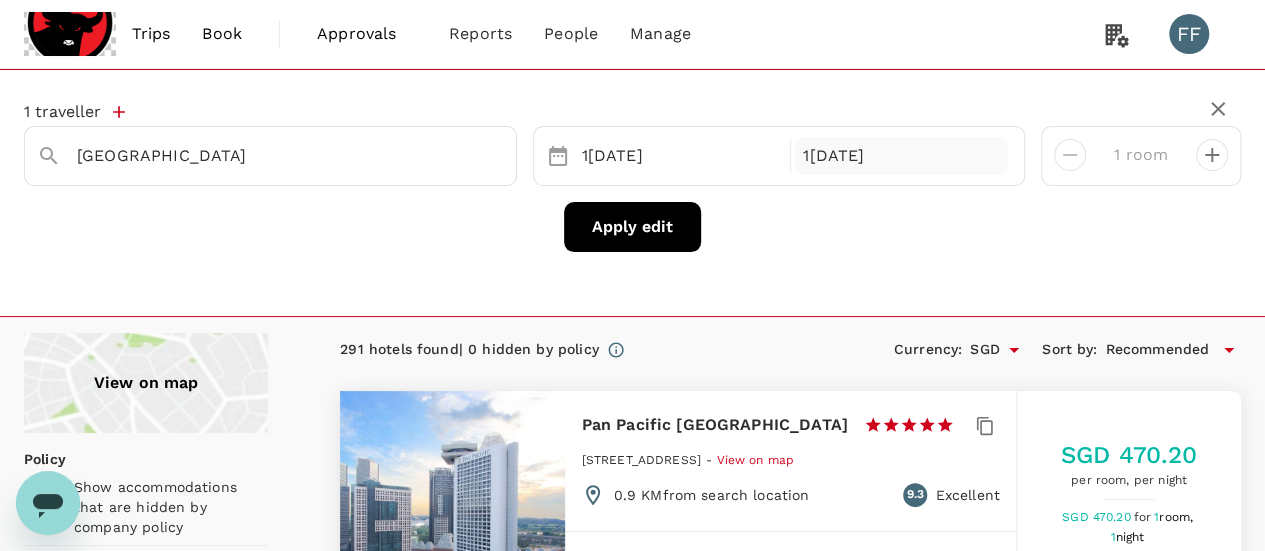 click on "18 Jul" at bounding box center [901, 156] 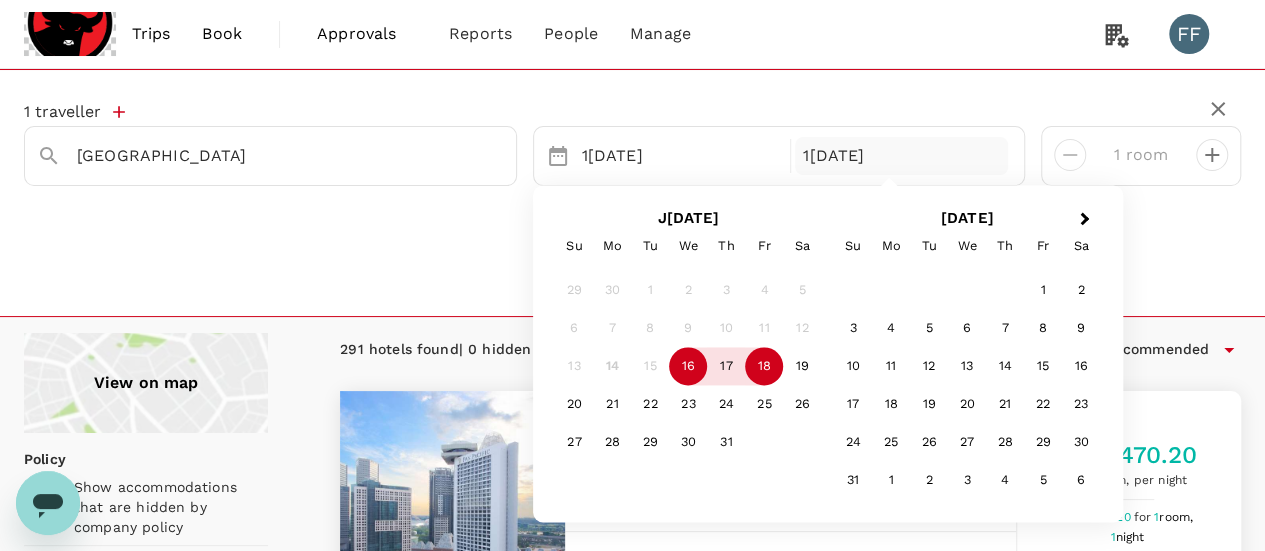 drag, startPoint x: 1006, startPoint y: 28, endPoint x: 1018, endPoint y: 80, distance: 53.366657 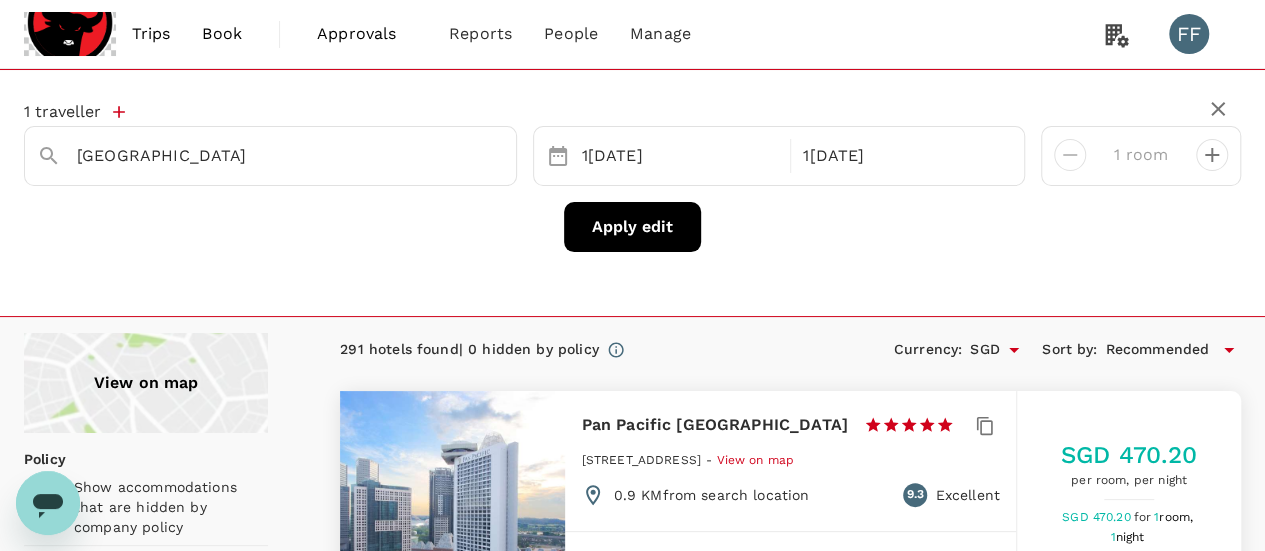 click at bounding box center (1212, 155) 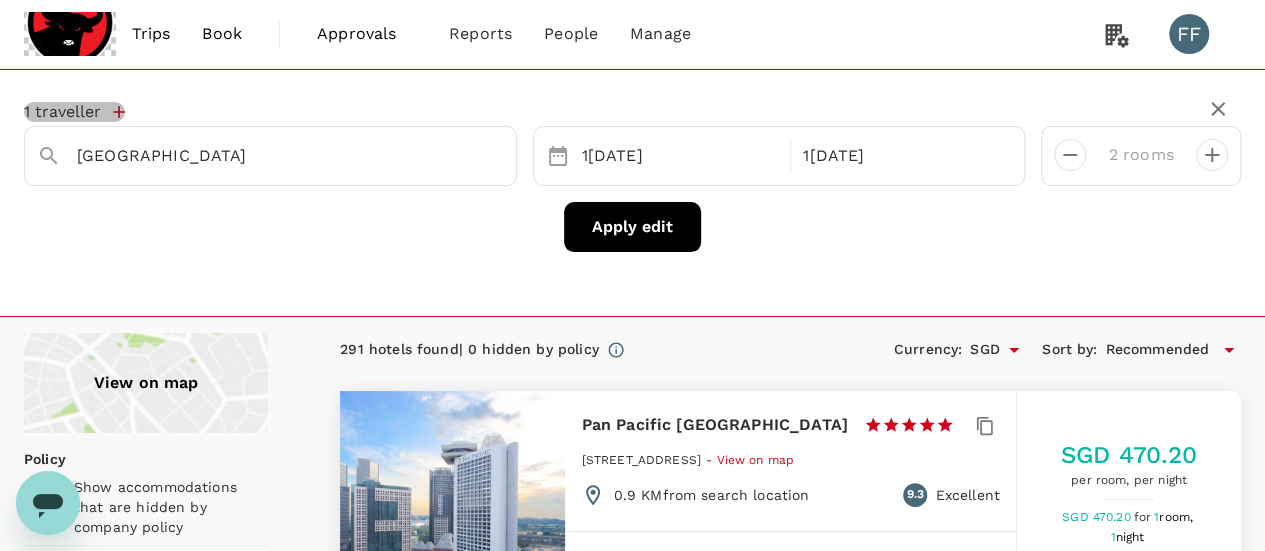 click 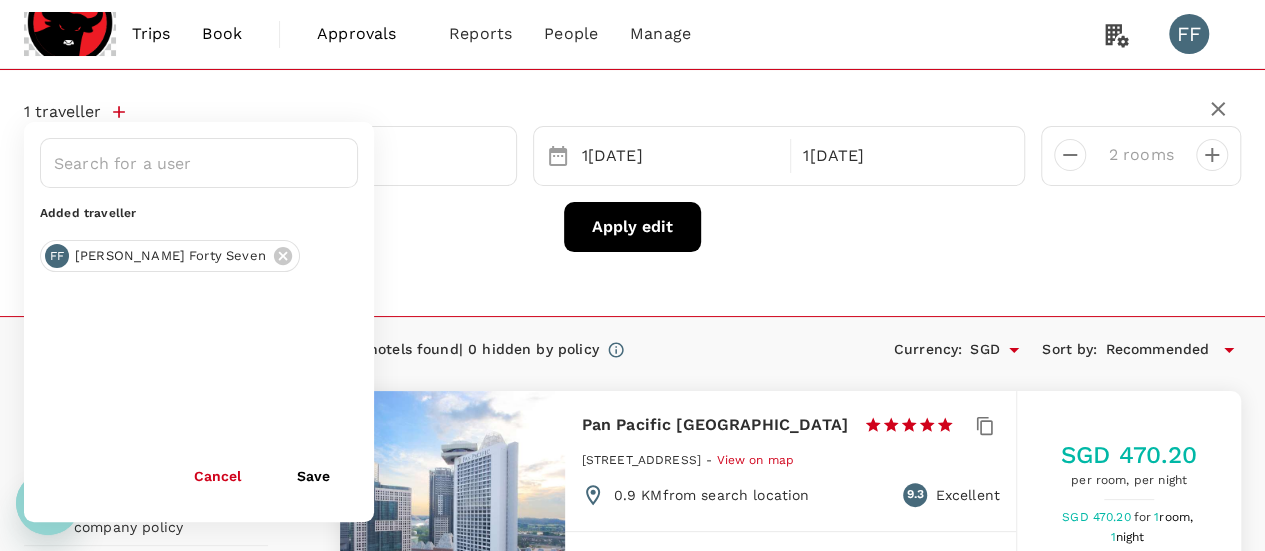 click on "​ Added traveller FF fazri forty seven Cancel Save" at bounding box center [199, 322] 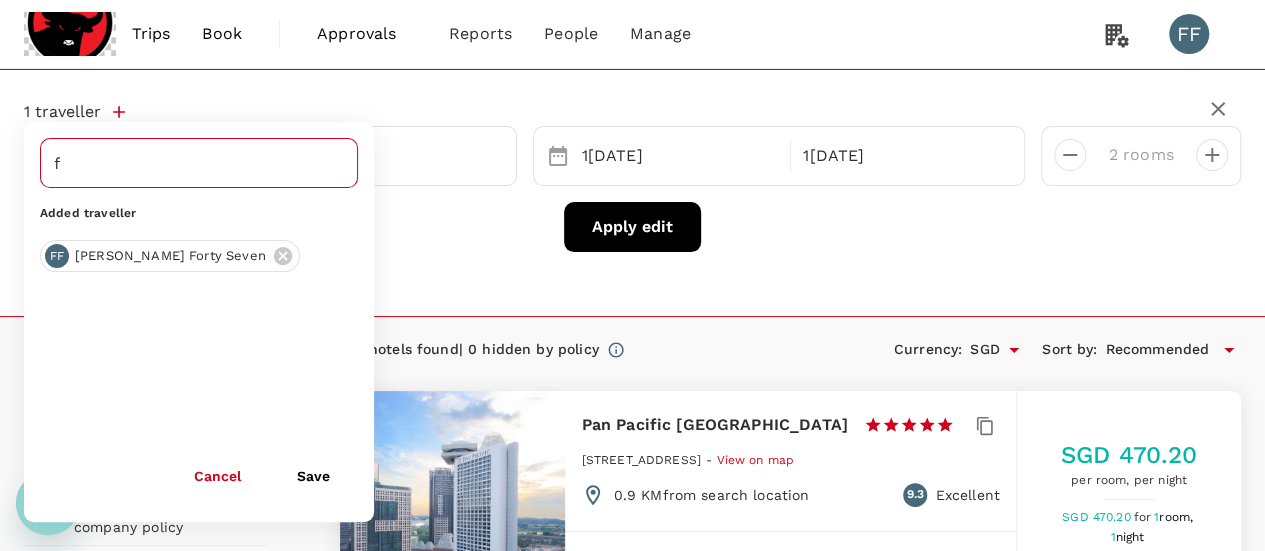 click on "f" at bounding box center (184, 163) 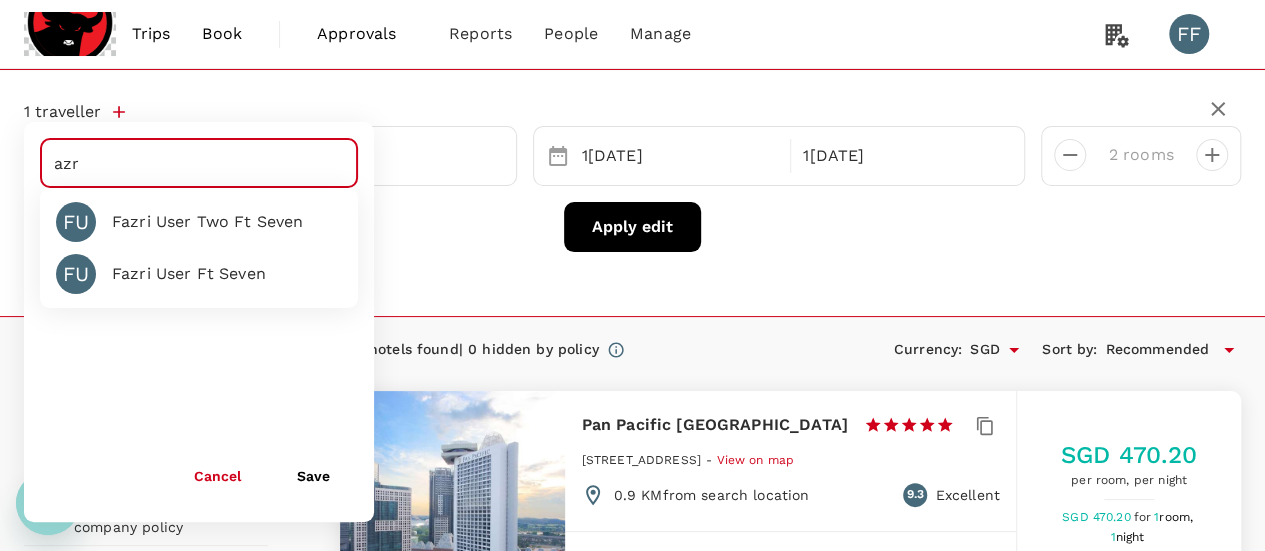 click on "Fazri User ft seven" at bounding box center (181, 266) 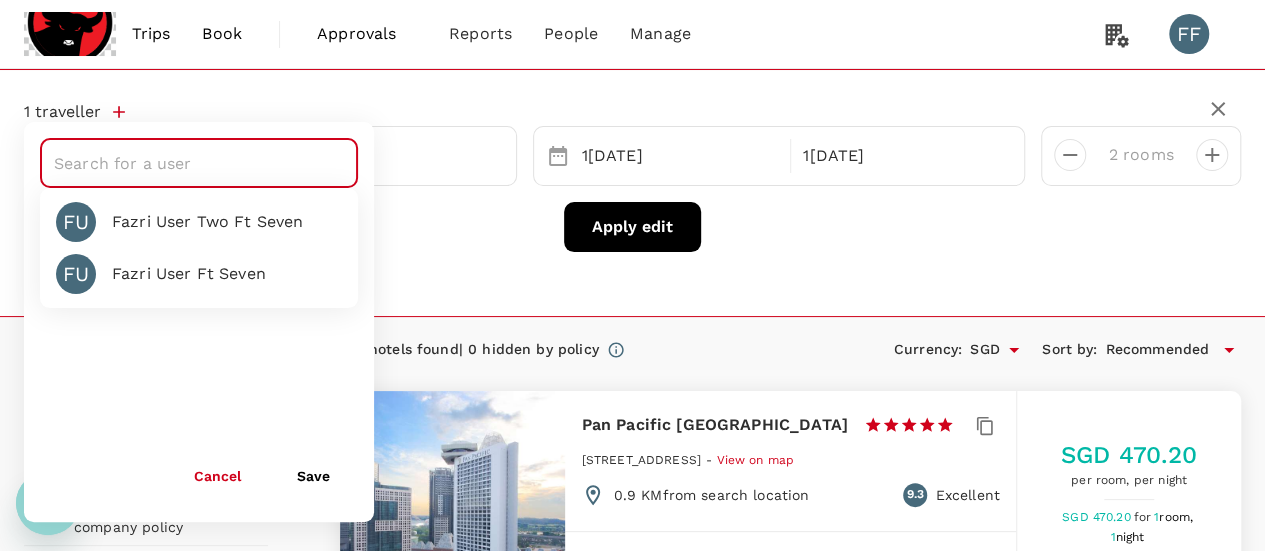 type on "Fazri User ft seven" 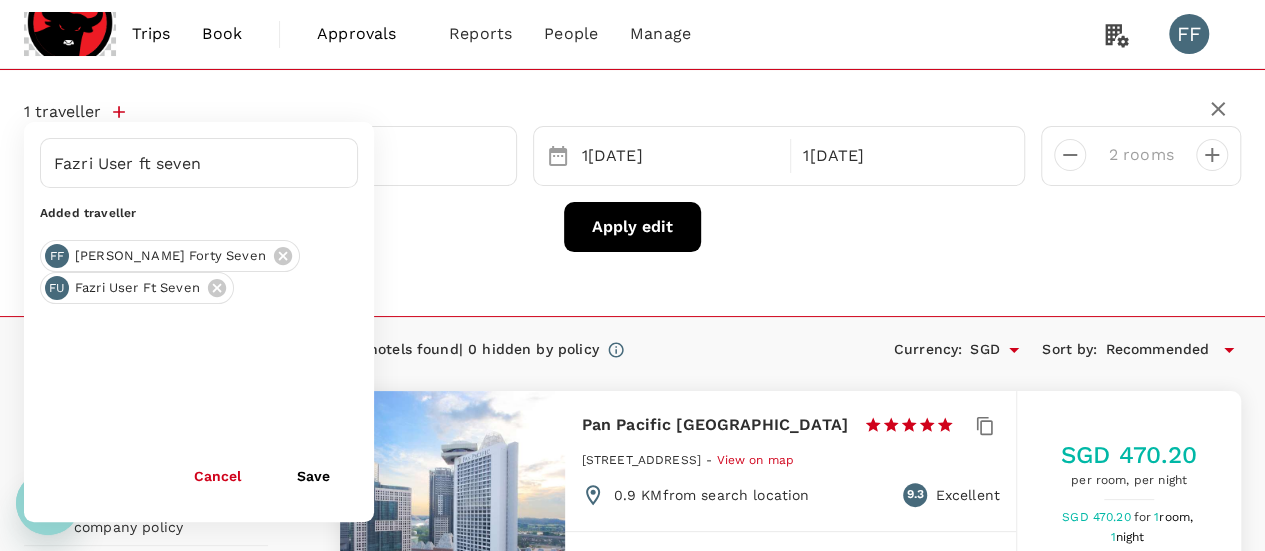 click on "Save" at bounding box center [313, 476] 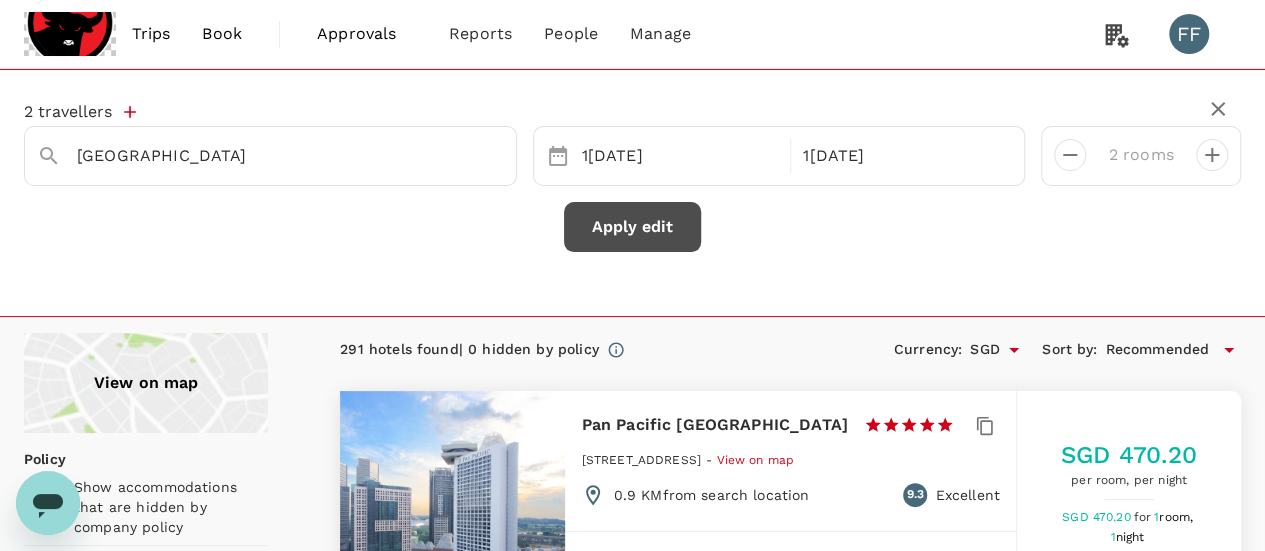 click on "Apply edit" at bounding box center [632, 227] 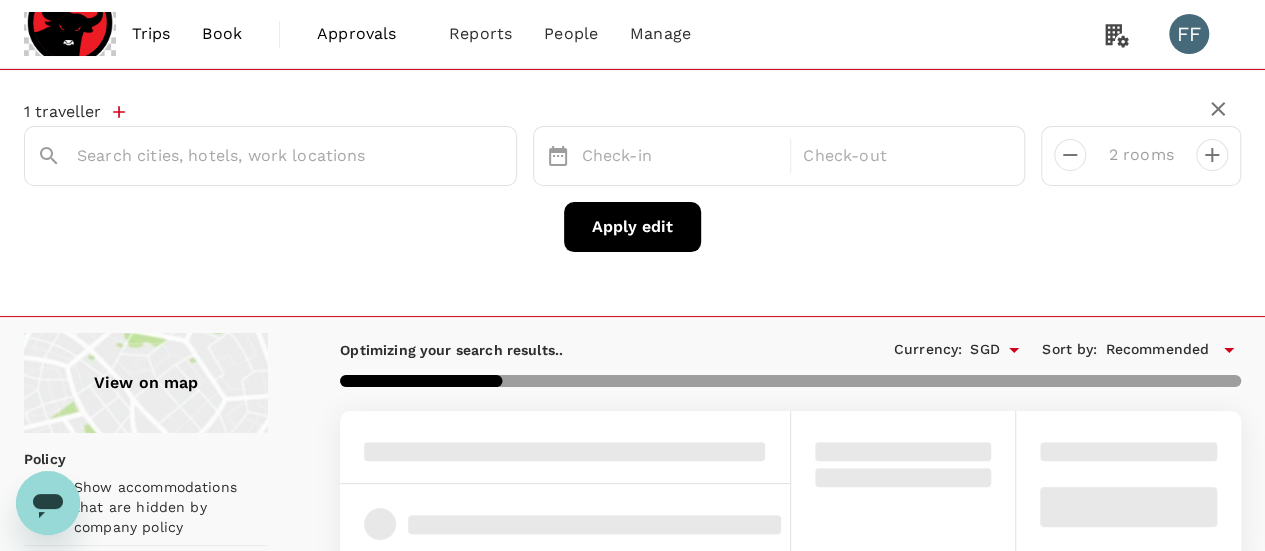 type on "Paris" 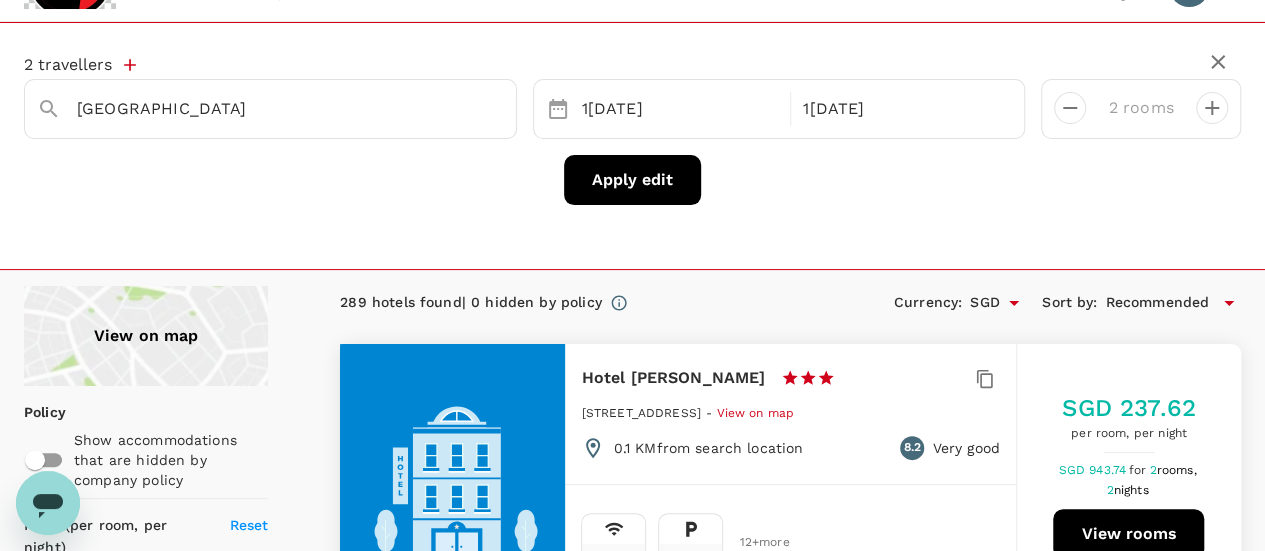 scroll, scrollTop: 200, scrollLeft: 0, axis: vertical 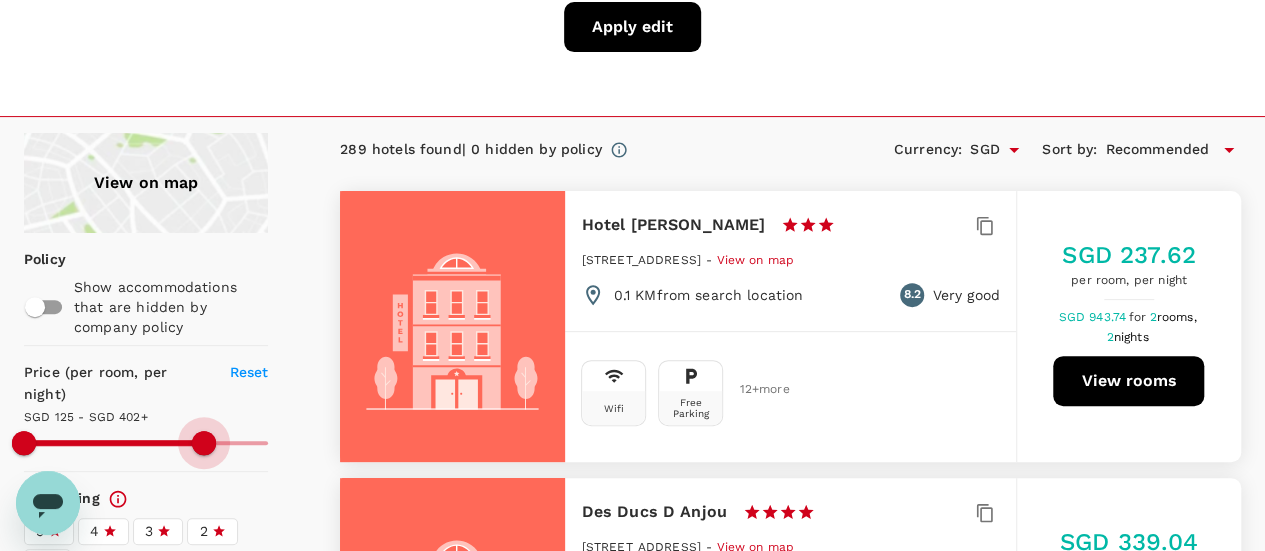 drag, startPoint x: 204, startPoint y: 437, endPoint x: 140, endPoint y: 445, distance: 64.49806 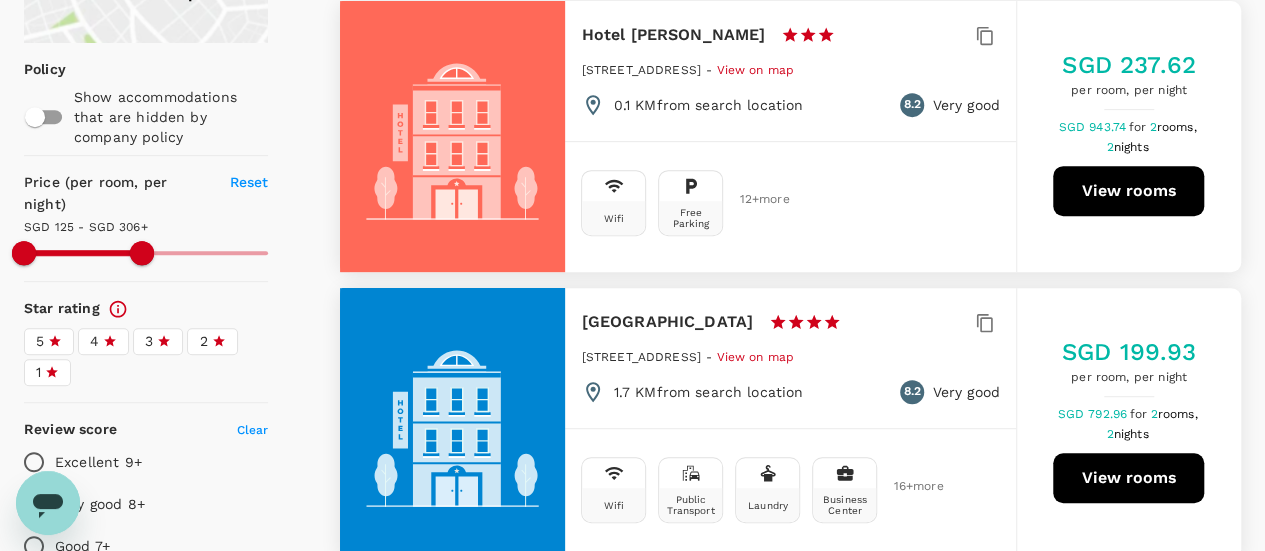 scroll, scrollTop: 400, scrollLeft: 0, axis: vertical 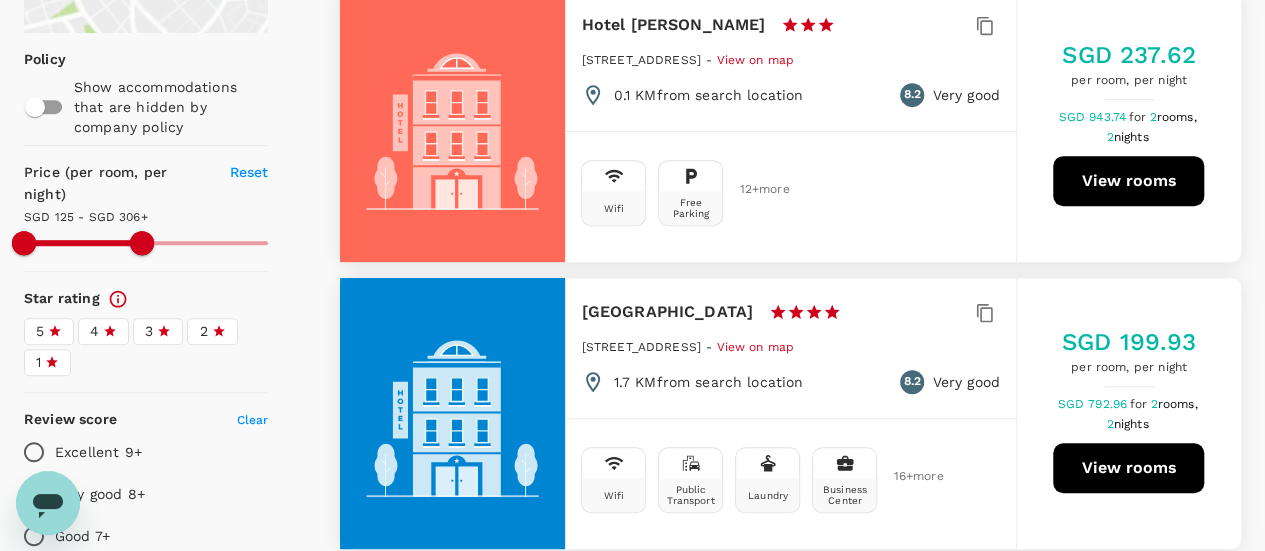 click on "4" at bounding box center [94, 331] 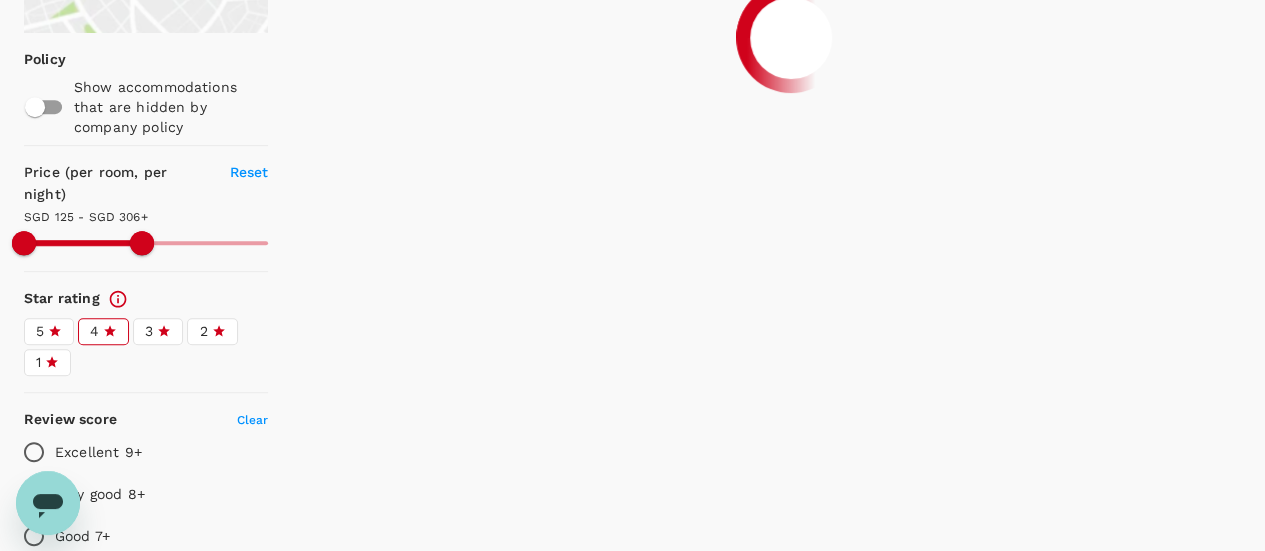 type on "305.77" 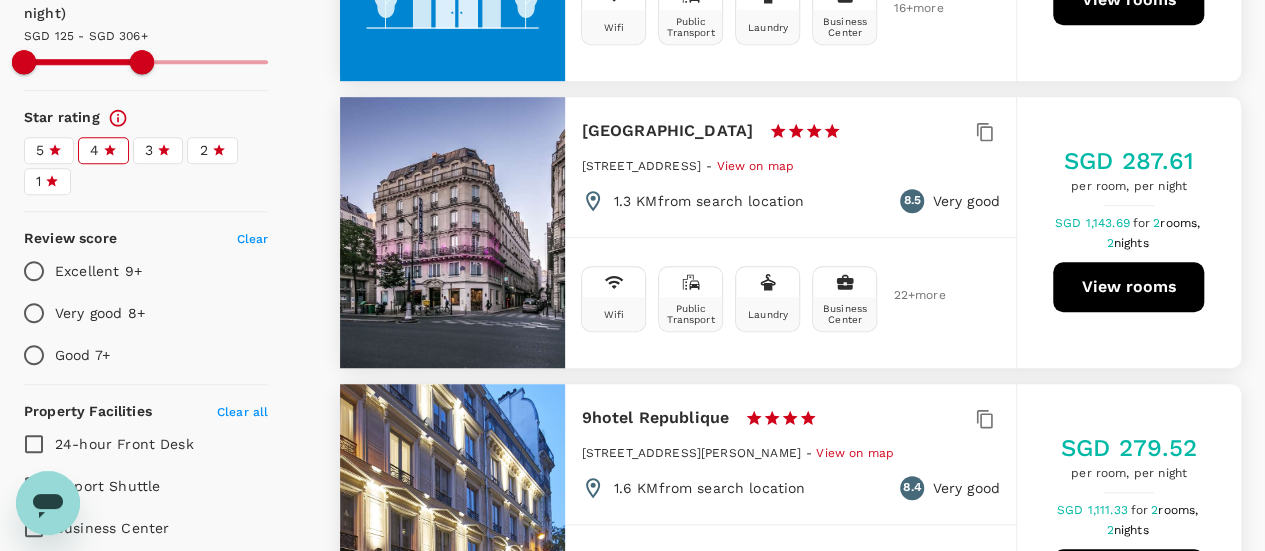 scroll, scrollTop: 600, scrollLeft: 0, axis: vertical 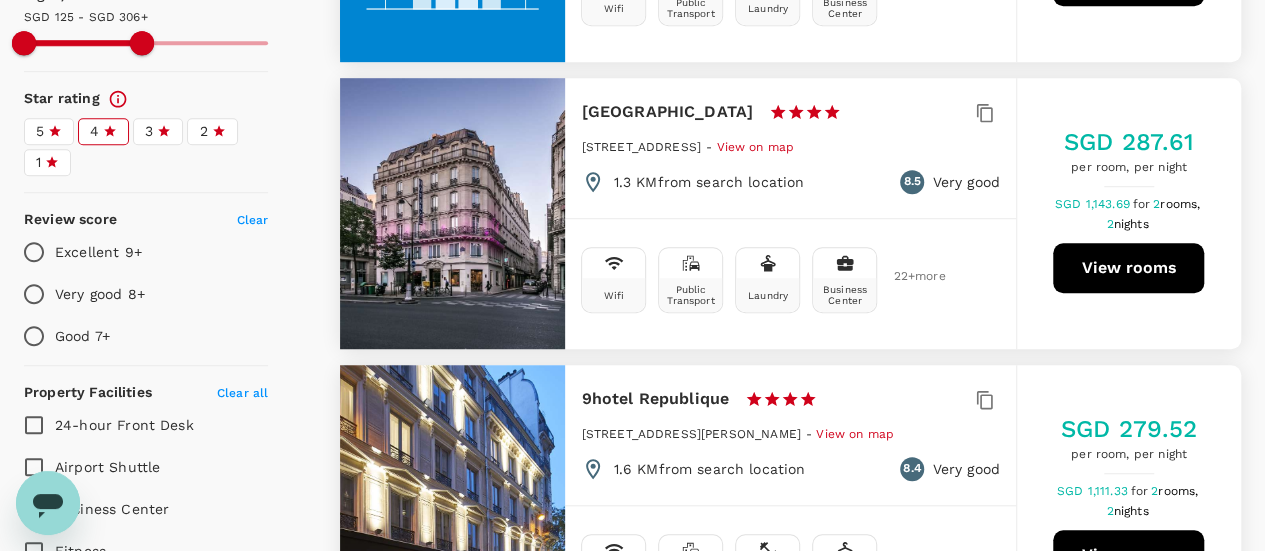 click on "Very good 8+" at bounding box center [100, 294] 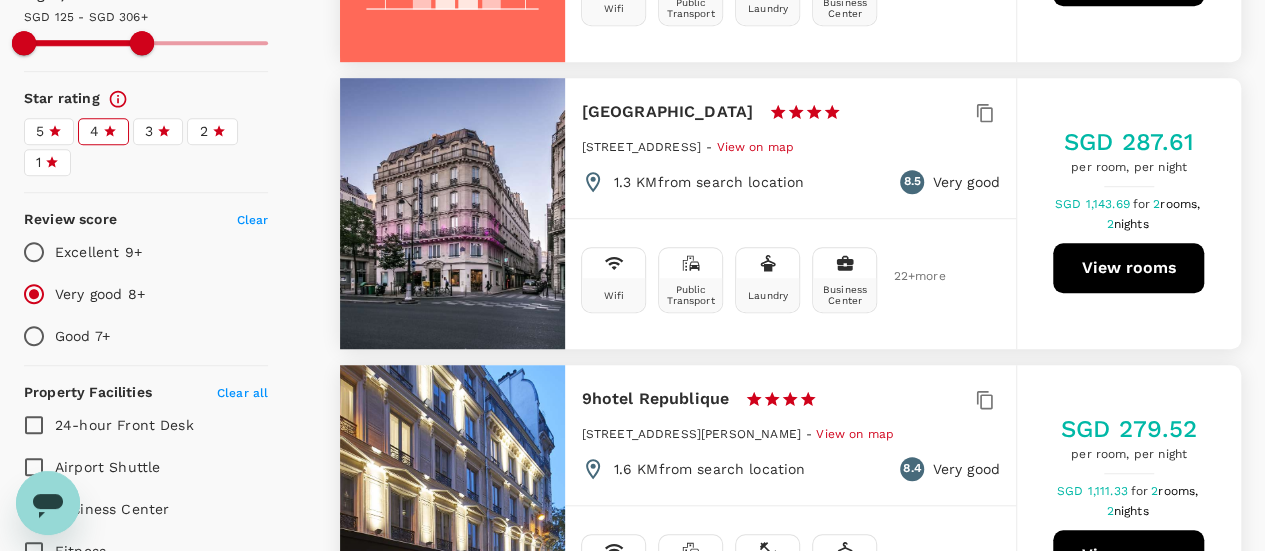type on "305.77" 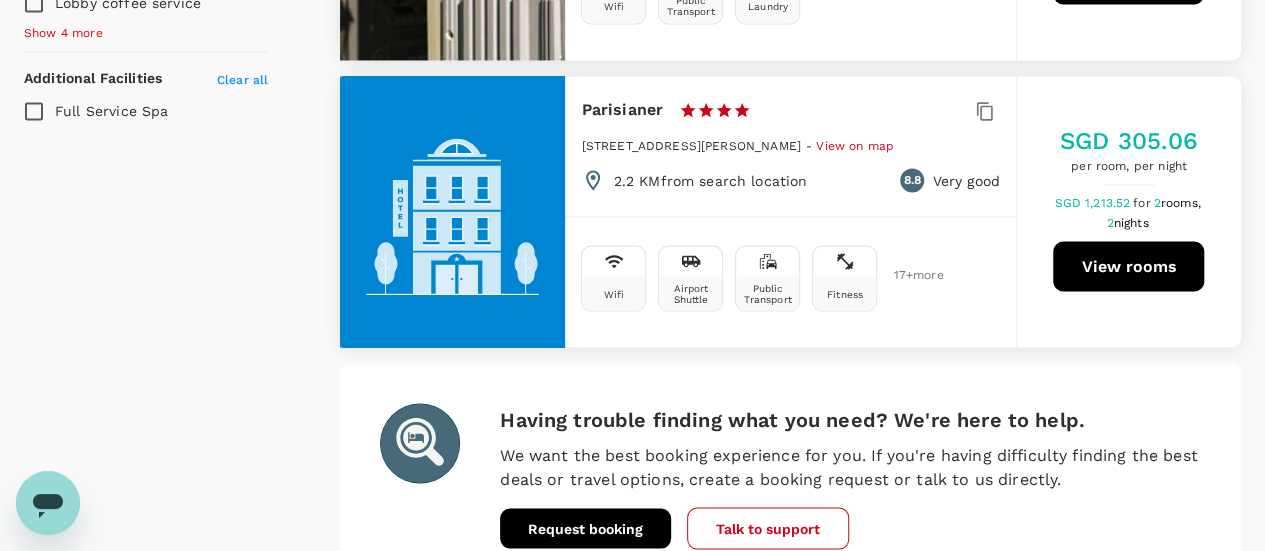 scroll, scrollTop: 1734, scrollLeft: 0, axis: vertical 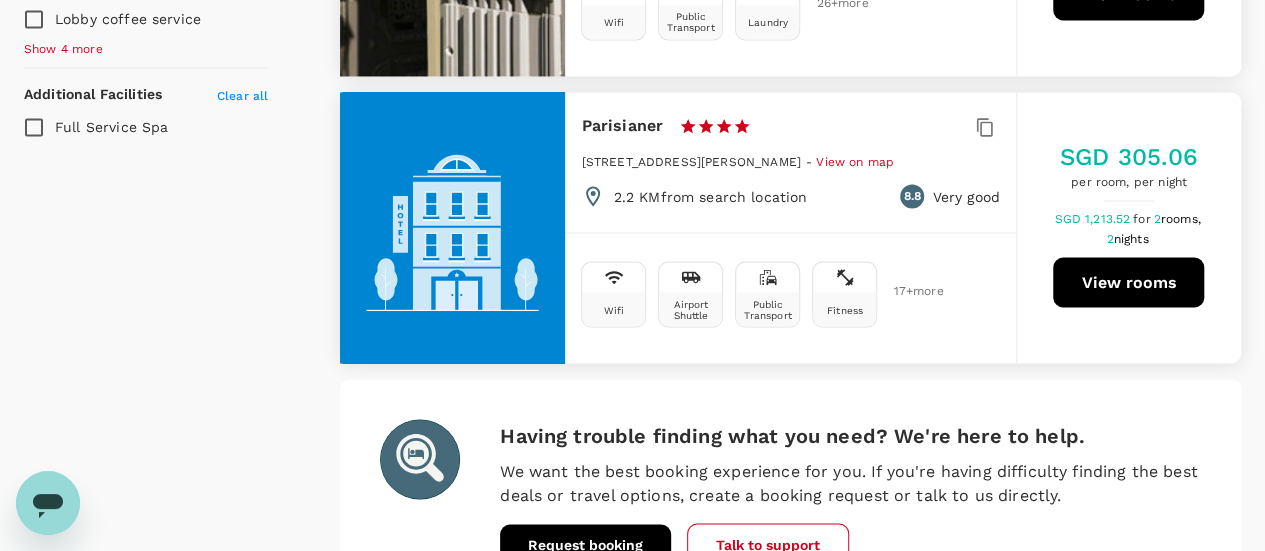 click on "View rooms" at bounding box center [1128, 282] 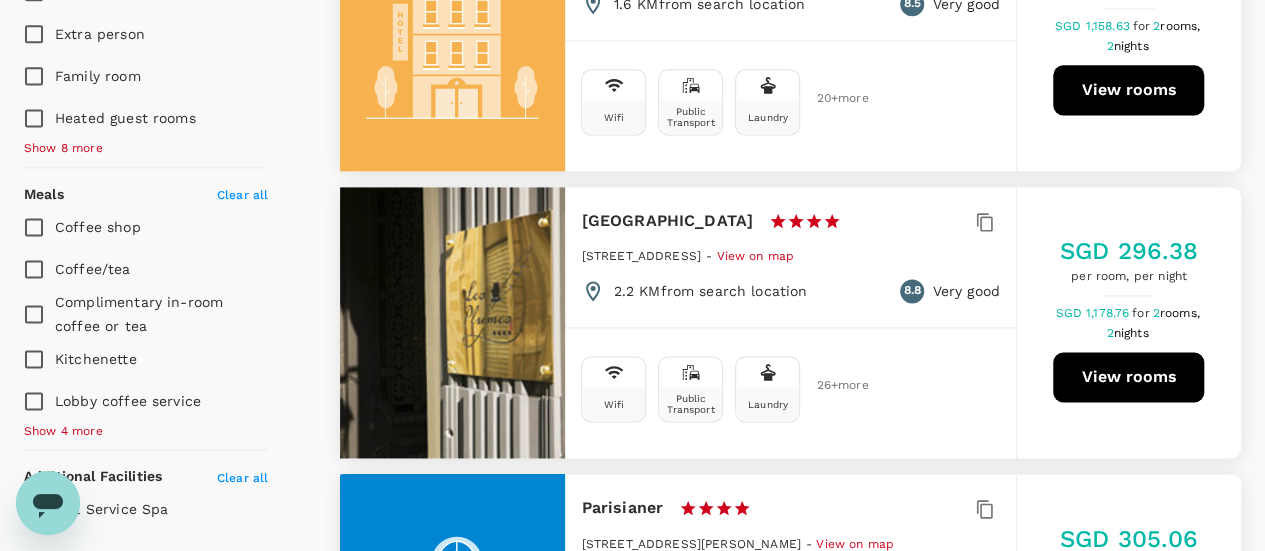 scroll, scrollTop: 1334, scrollLeft: 0, axis: vertical 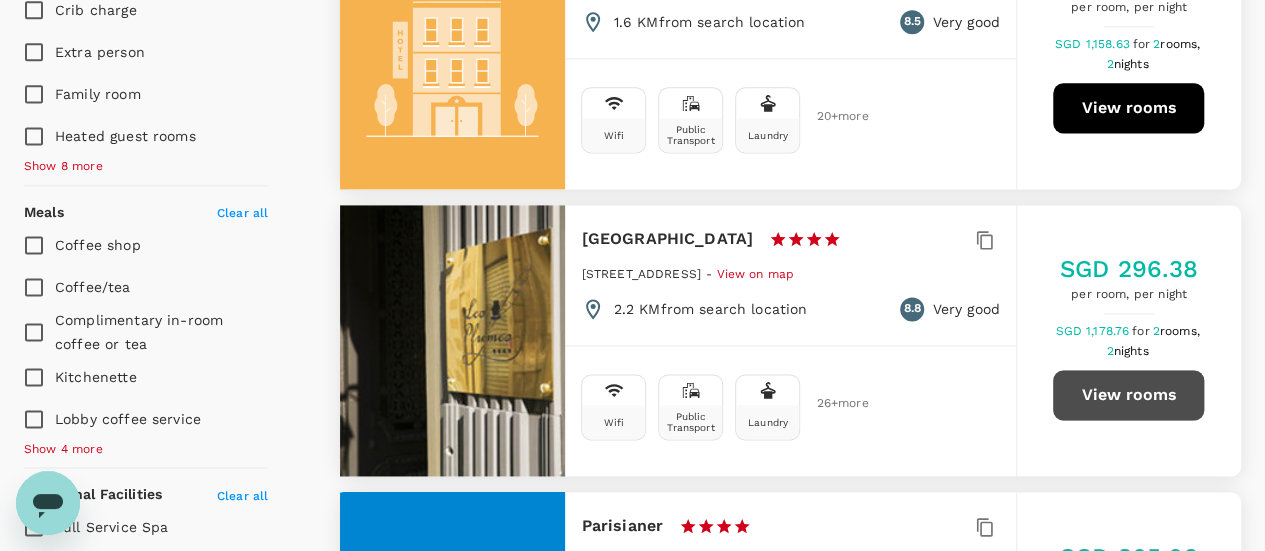 click on "View rooms" at bounding box center [1128, 395] 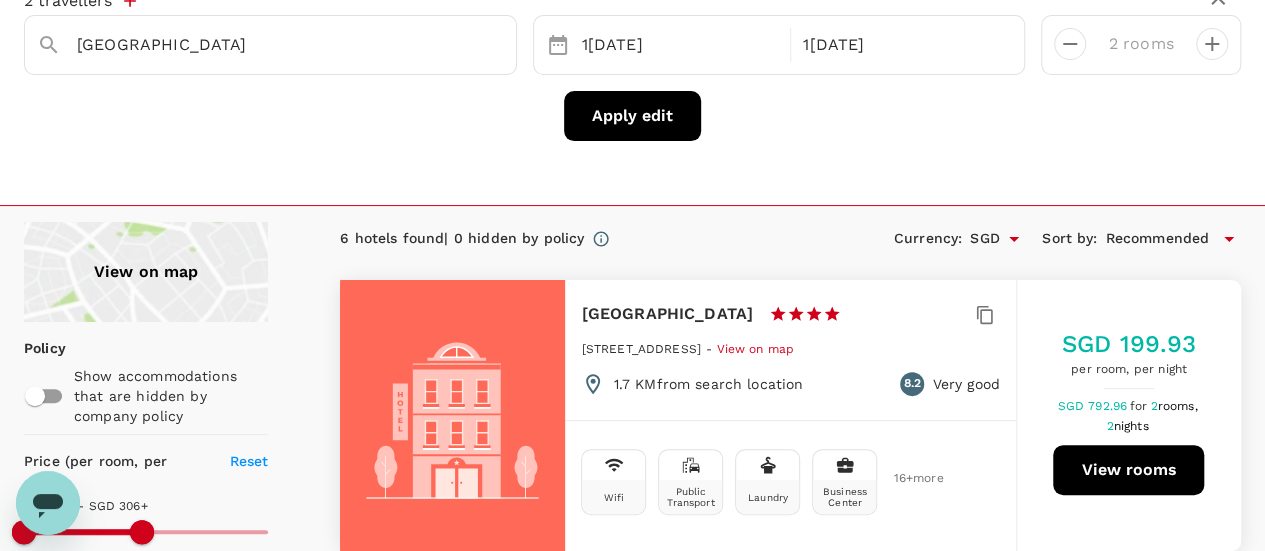 scroll, scrollTop: 0, scrollLeft: 0, axis: both 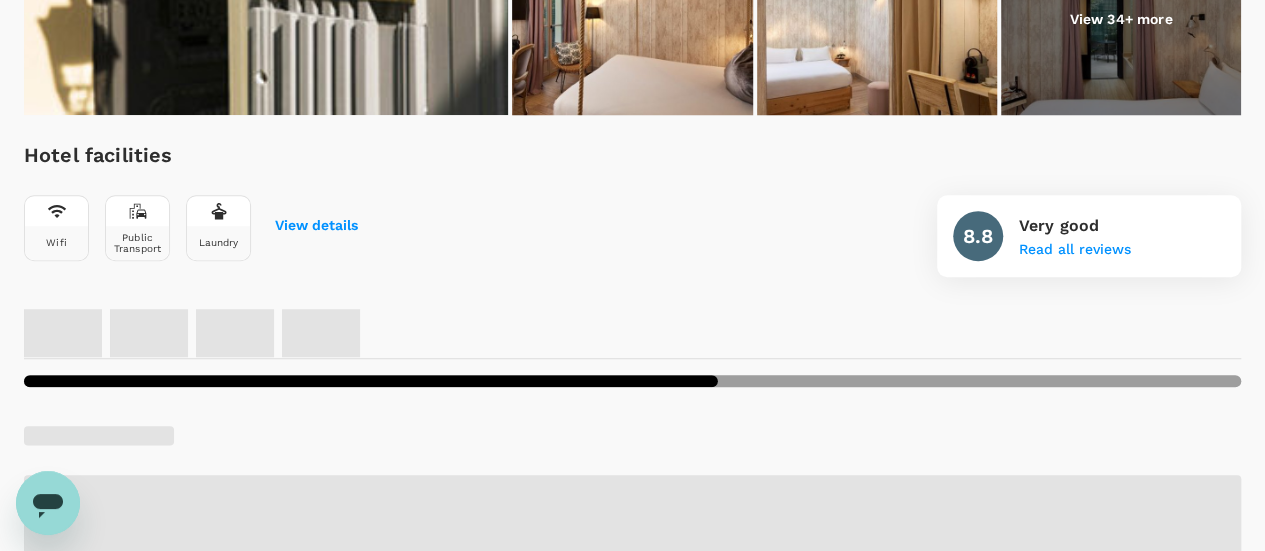 click at bounding box center [266, -85] 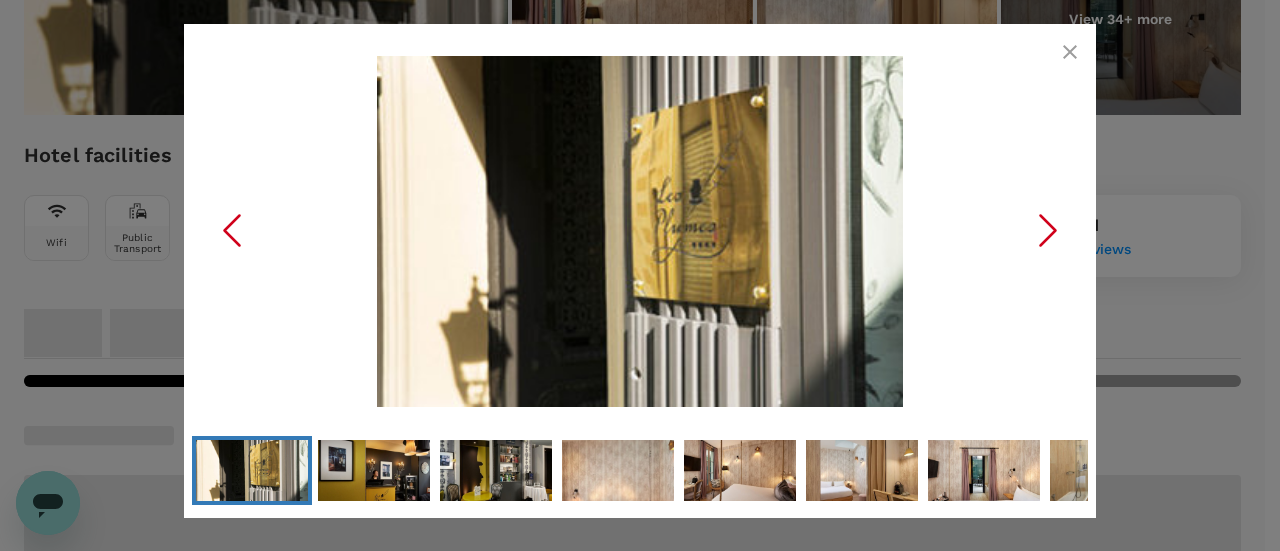 drag, startPoint x: 1041, startPoint y: 86, endPoint x: 1066, endPoint y: 44, distance: 48.8774 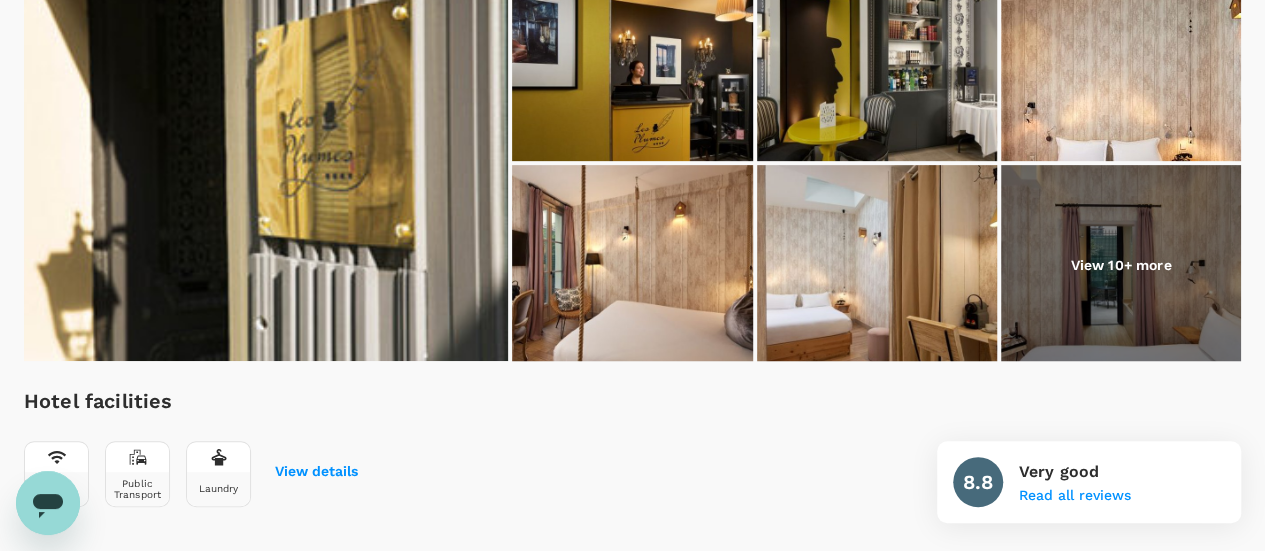 scroll, scrollTop: 0, scrollLeft: 0, axis: both 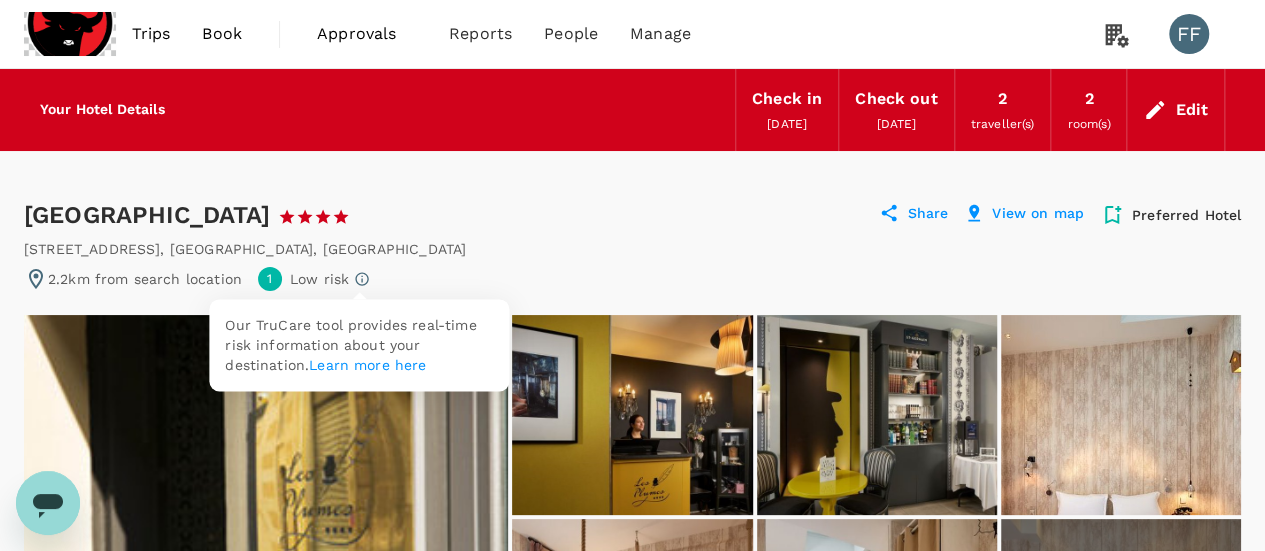 click 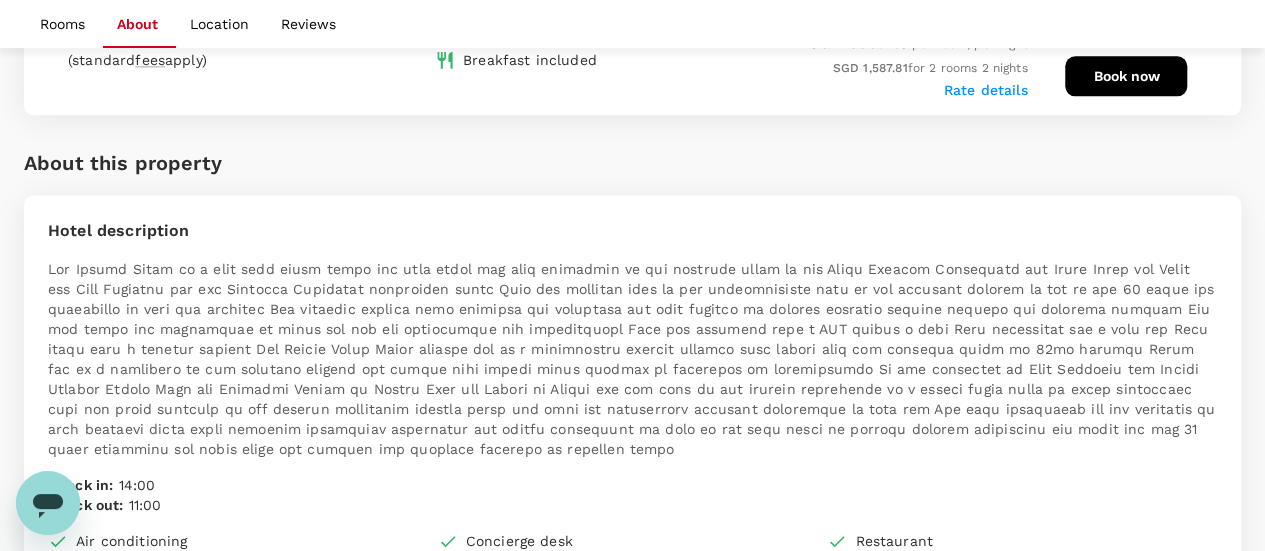 scroll, scrollTop: 1000, scrollLeft: 0, axis: vertical 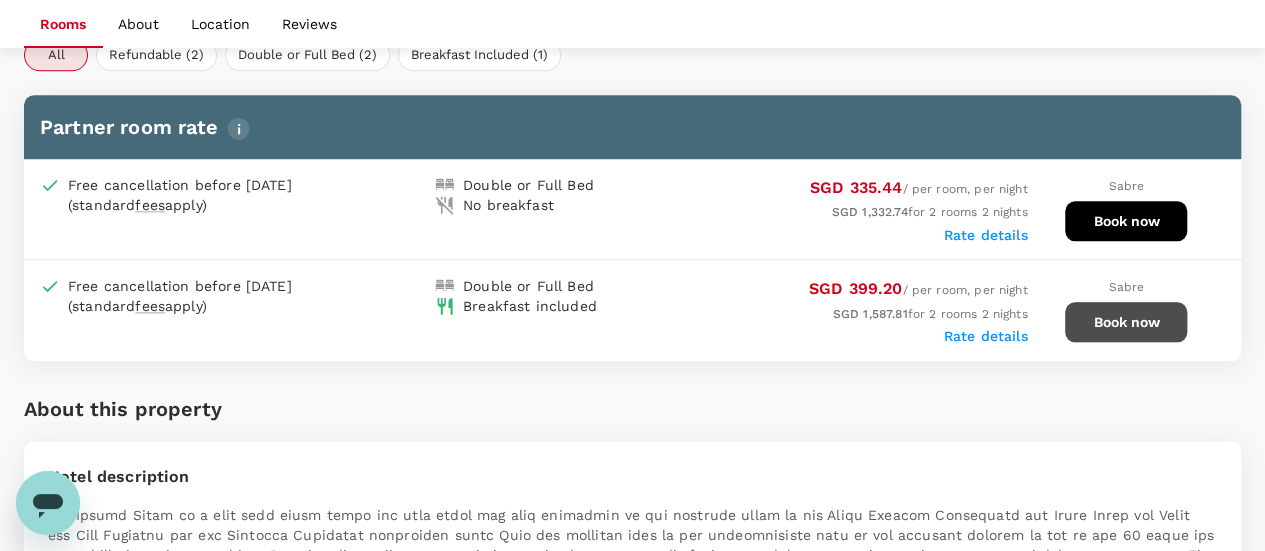 click on "Book now" at bounding box center (1126, 322) 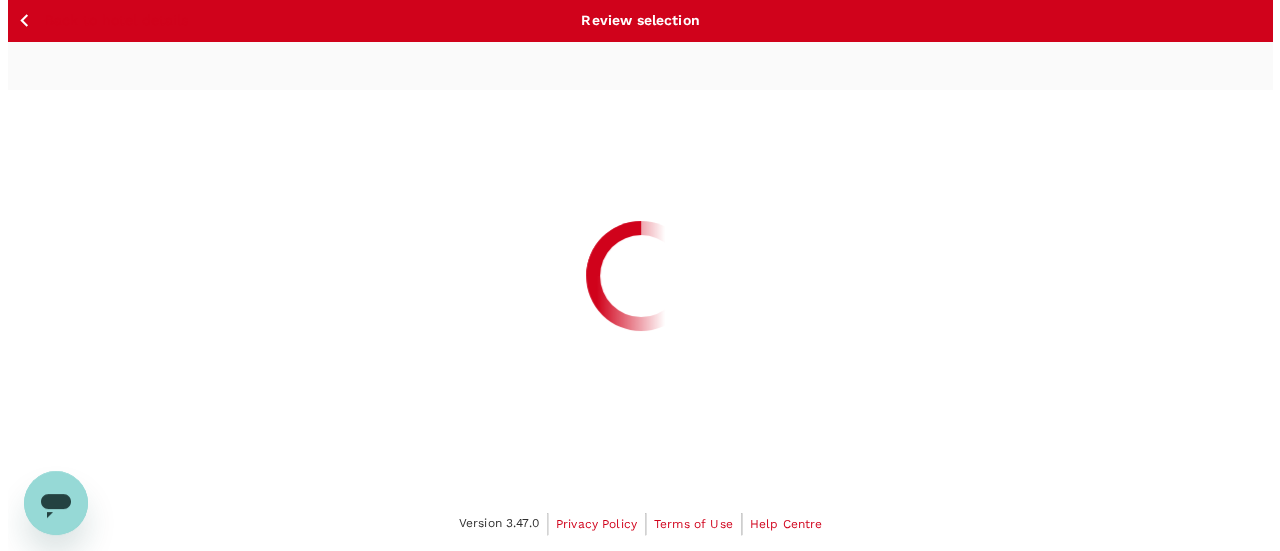 scroll, scrollTop: 0, scrollLeft: 0, axis: both 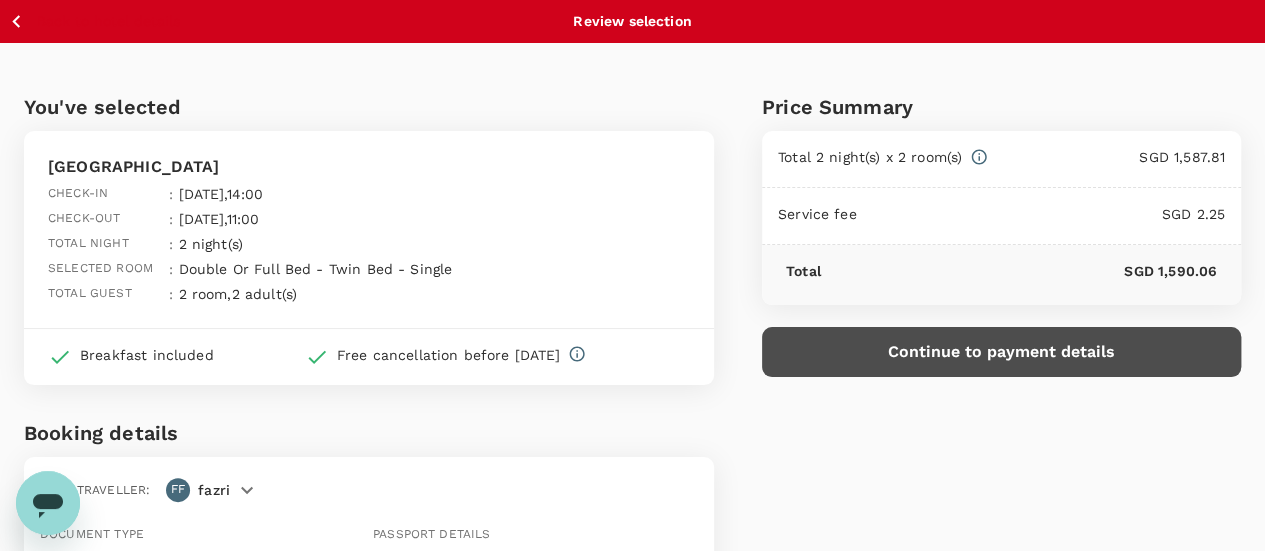 click on "Continue to payment details" at bounding box center (1001, 352) 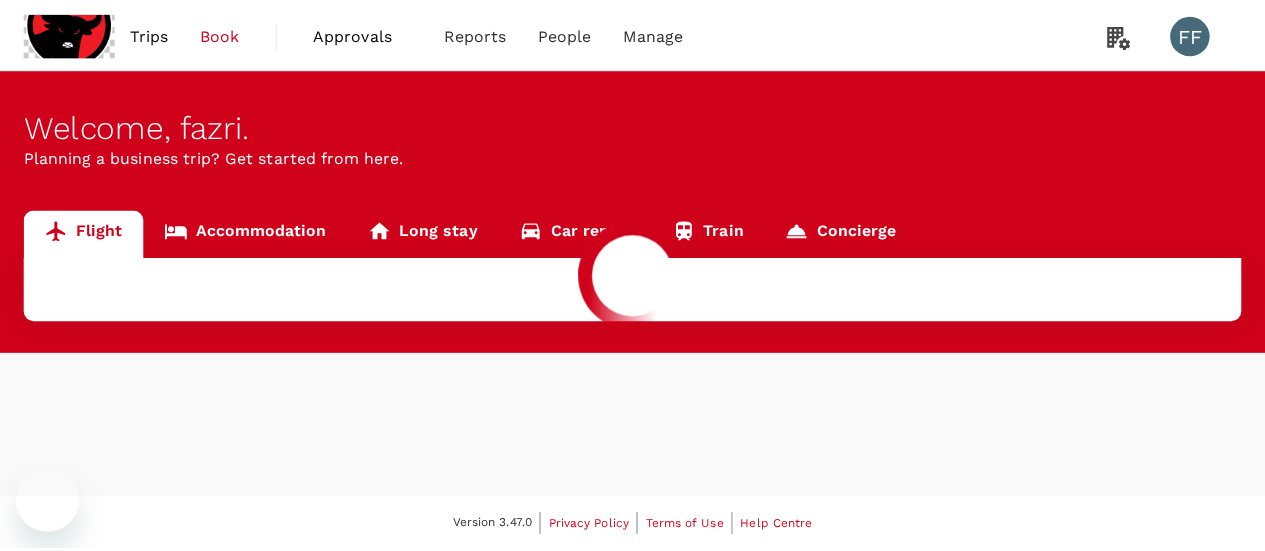scroll, scrollTop: 0, scrollLeft: 0, axis: both 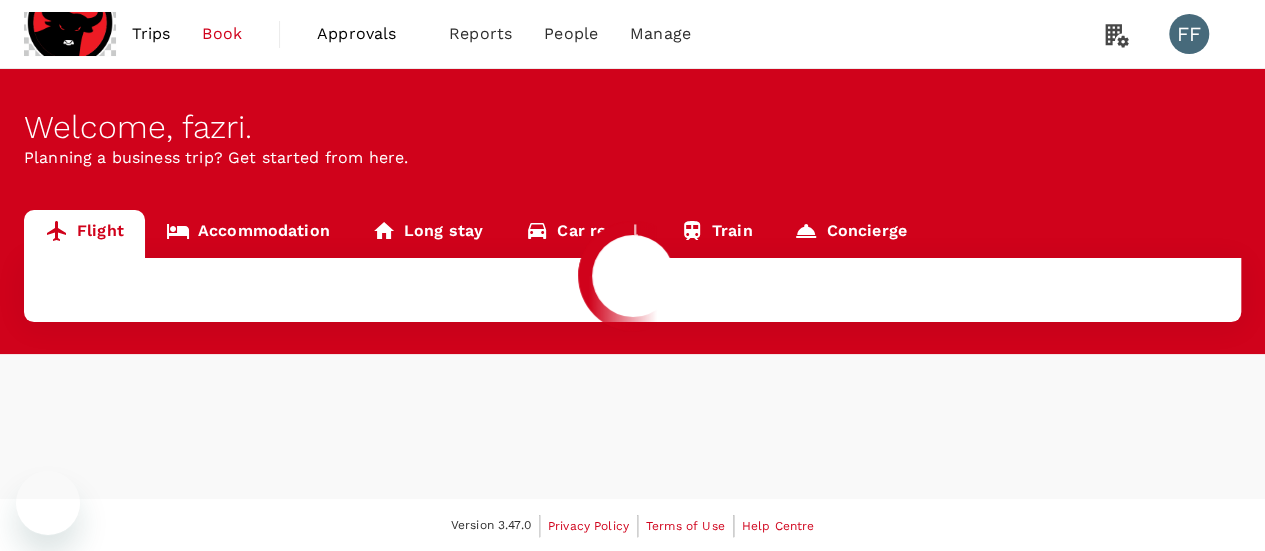 click on "FF" at bounding box center [1197, 34] 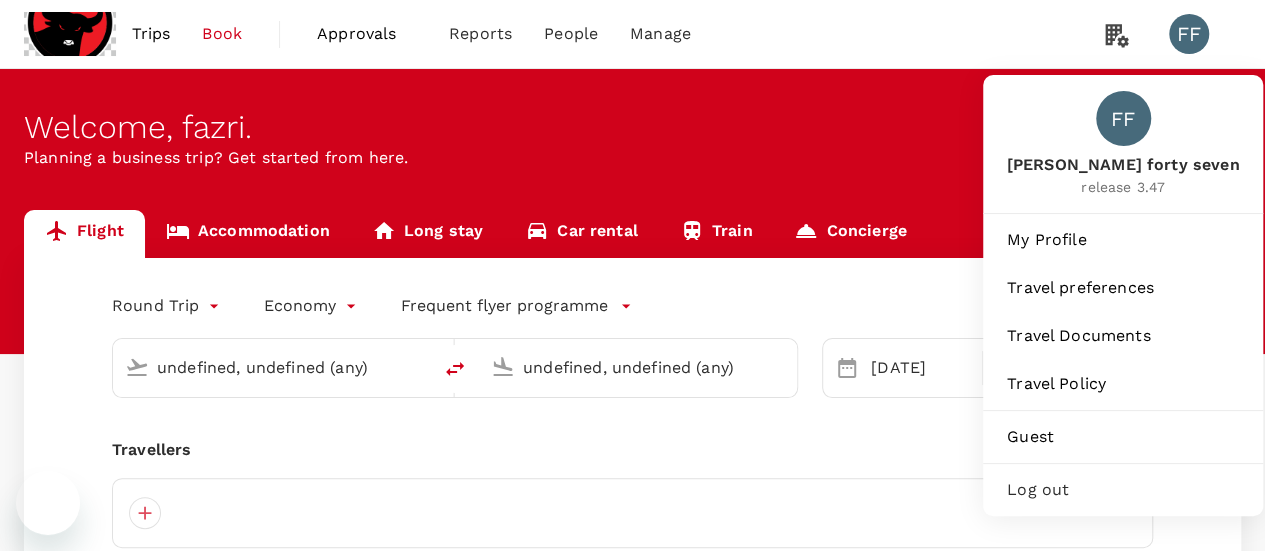 type on "Kuching Intl (KCH)" 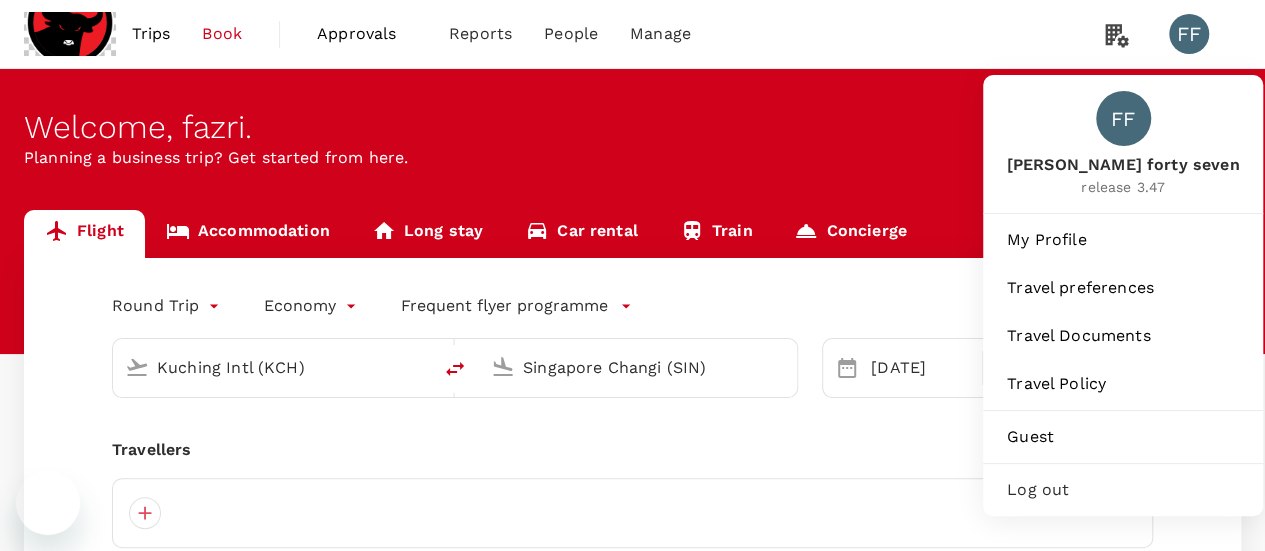 type 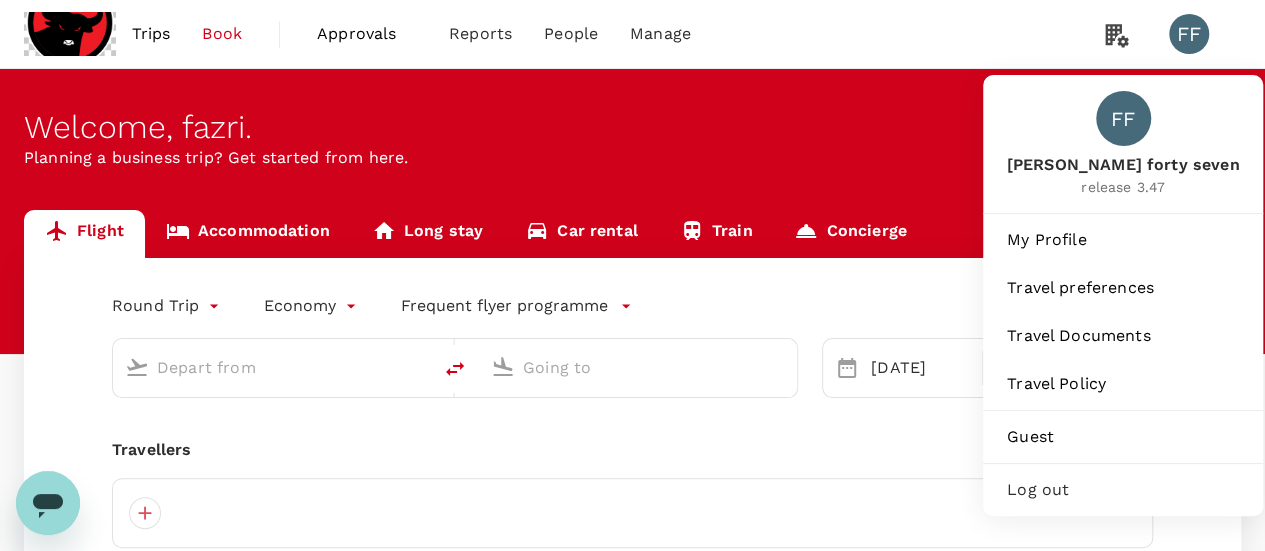 type on "Kuching Intl (KCH)" 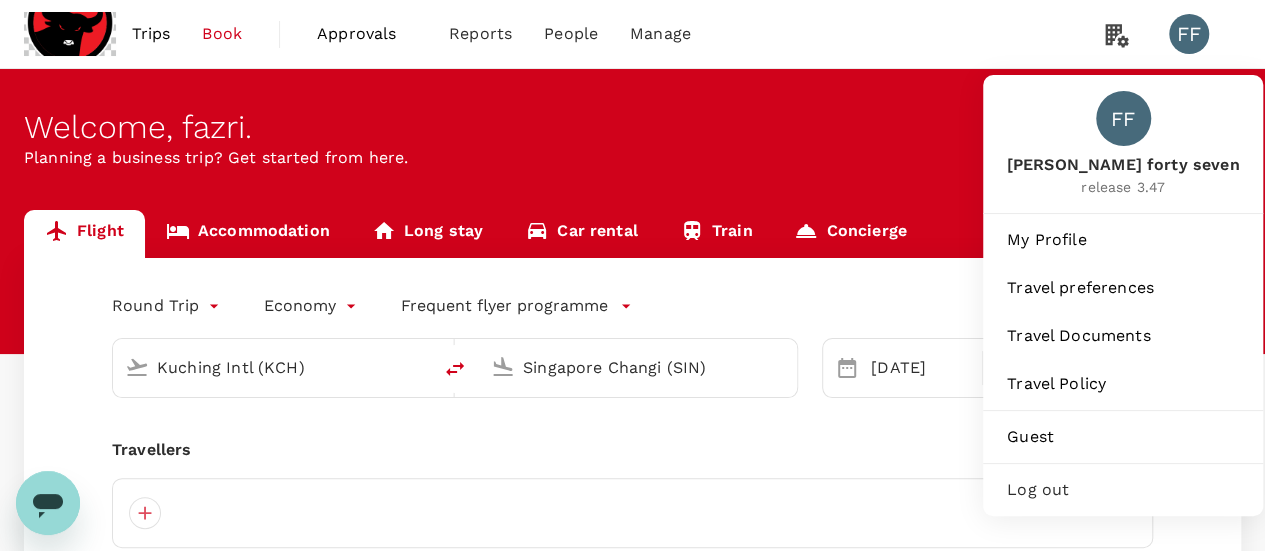 scroll, scrollTop: 0, scrollLeft: 0, axis: both 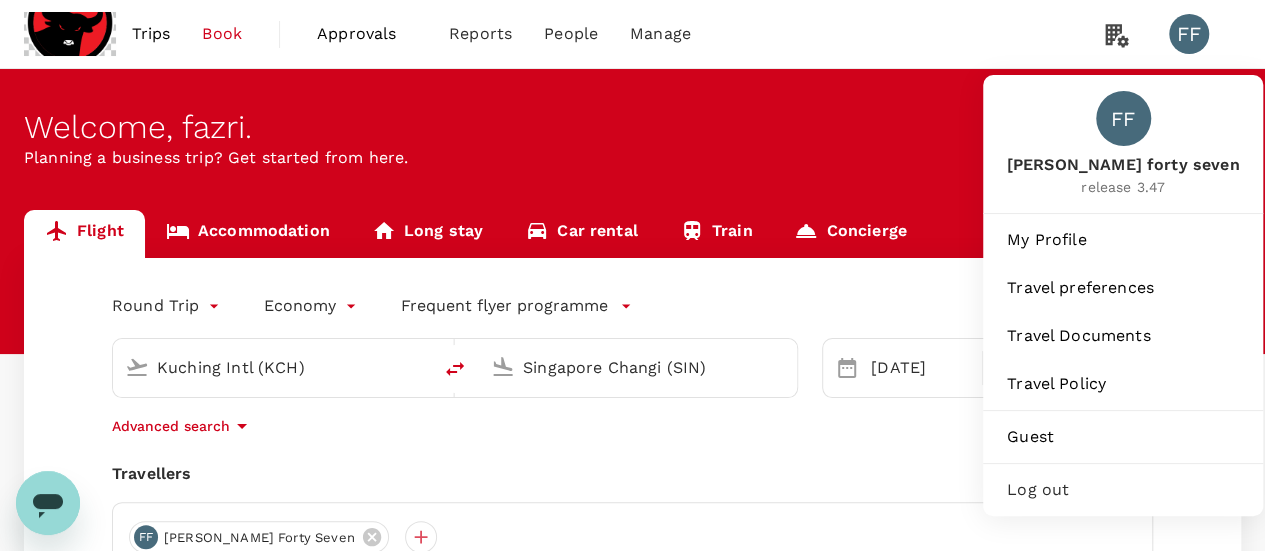 click on "Log out" at bounding box center (1123, 490) 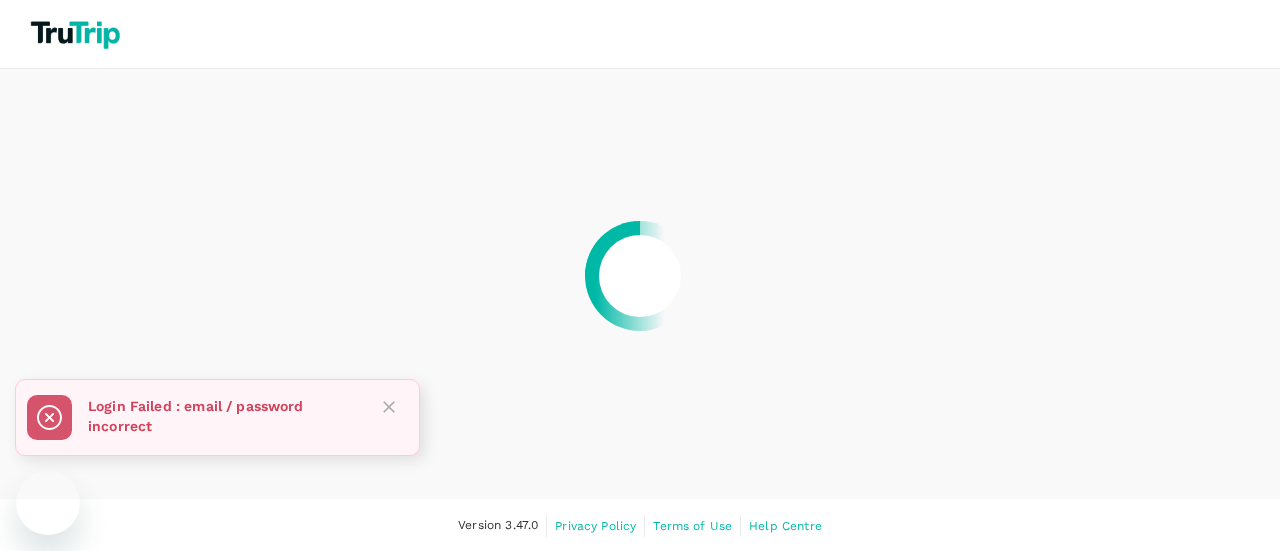 scroll, scrollTop: 0, scrollLeft: 0, axis: both 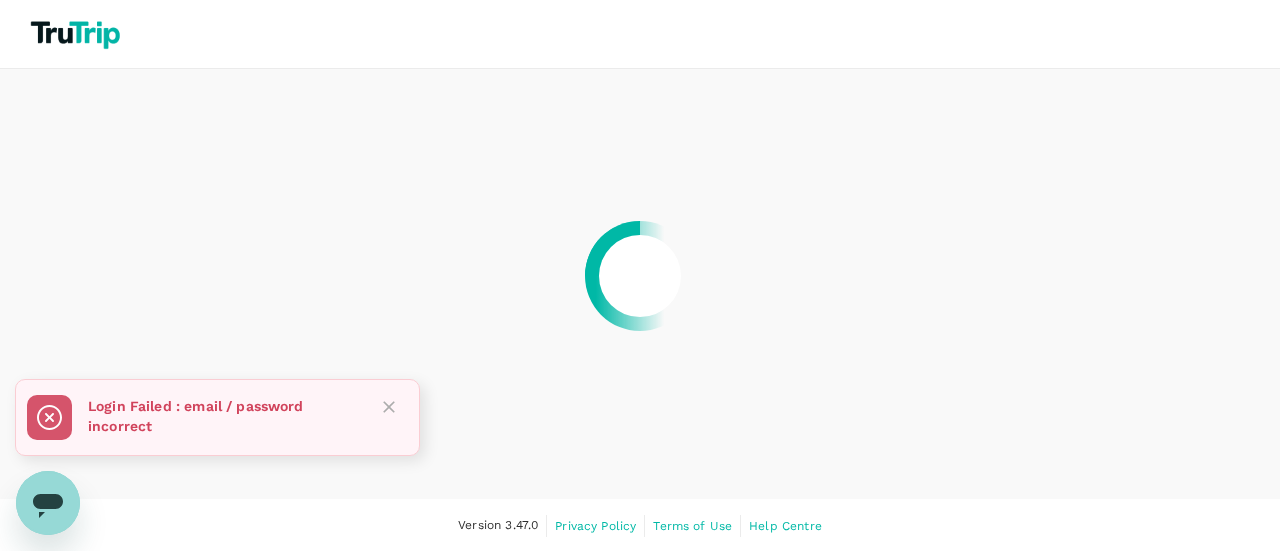 click at bounding box center (640, 275) 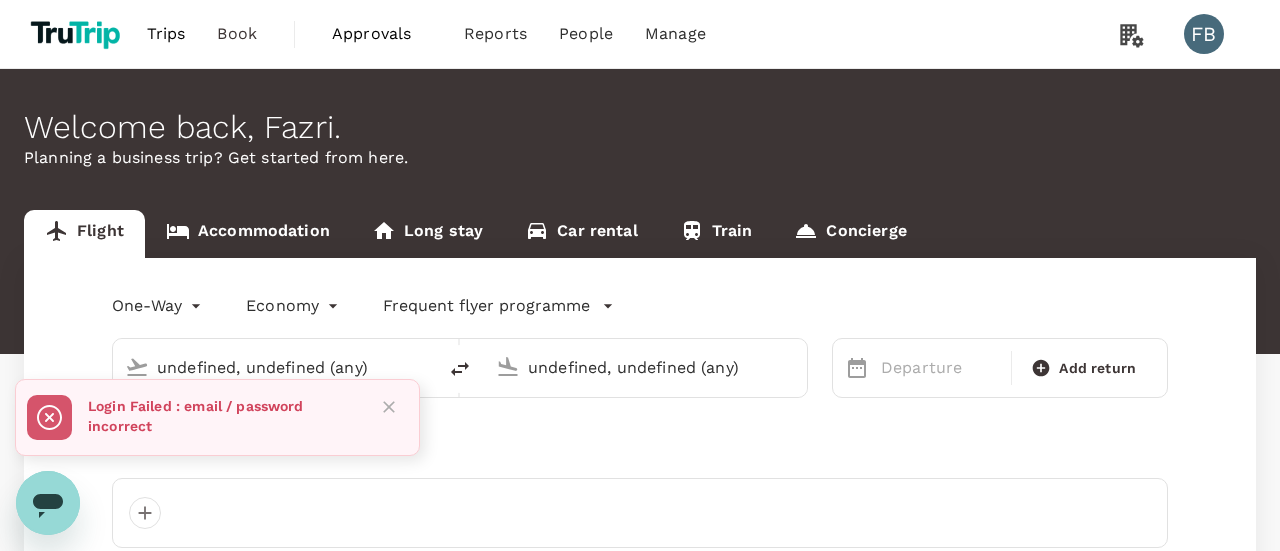 type 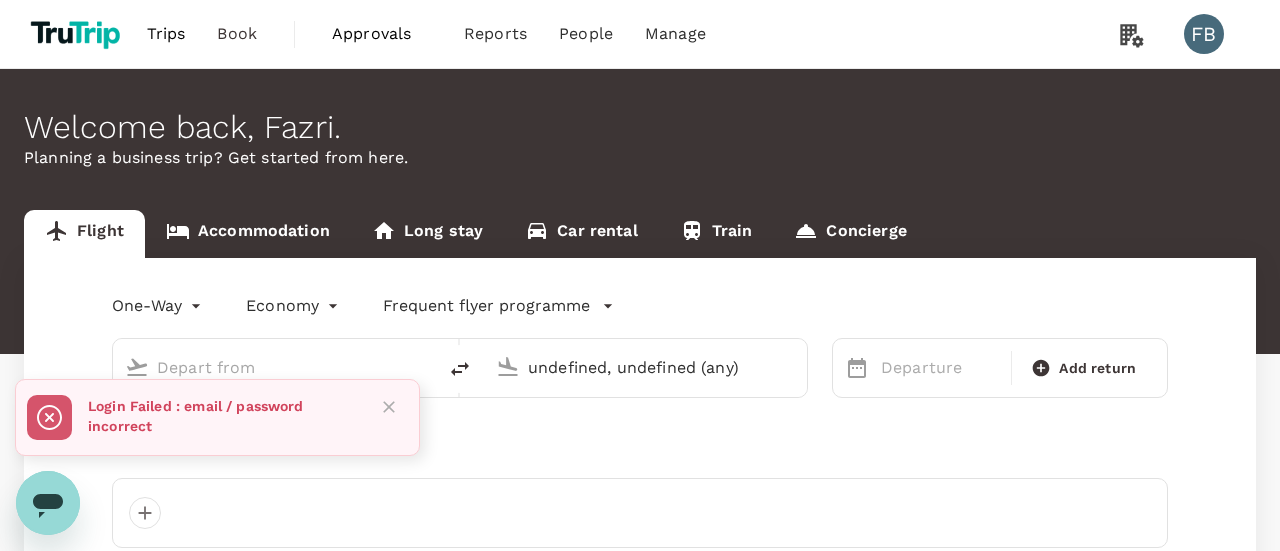 type 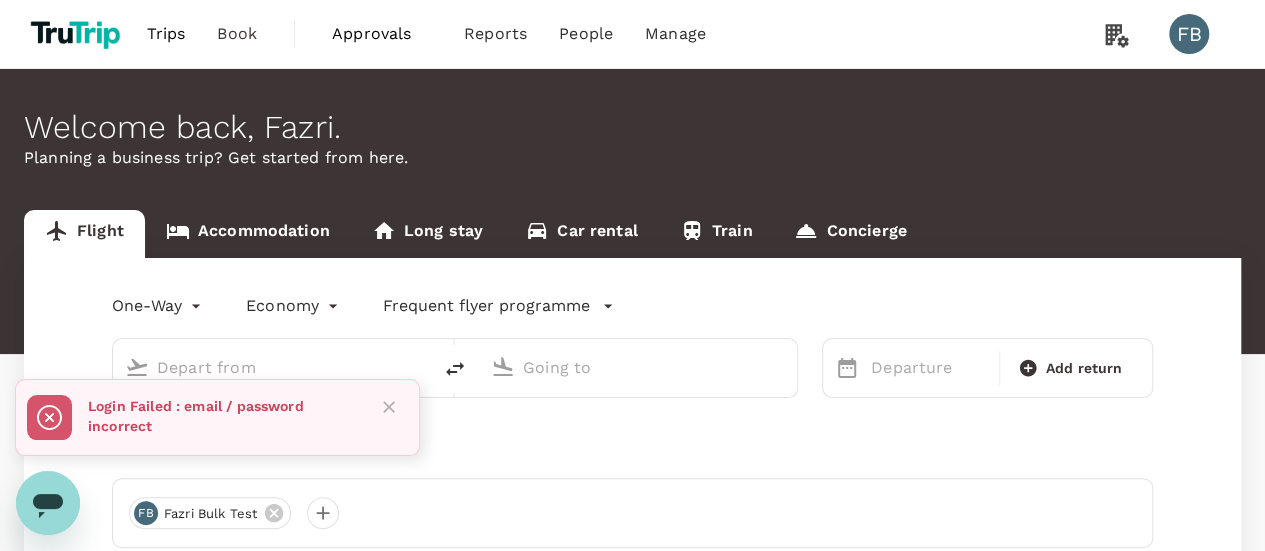 type on "Kuching Intl (KCH)" 